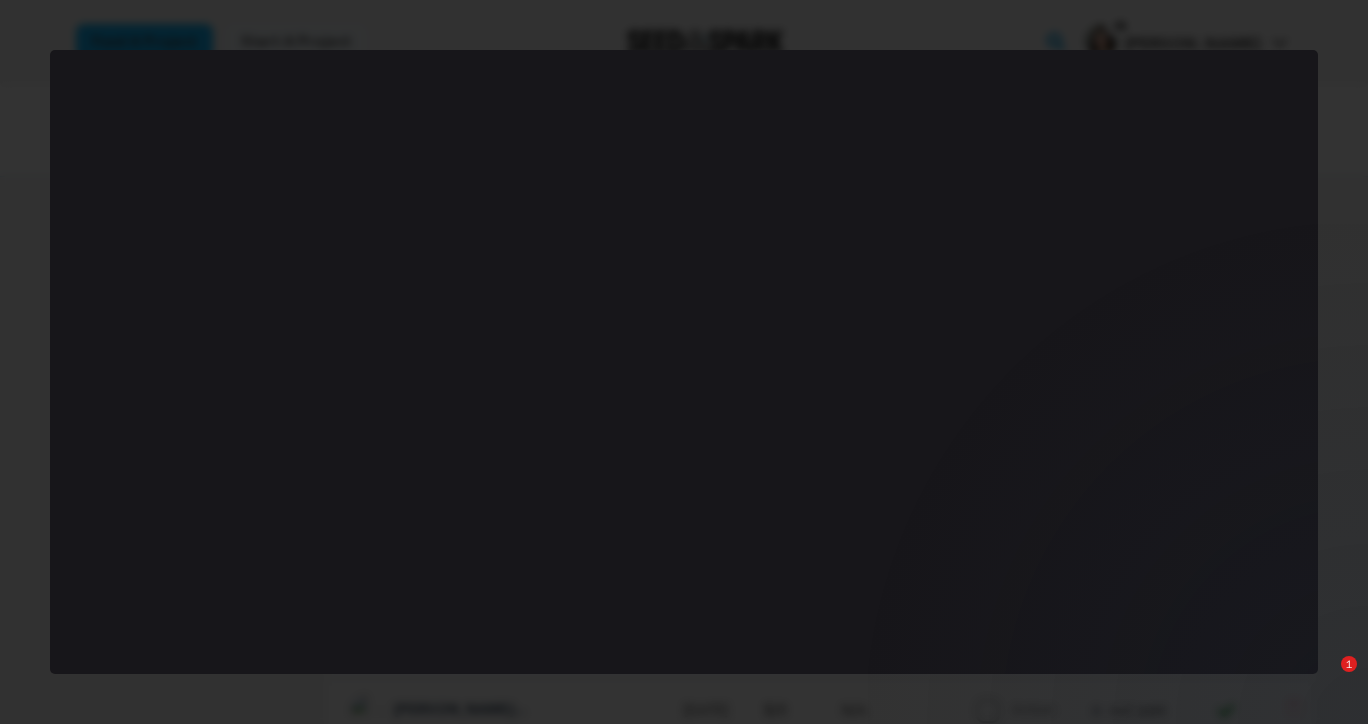 scroll, scrollTop: 0, scrollLeft: 0, axis: both 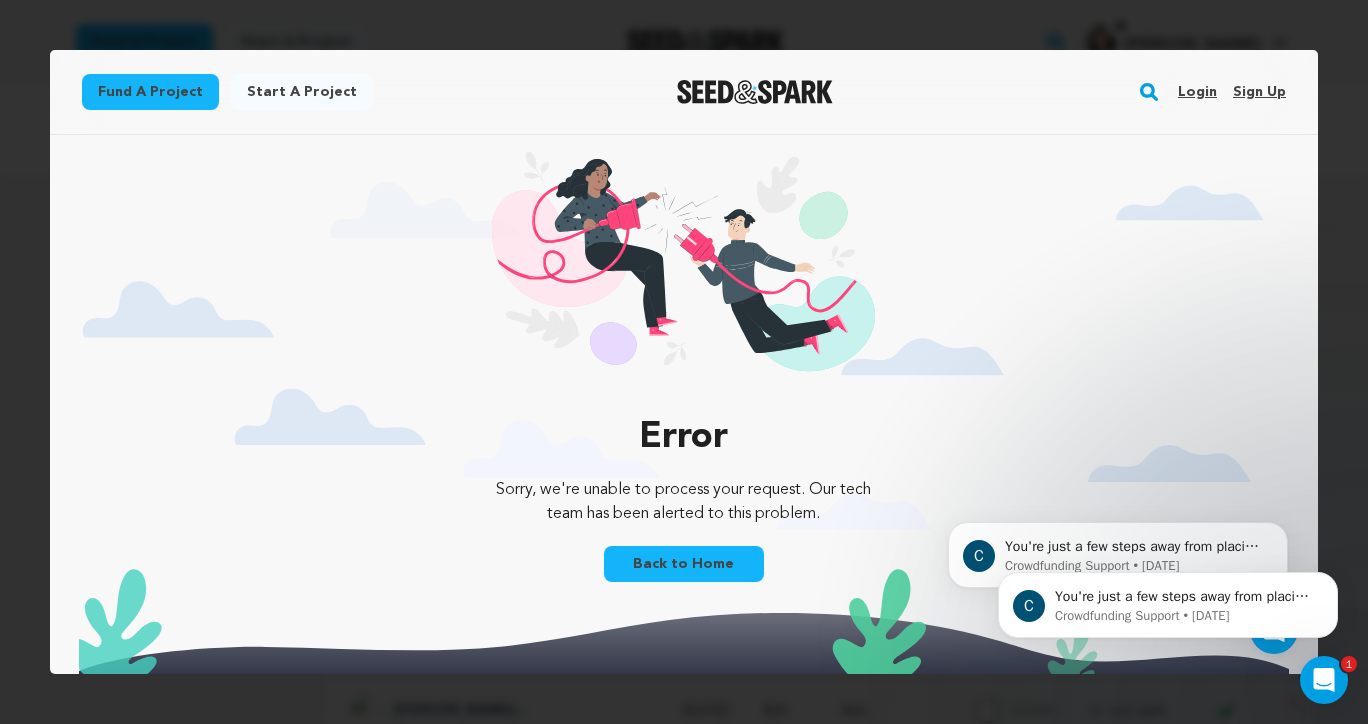 click on "Login" at bounding box center [1197, 92] 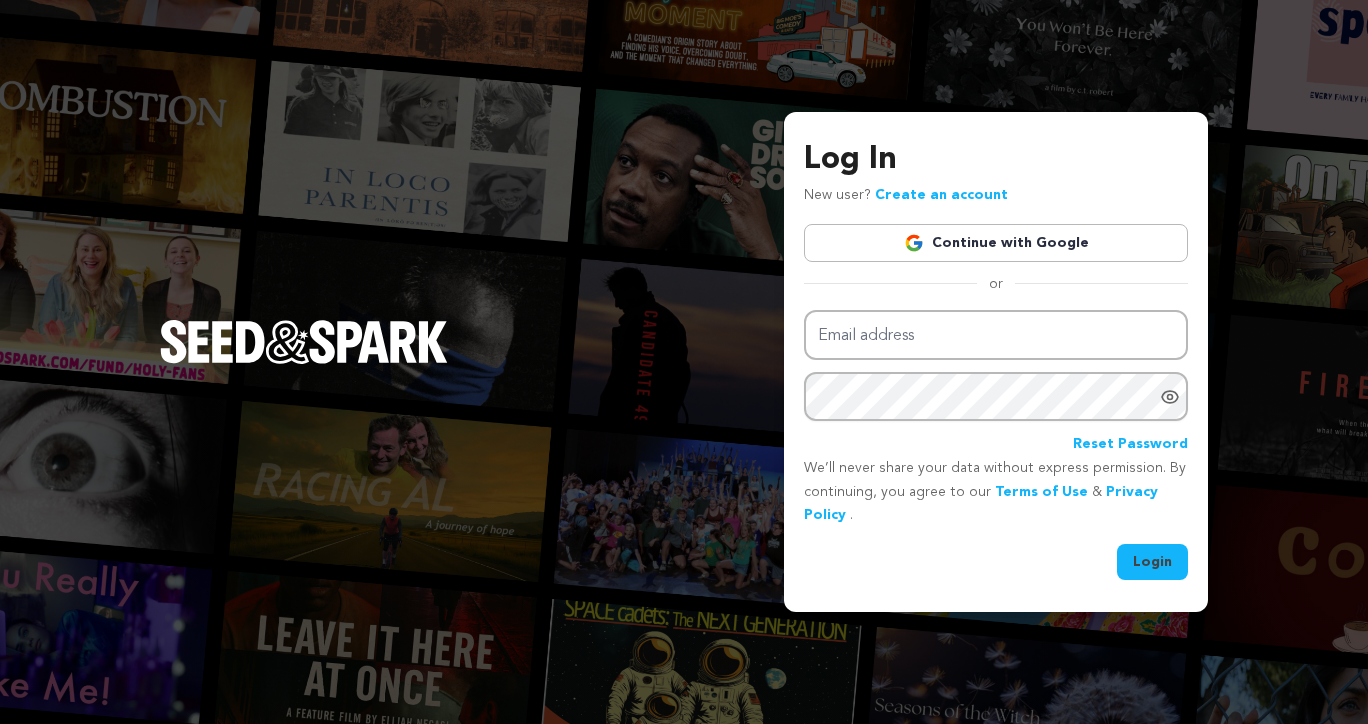 scroll, scrollTop: 0, scrollLeft: 0, axis: both 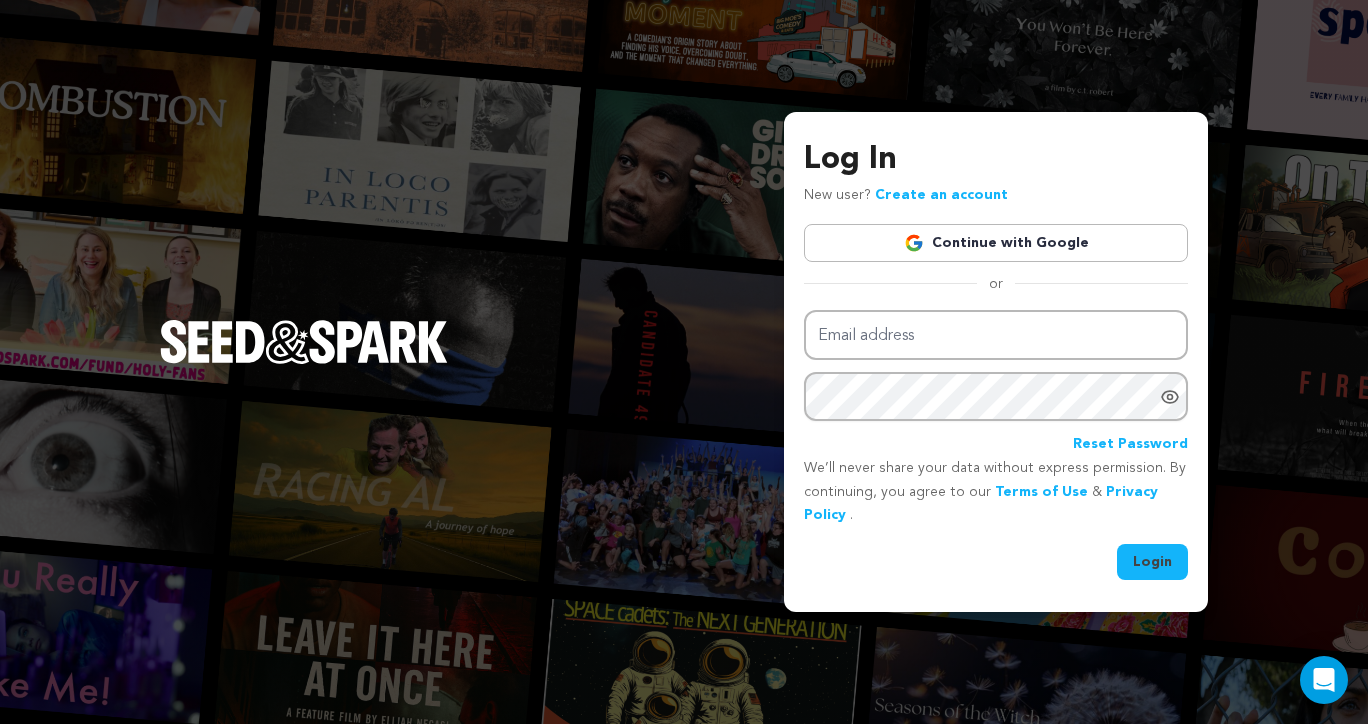 type on "[EMAIL_ADDRESS][DOMAIN_NAME]" 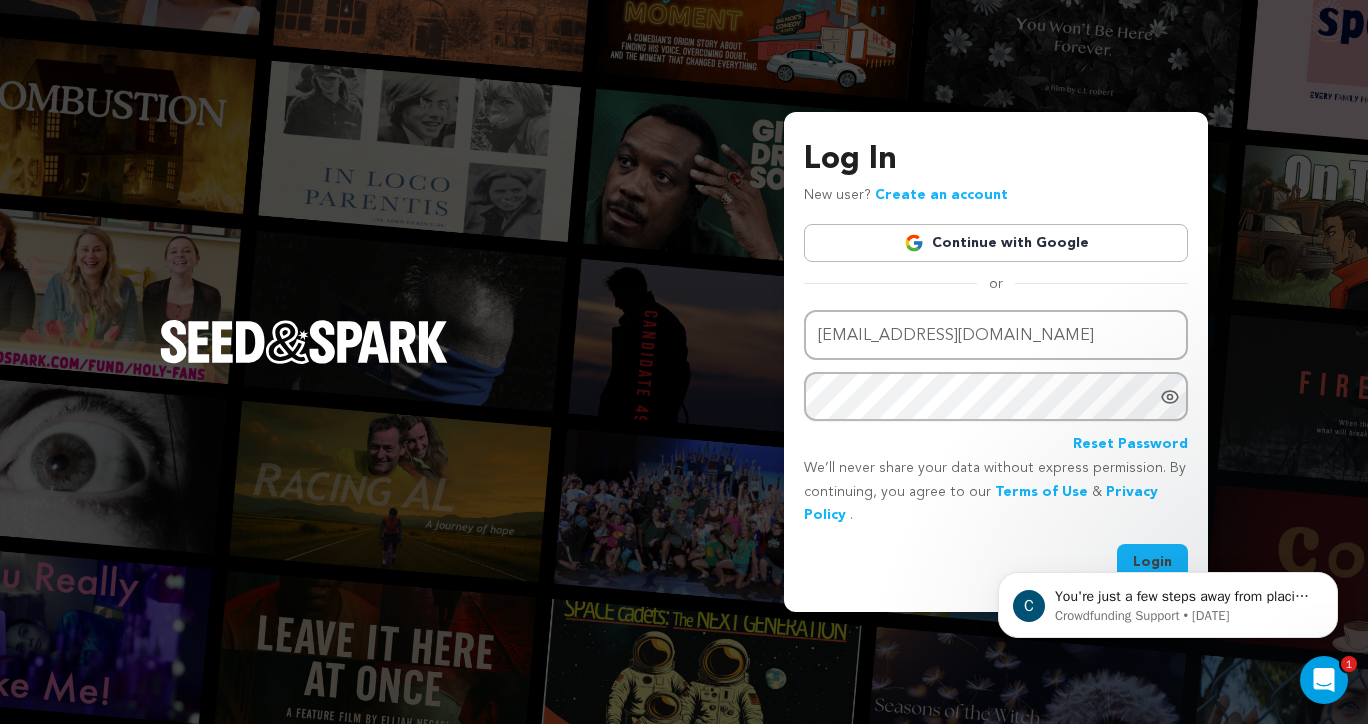 scroll, scrollTop: 0, scrollLeft: 0, axis: both 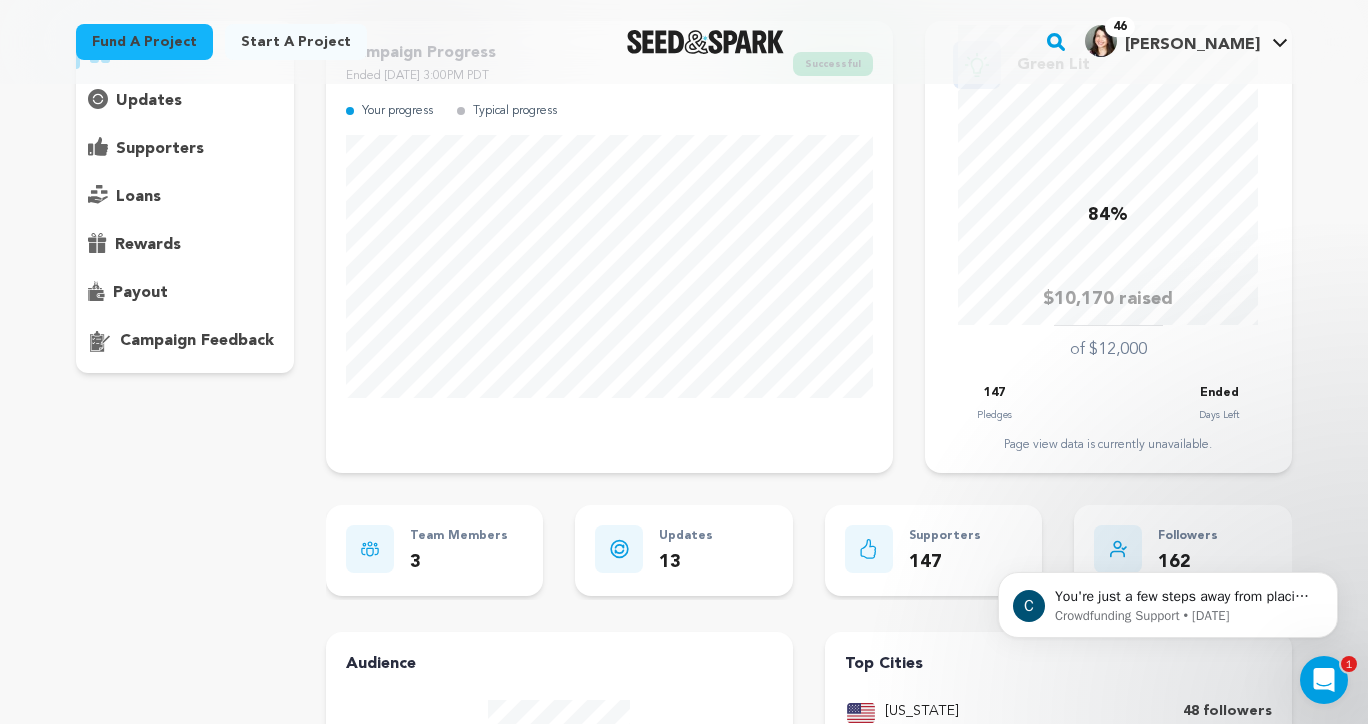 click on "supporters" at bounding box center (160, 149) 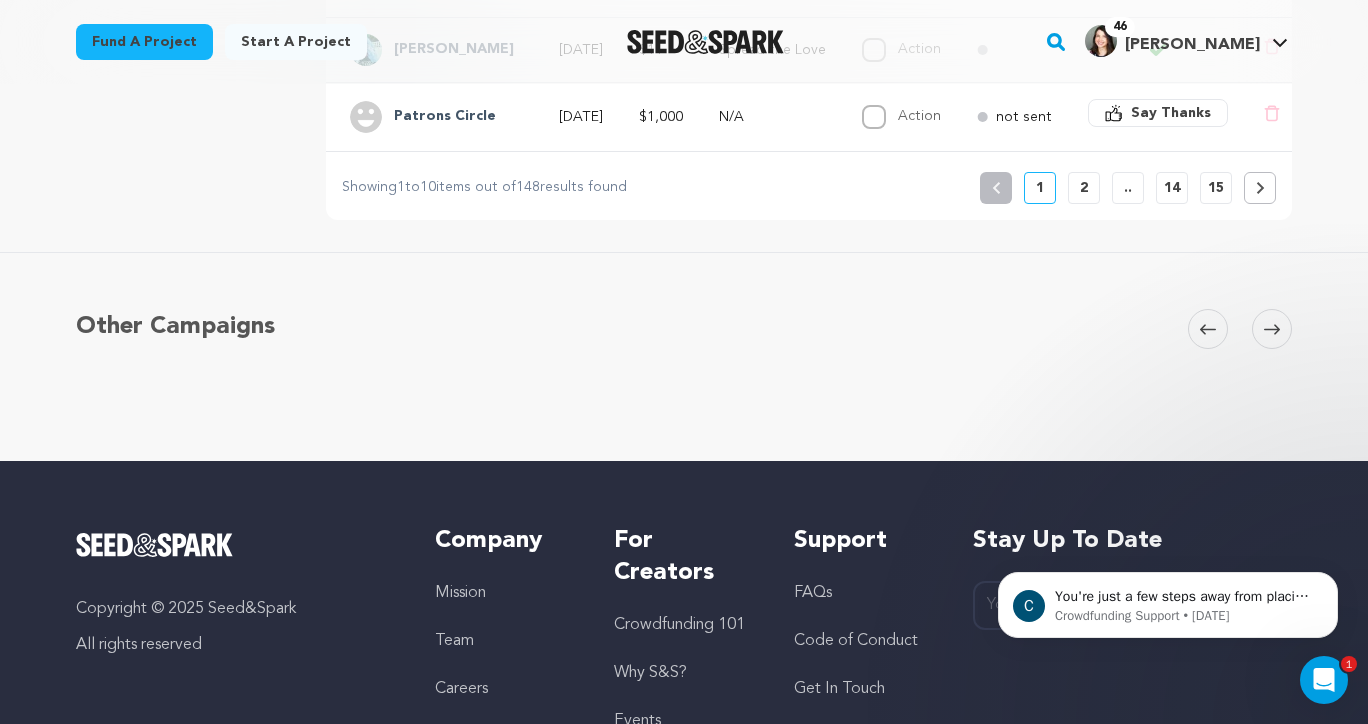 scroll, scrollTop: 765, scrollLeft: 0, axis: vertical 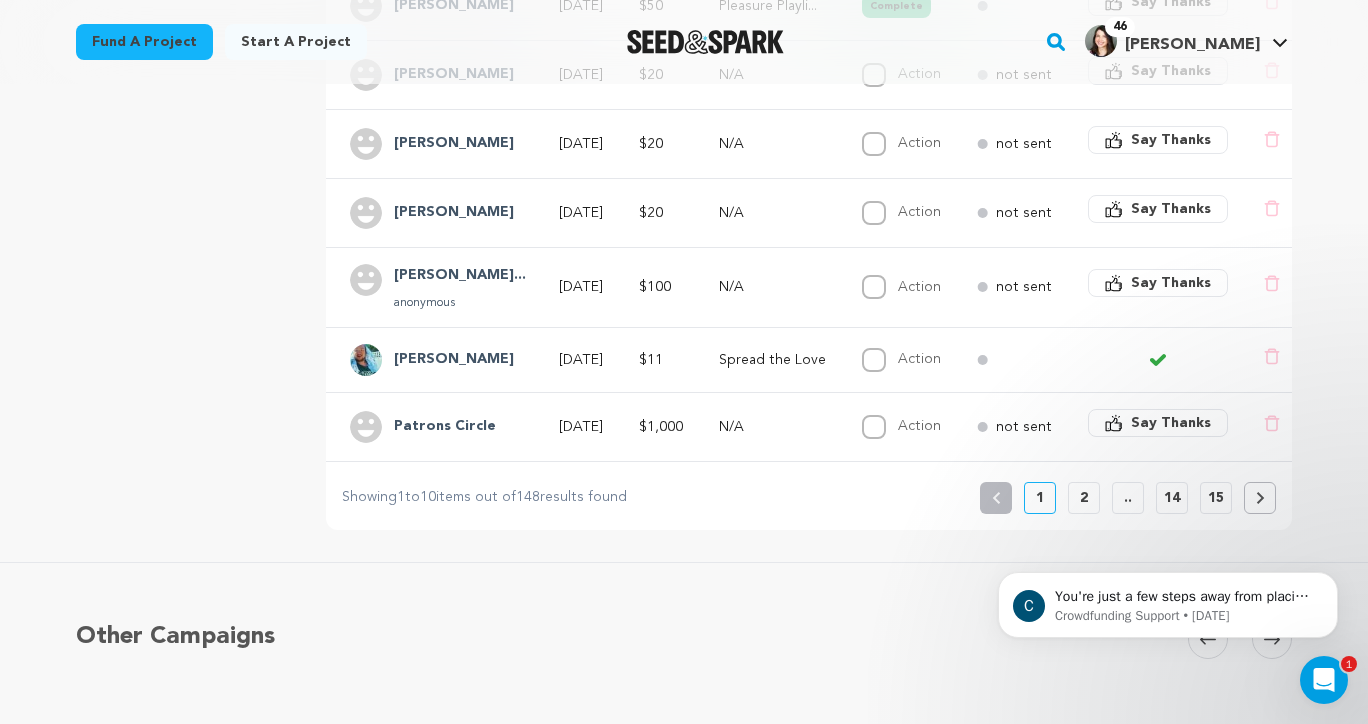 click on "2" at bounding box center (1084, 498) 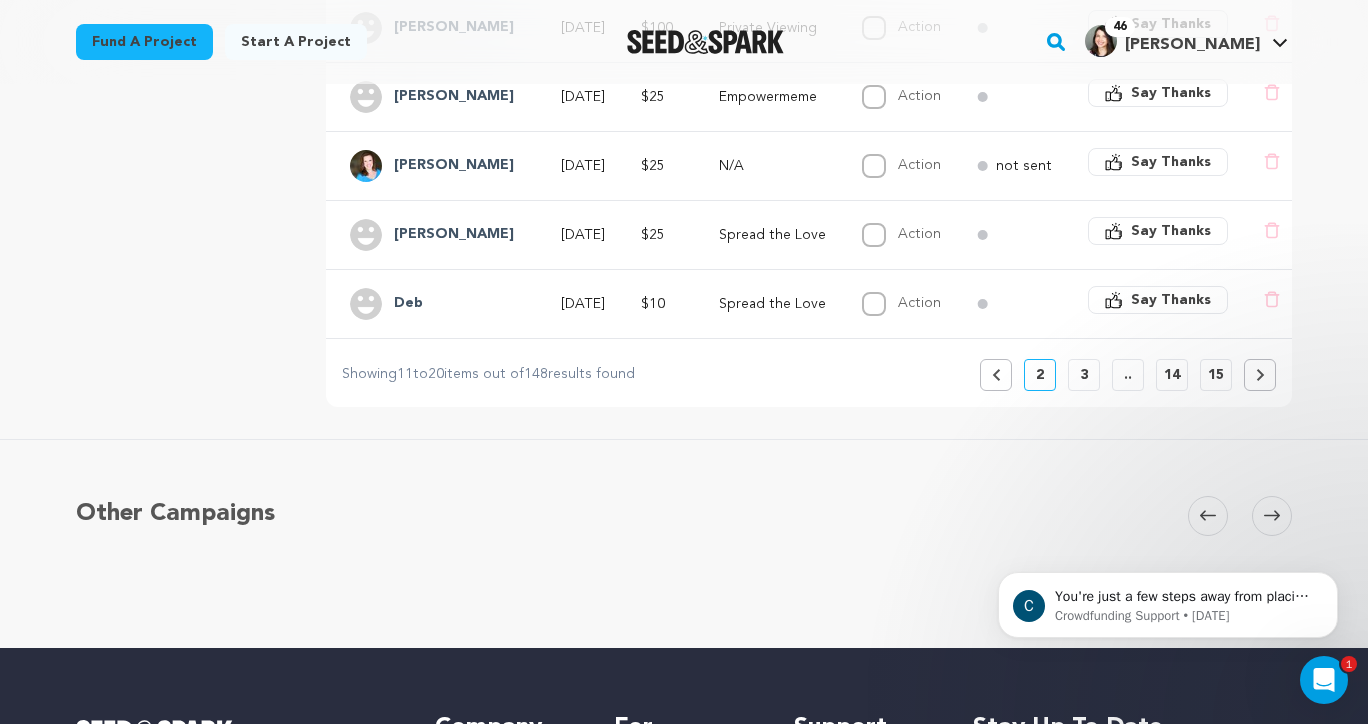 scroll, scrollTop: 941, scrollLeft: 0, axis: vertical 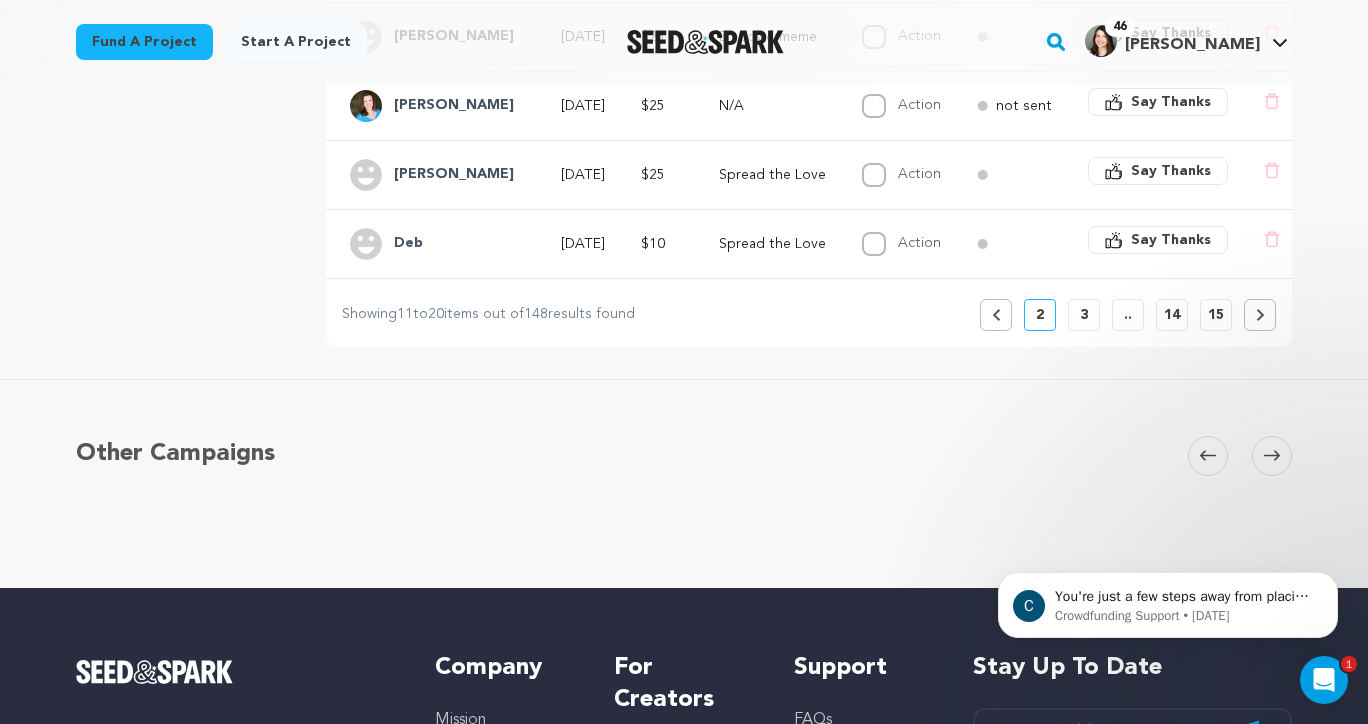click on "3" at bounding box center (1084, 315) 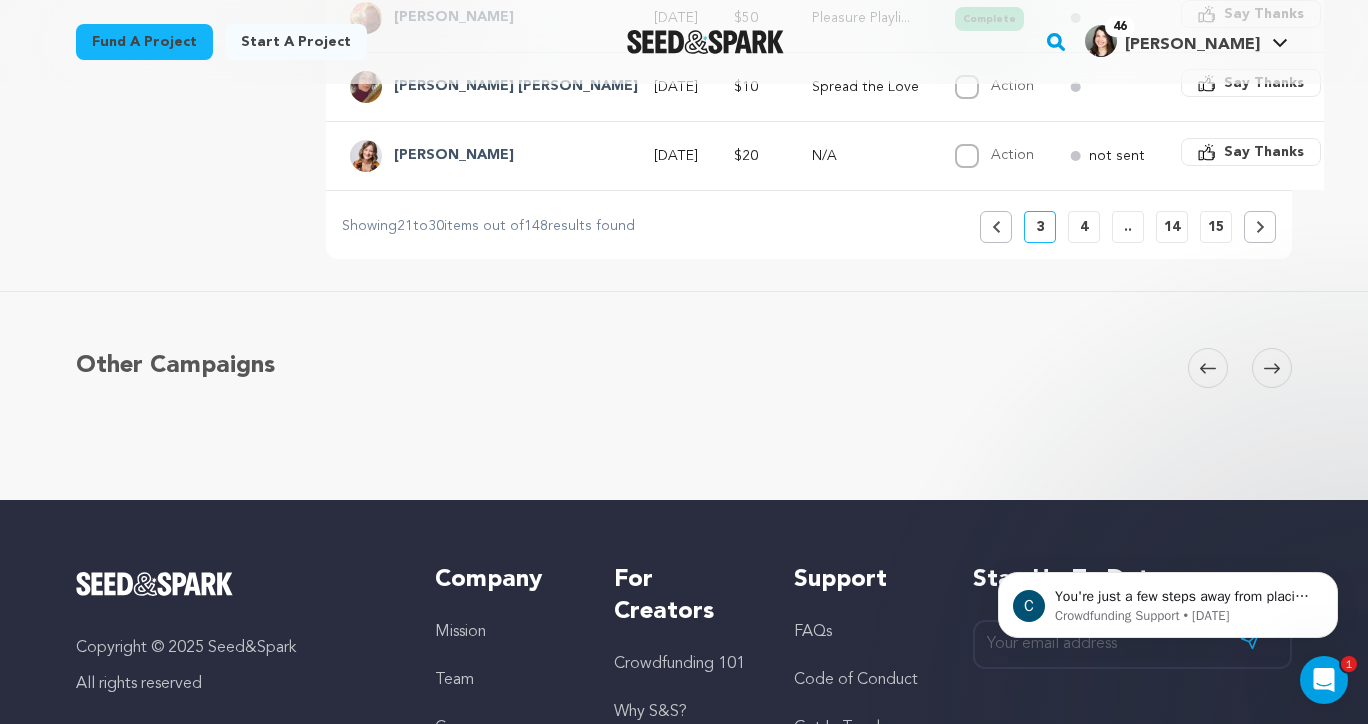 scroll, scrollTop: 1048, scrollLeft: 0, axis: vertical 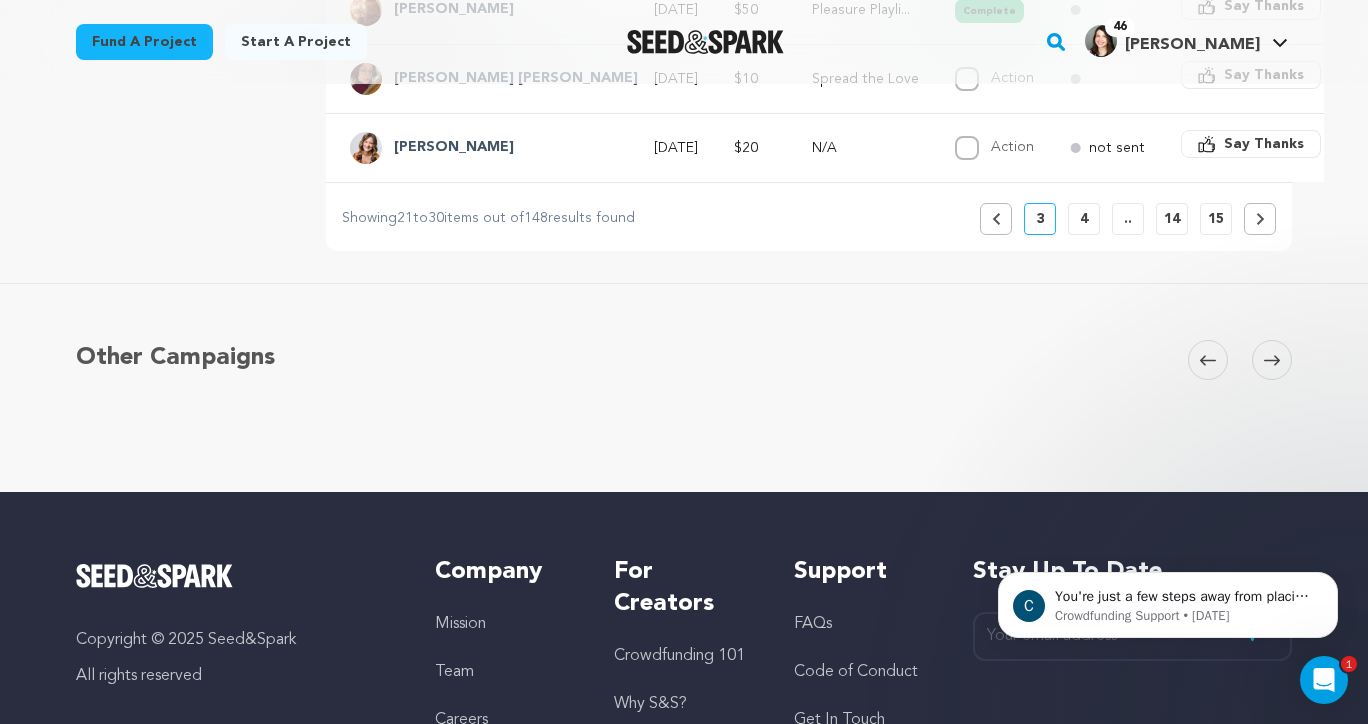 click on "4" at bounding box center (1084, 219) 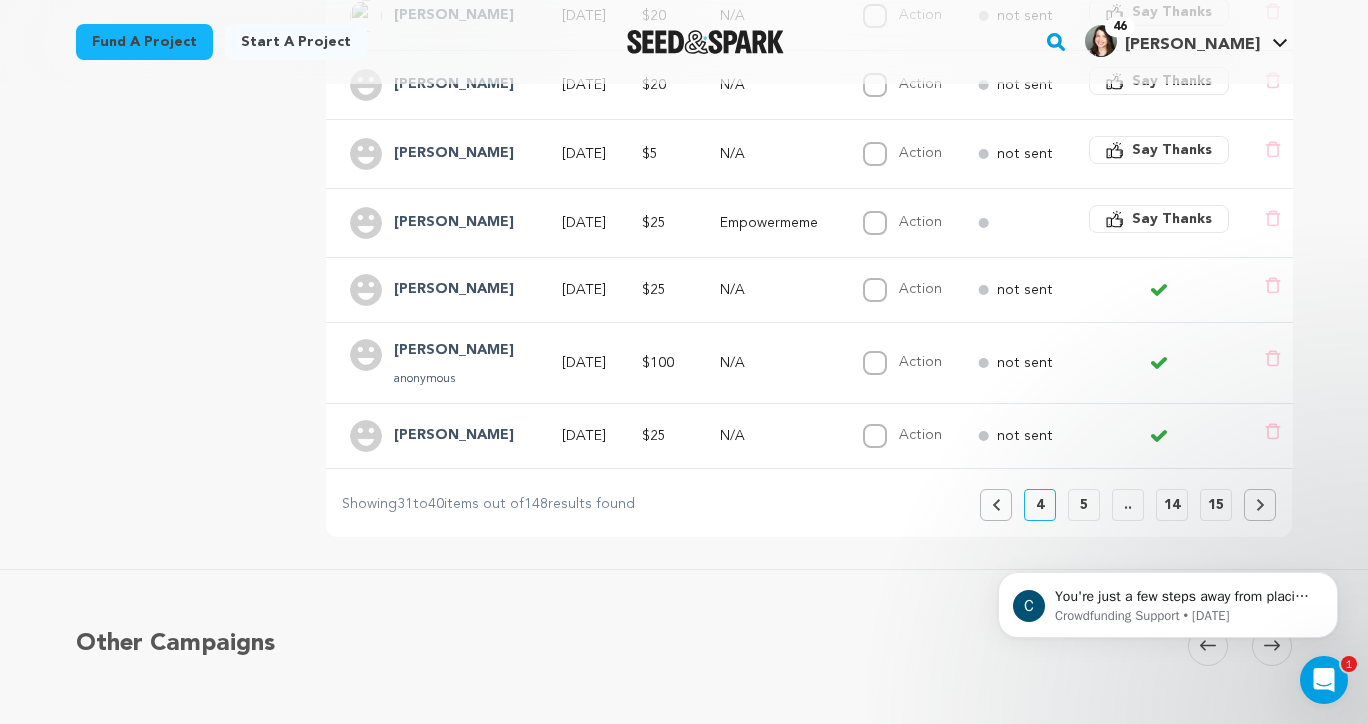 scroll, scrollTop: 747, scrollLeft: 0, axis: vertical 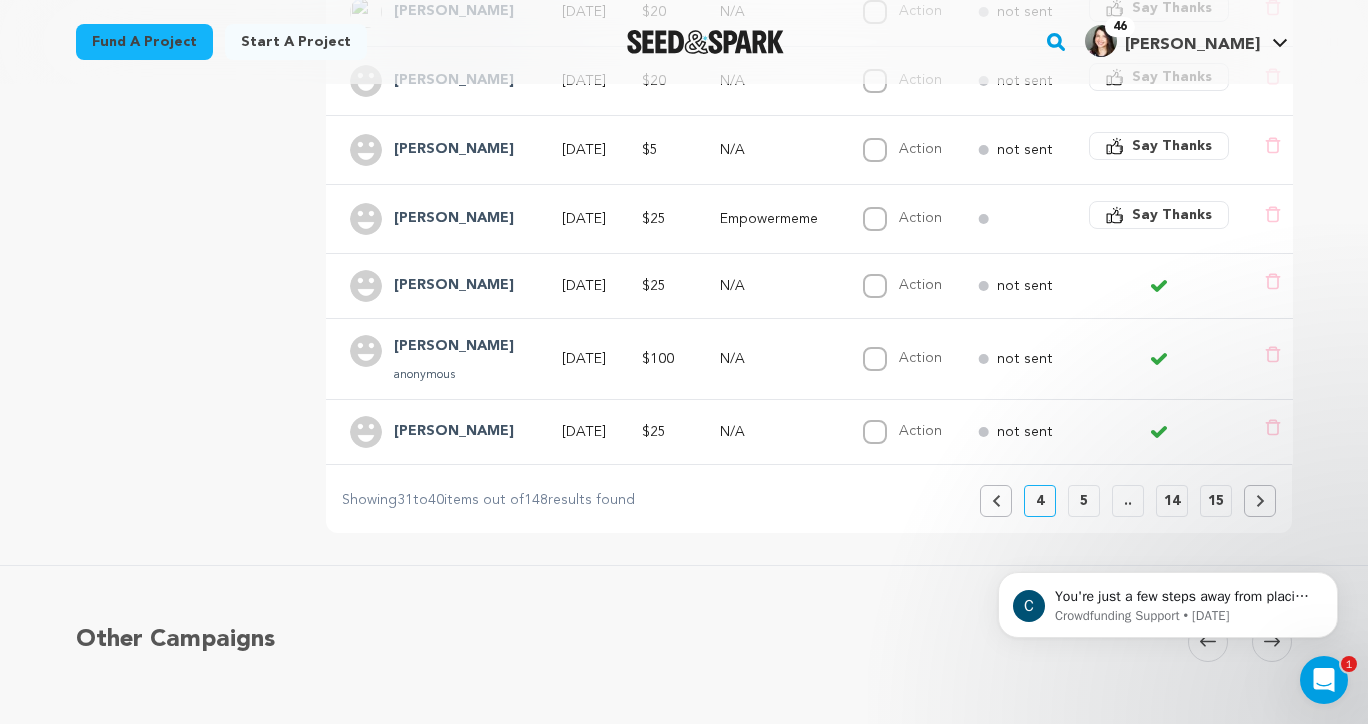click on "5" at bounding box center [1084, 501] 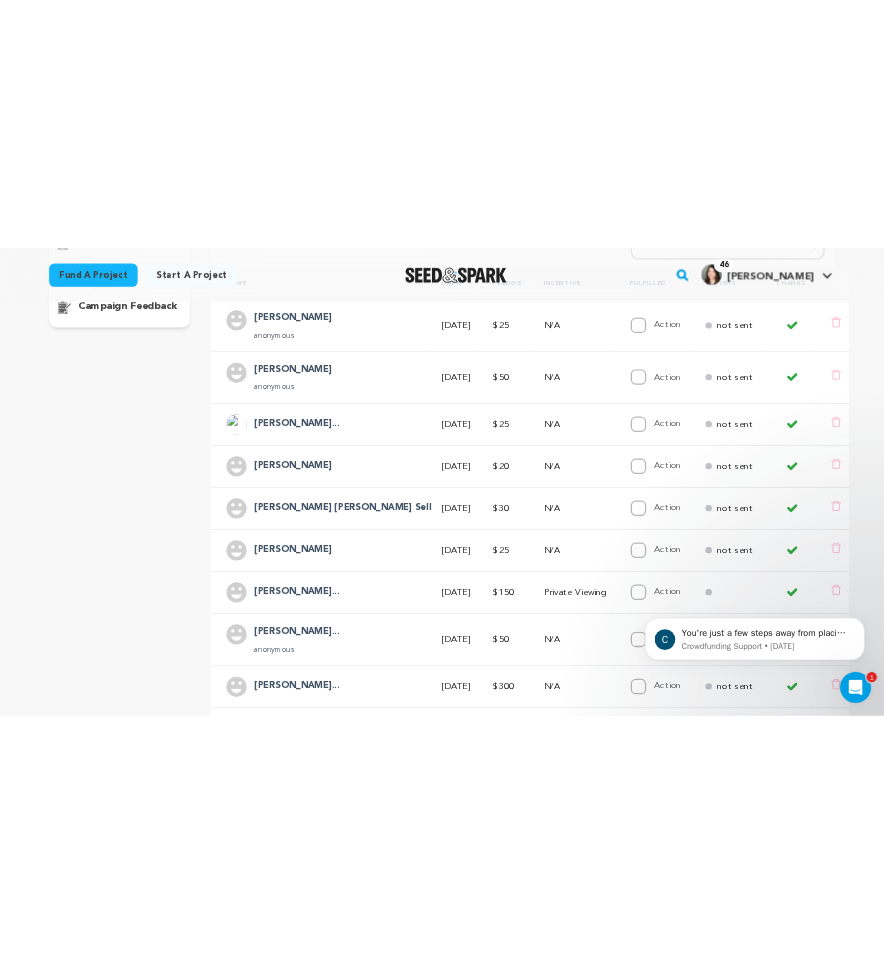 scroll, scrollTop: 444, scrollLeft: 0, axis: vertical 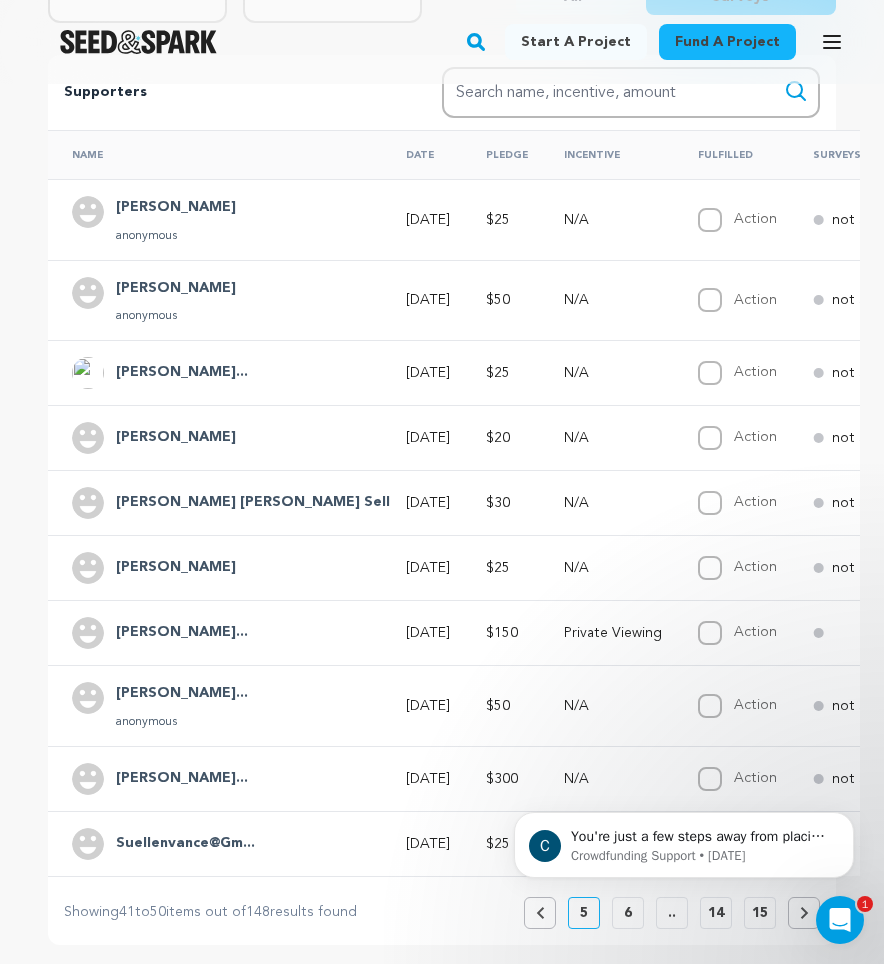 click on "[PERSON_NAME]" at bounding box center (176, 208) 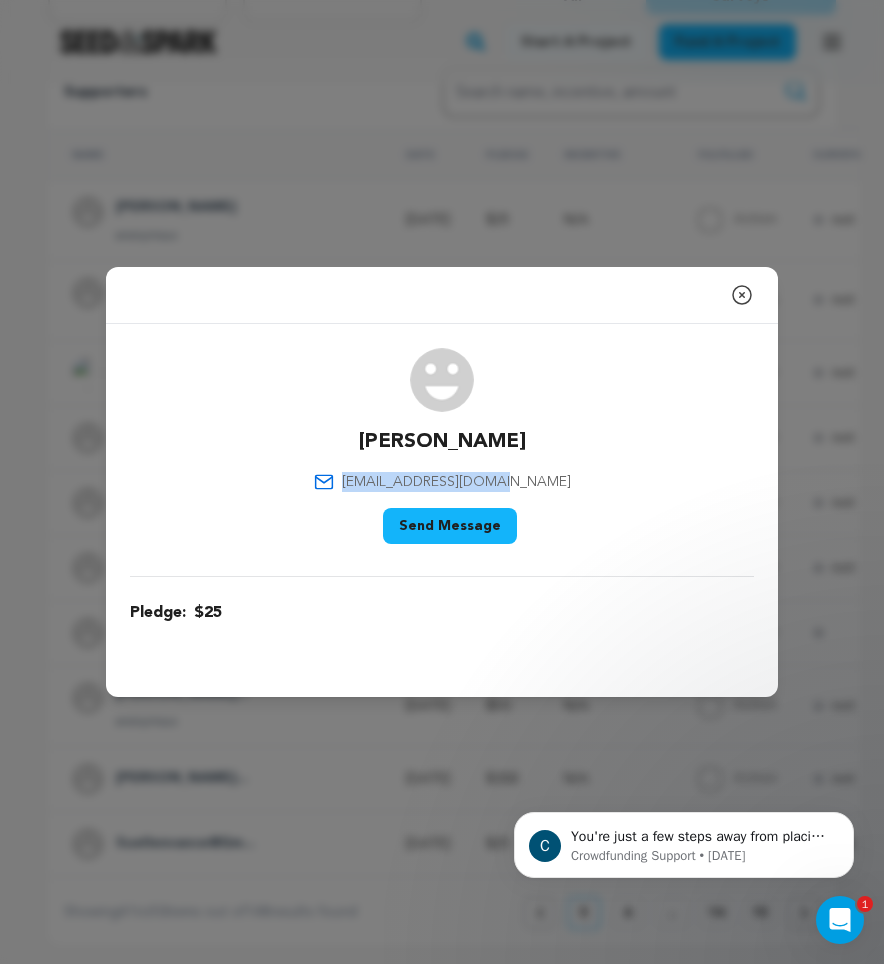 drag, startPoint x: 548, startPoint y: 487, endPoint x: 382, endPoint y: 483, distance: 166.04819 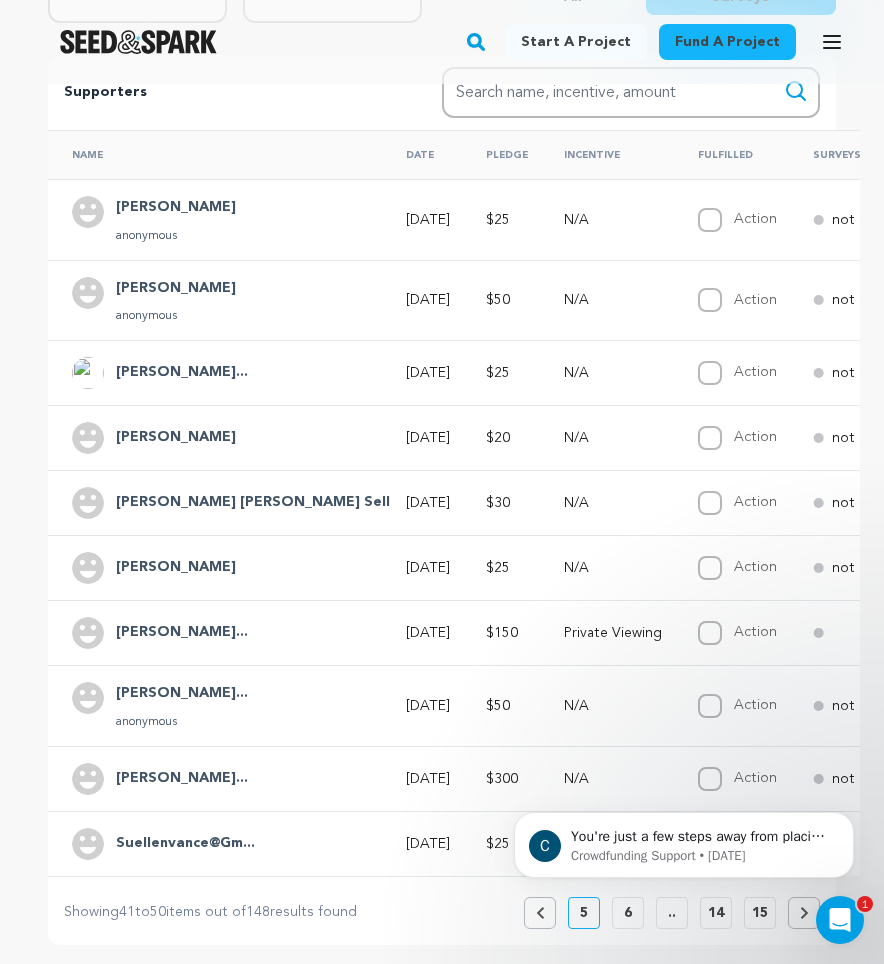 click on "[PERSON_NAME]" at bounding box center [176, 289] 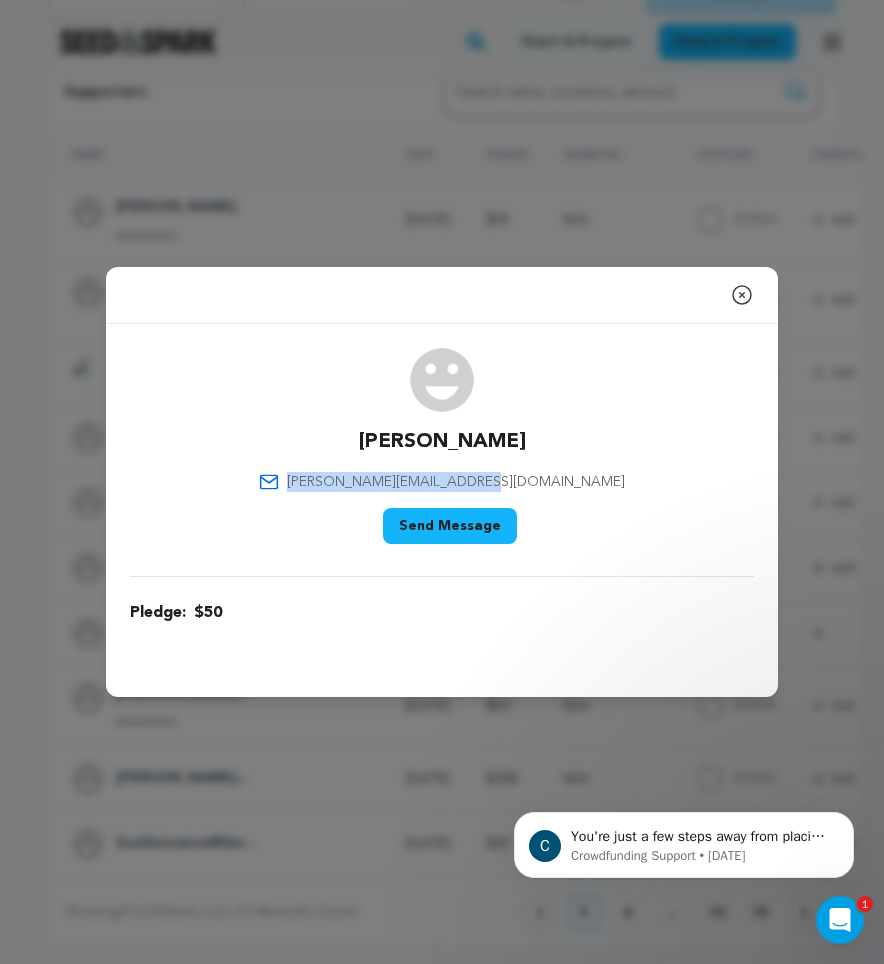 drag, startPoint x: 558, startPoint y: 479, endPoint x: 370, endPoint y: 480, distance: 188.00266 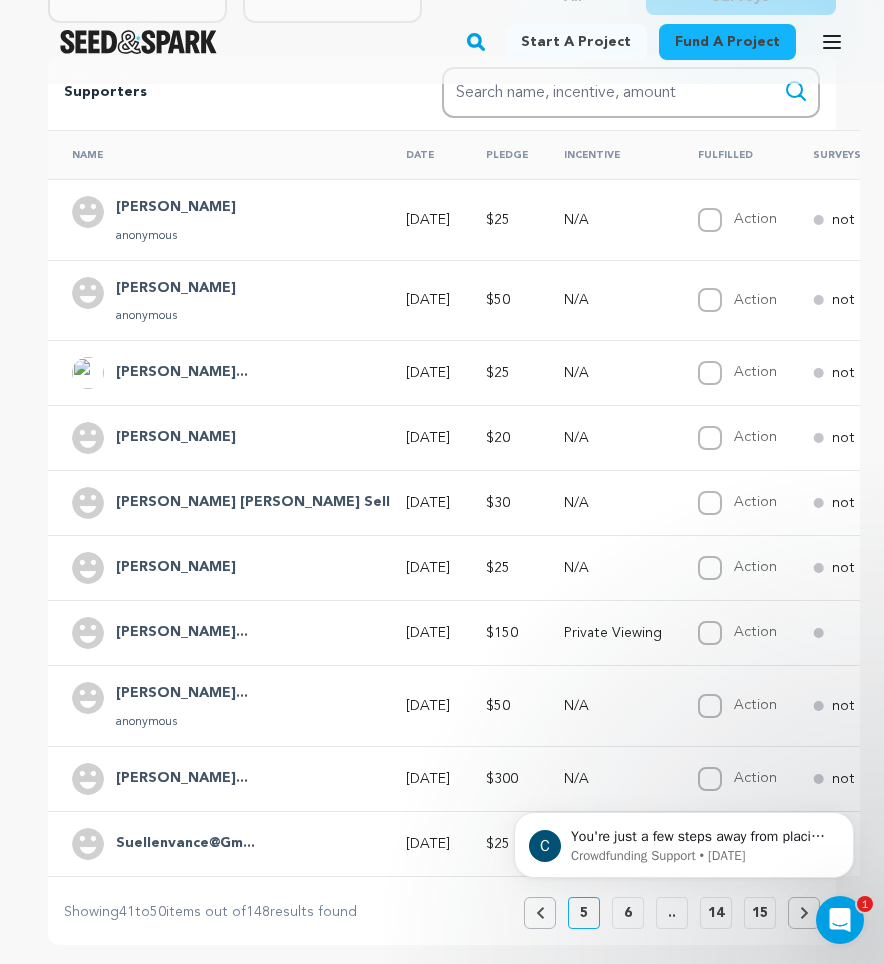 click on "[PERSON_NAME]..." at bounding box center [182, 373] 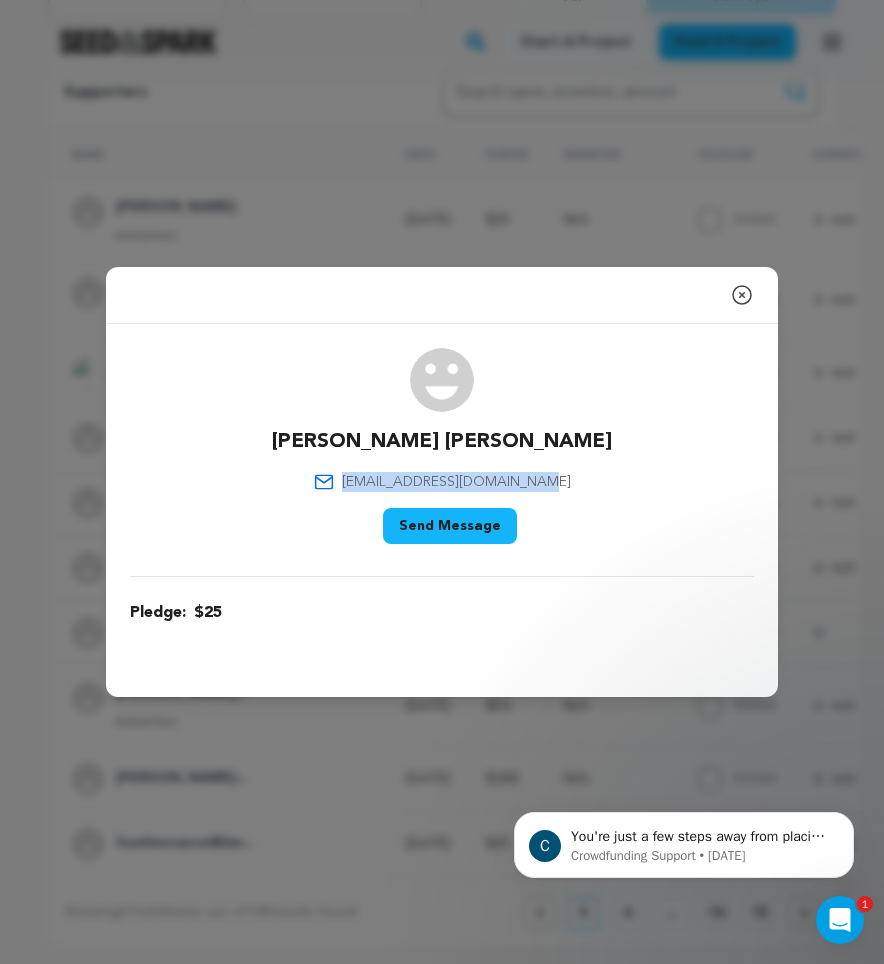 drag, startPoint x: 554, startPoint y: 486, endPoint x: 363, endPoint y: 486, distance: 191 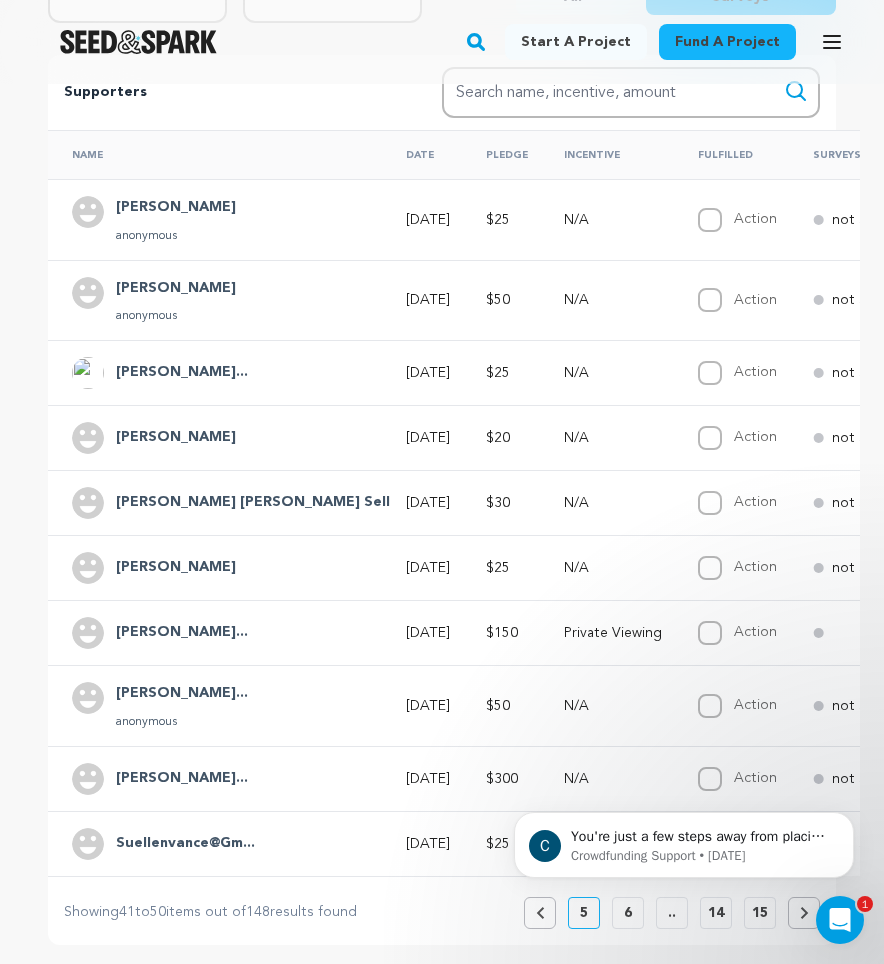 click on "[PERSON_NAME]" at bounding box center [176, 438] 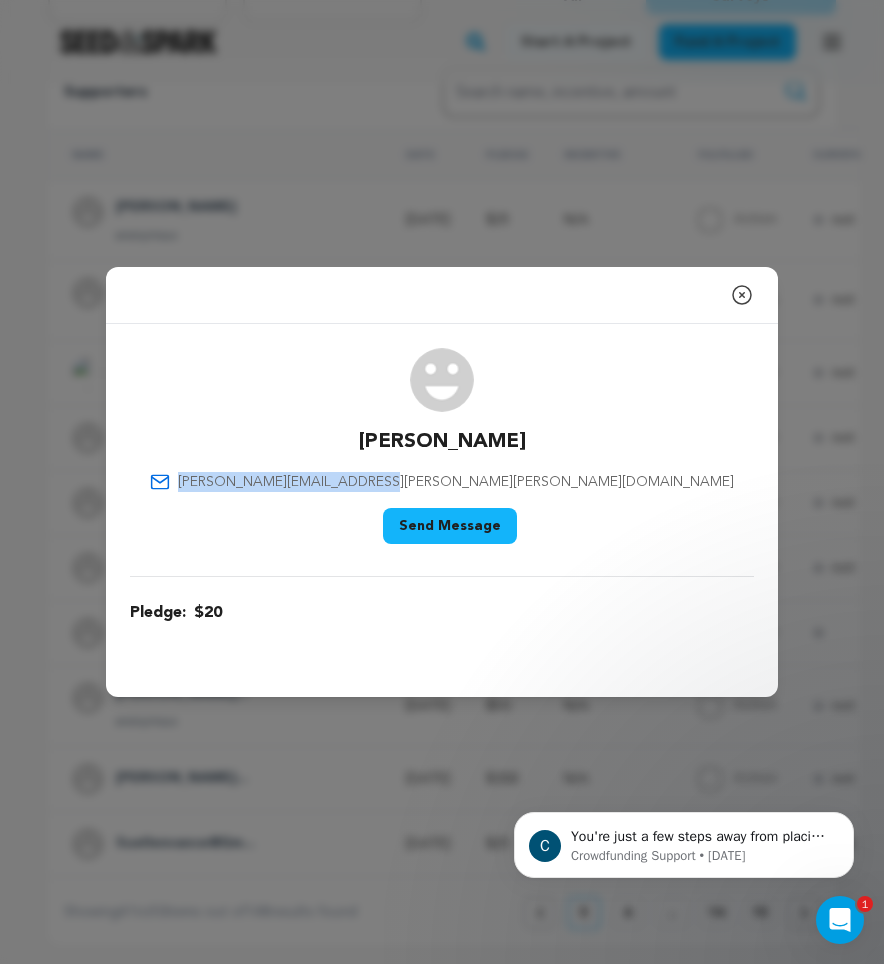 drag, startPoint x: 559, startPoint y: 479, endPoint x: 361, endPoint y: 483, distance: 198.0404 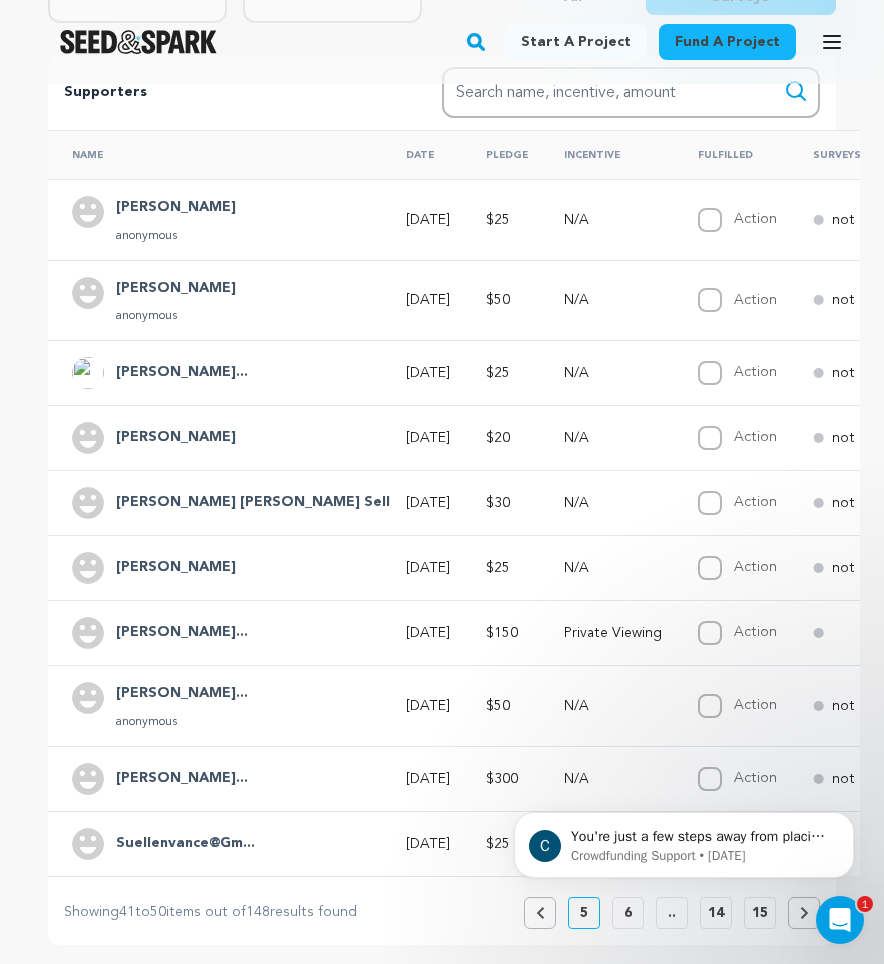 click on "[PERSON_NAME] [PERSON_NAME] Sell" at bounding box center [253, 503] 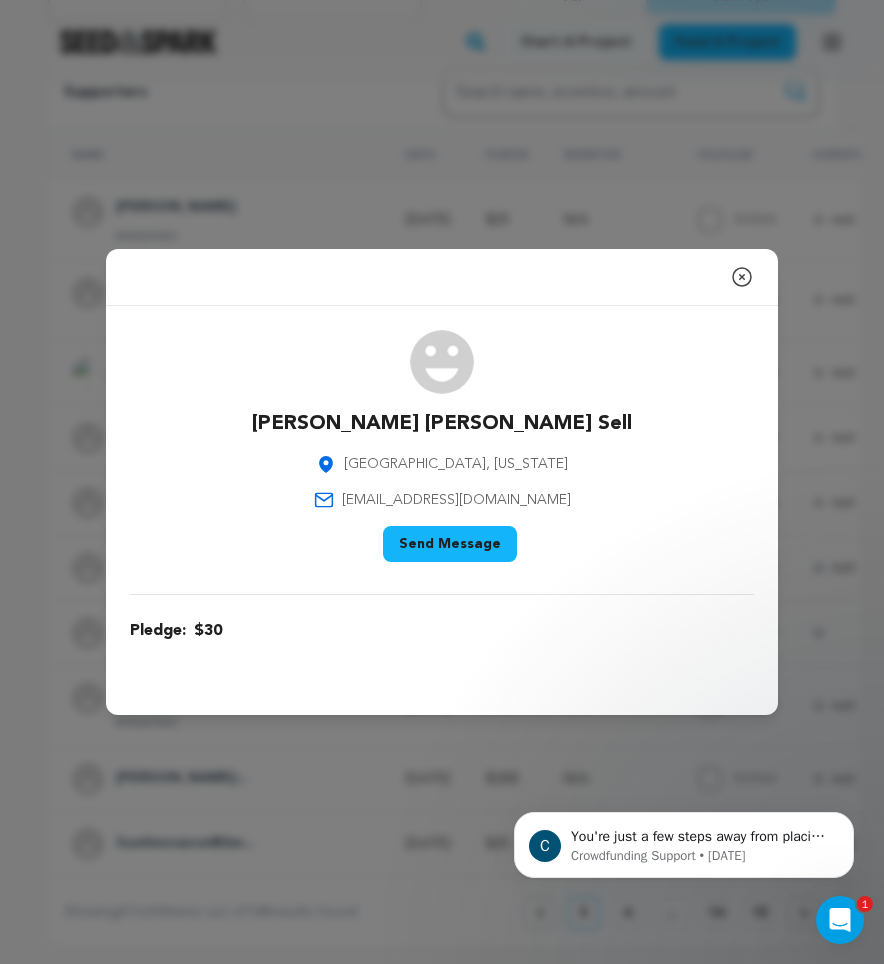 type 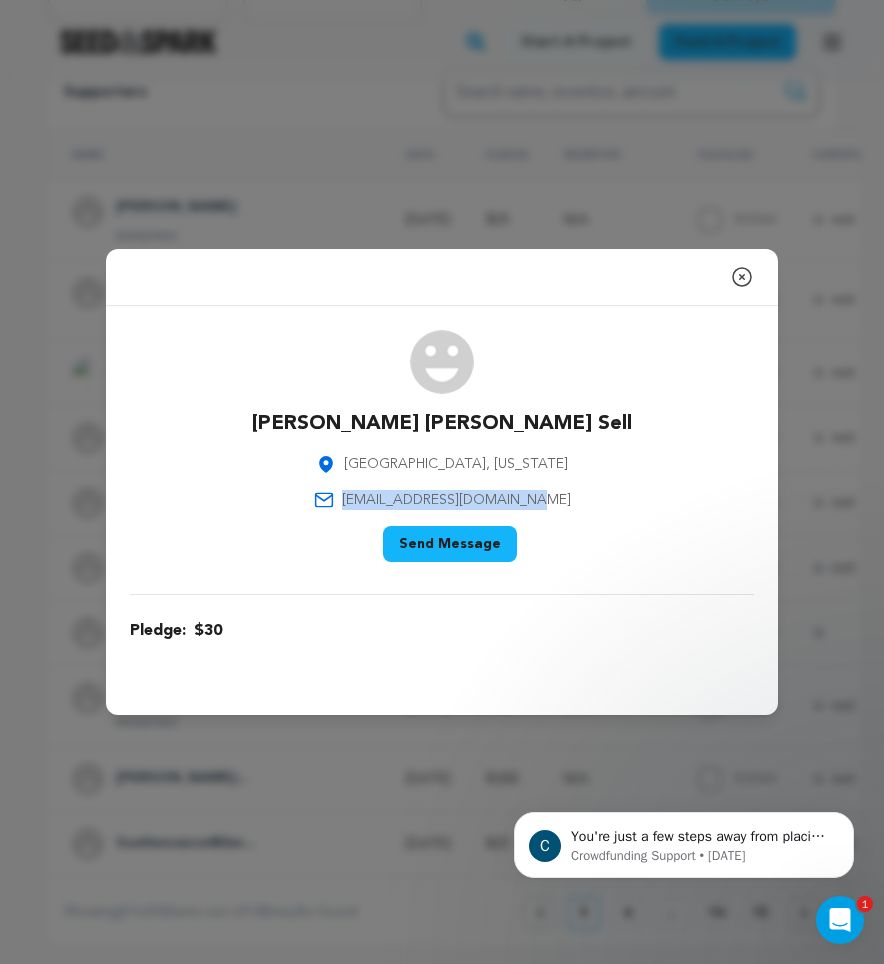 drag, startPoint x: 560, startPoint y: 505, endPoint x: 370, endPoint y: 504, distance: 190.00262 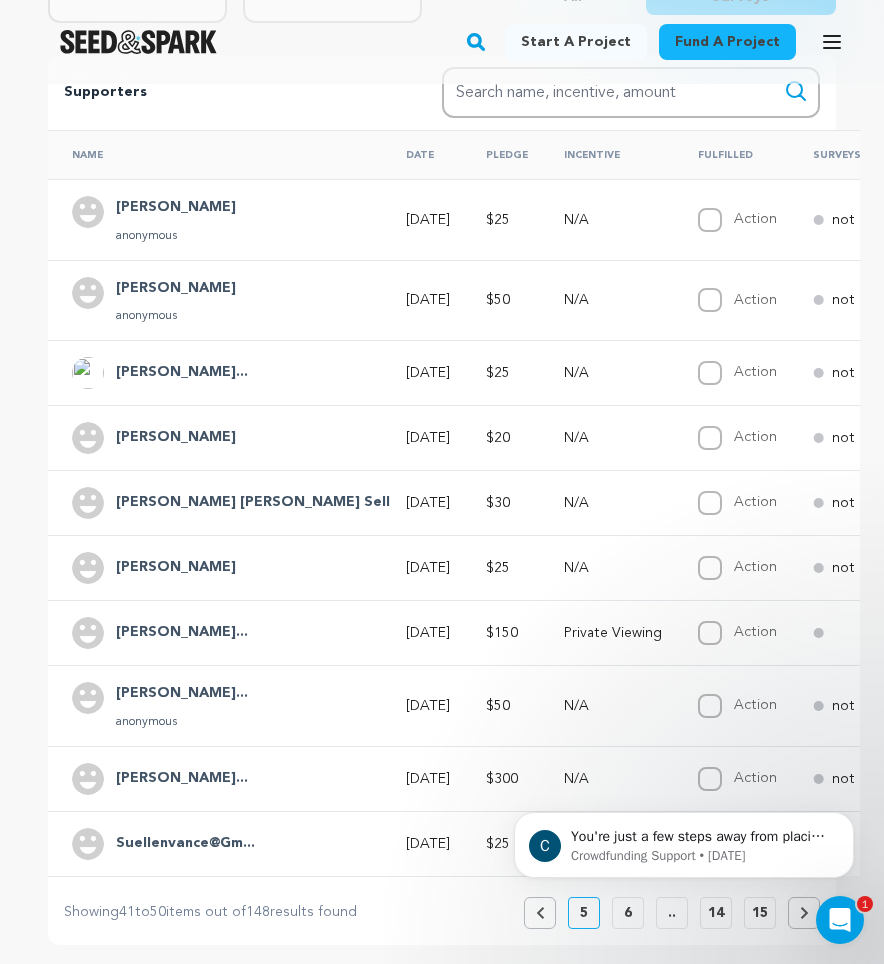 click on "[PERSON_NAME]" at bounding box center [176, 568] 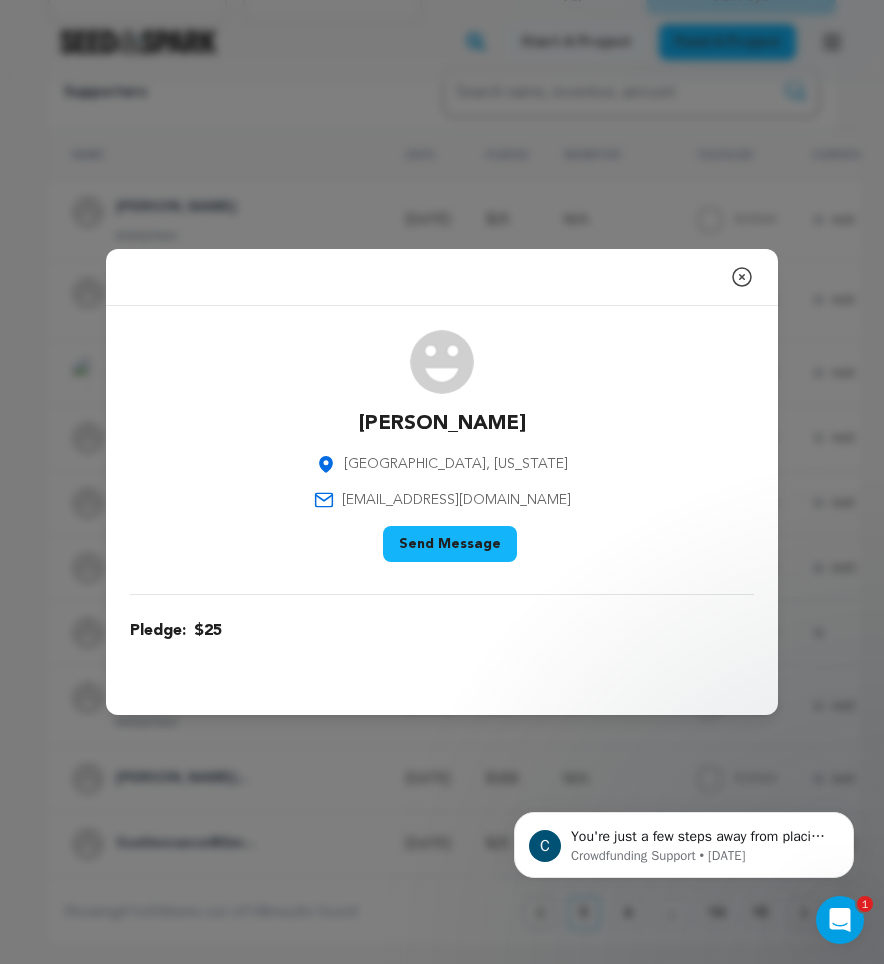 click 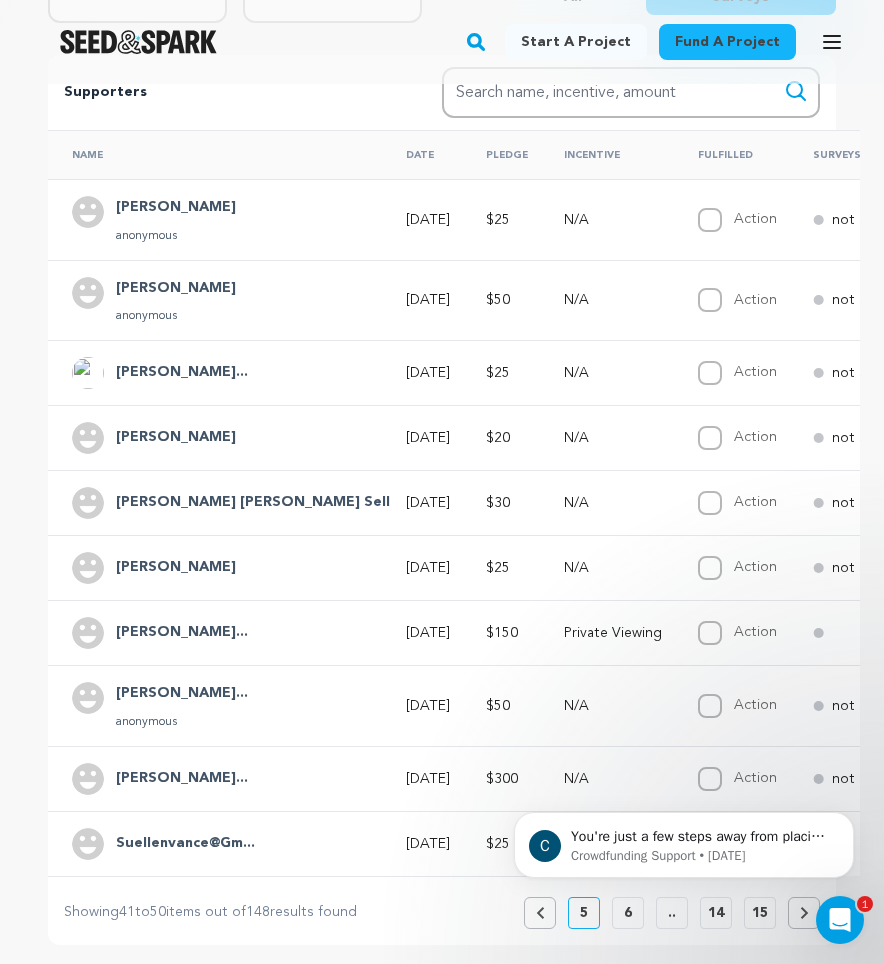 click on "[PERSON_NAME]..." at bounding box center (182, 633) 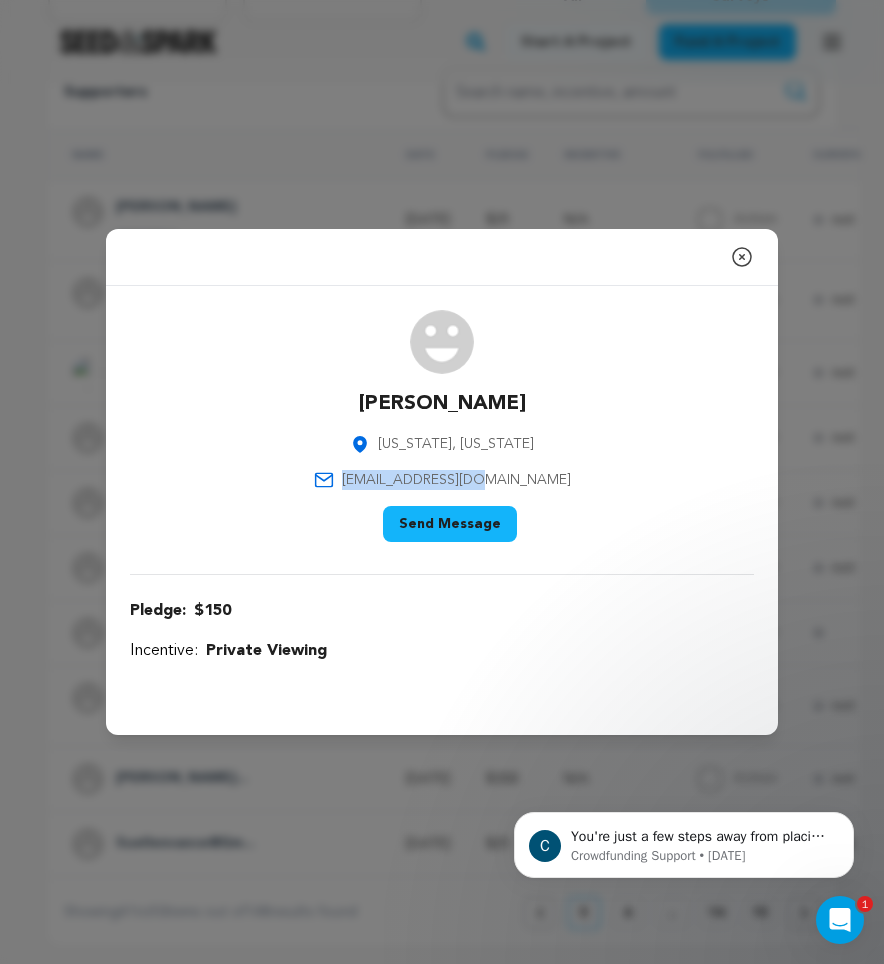drag, startPoint x: 536, startPoint y: 477, endPoint x: 391, endPoint y: 481, distance: 145.05516 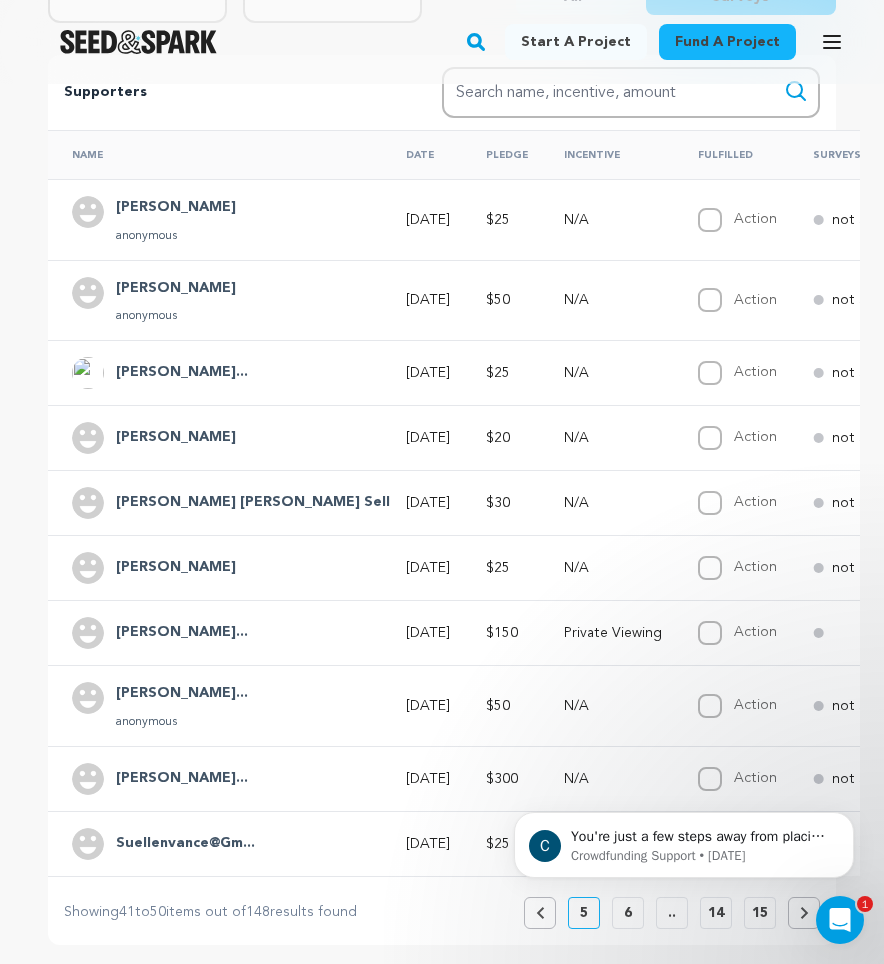 click on "[PERSON_NAME]..." at bounding box center [182, 694] 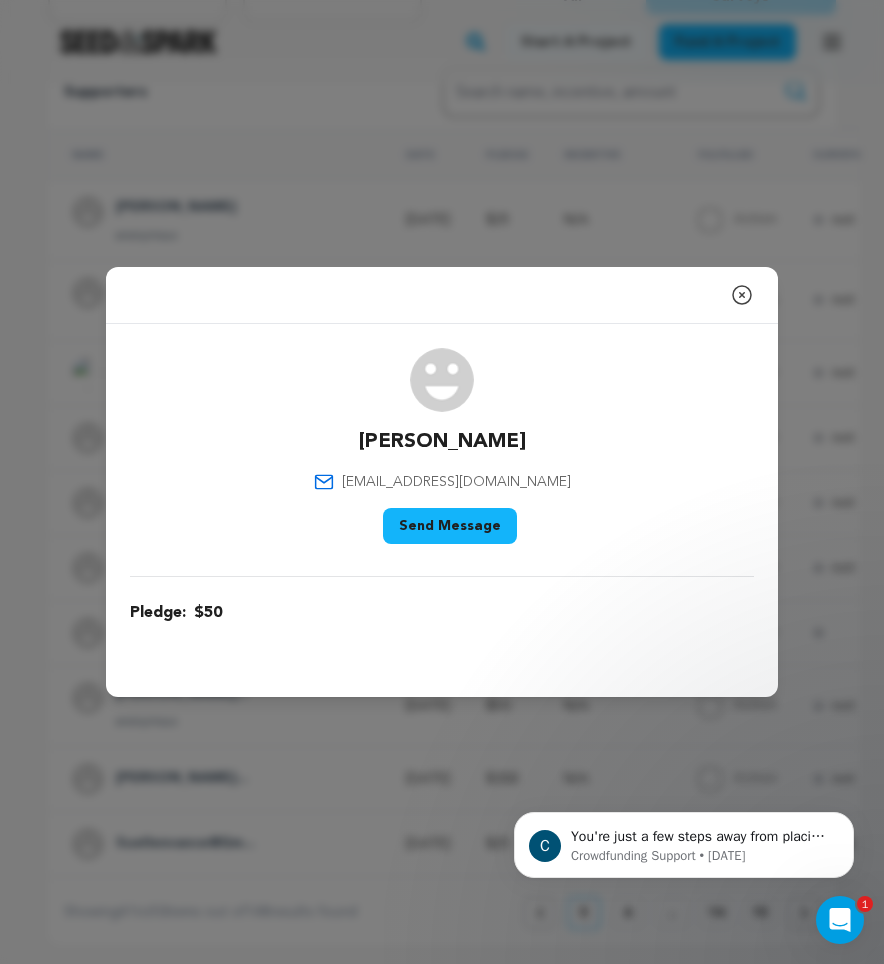 click 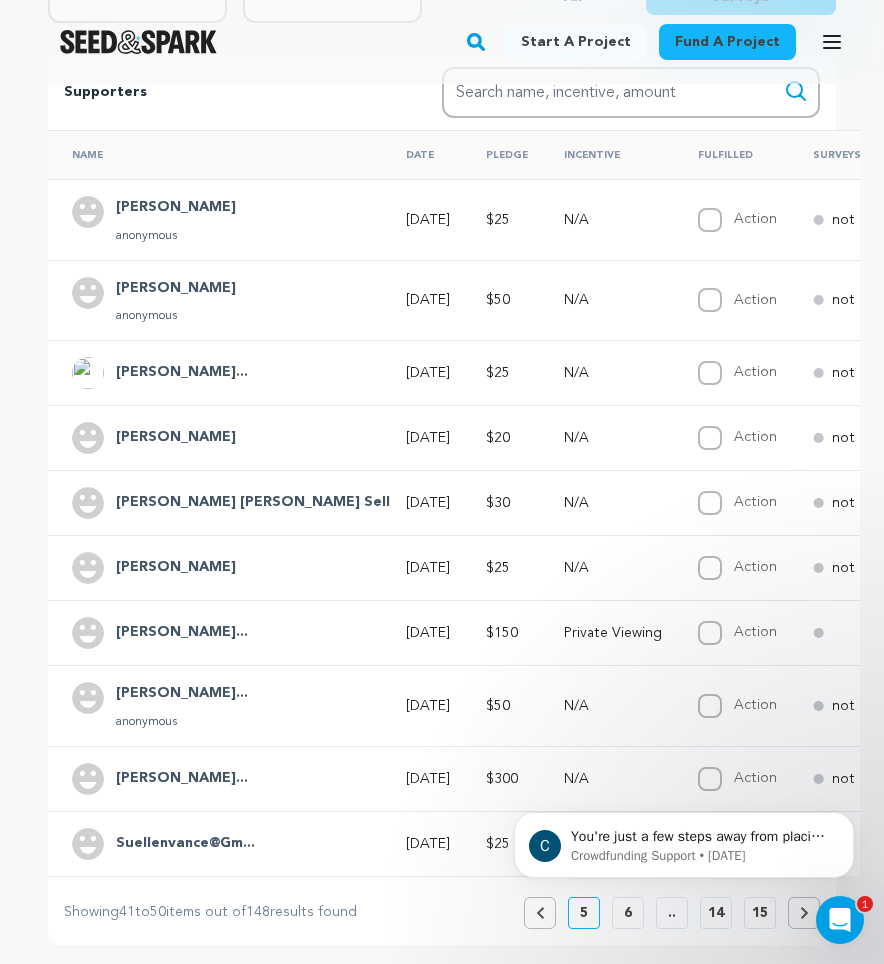 click on "[PERSON_NAME]..." at bounding box center [182, 779] 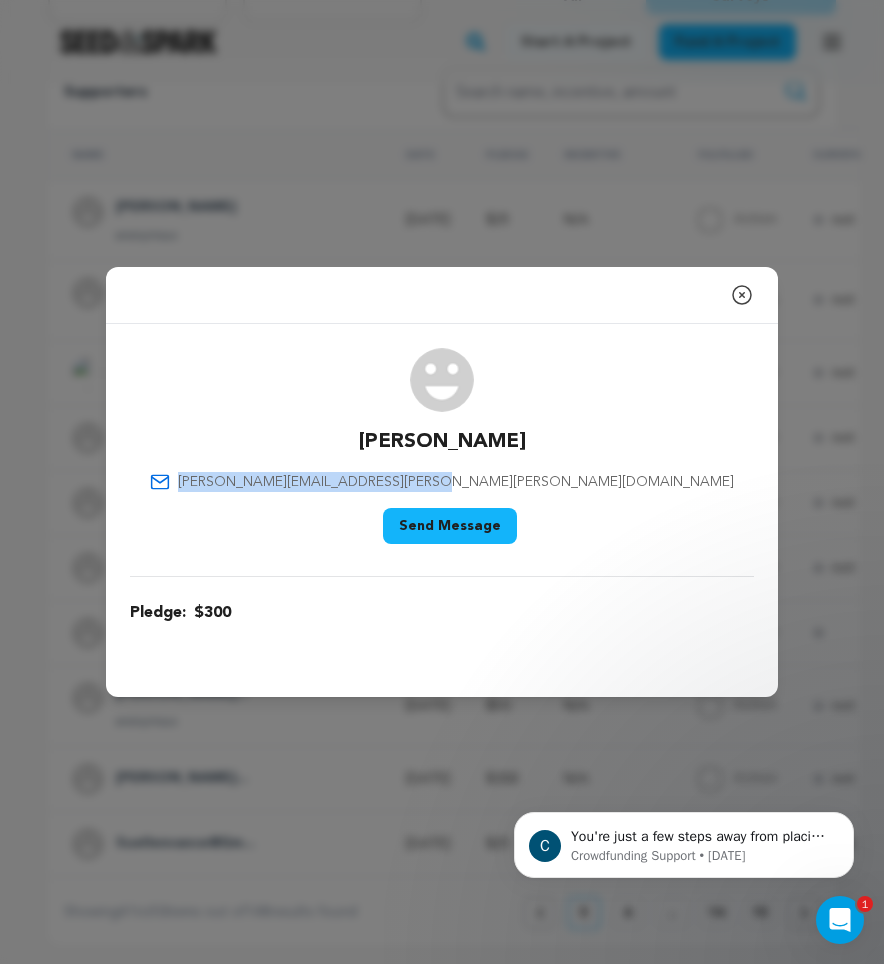 drag, startPoint x: 569, startPoint y: 479, endPoint x: 340, endPoint y: 487, distance: 229.1397 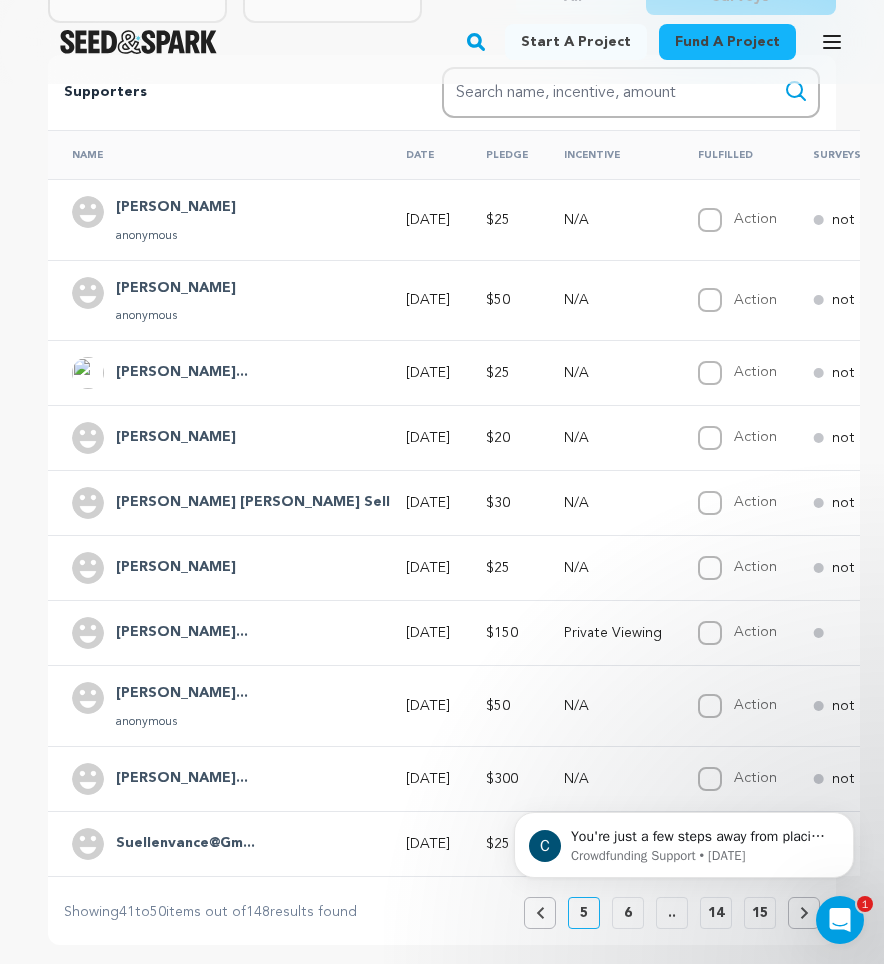 click on "Suellenvance@Gm..." at bounding box center [185, 844] 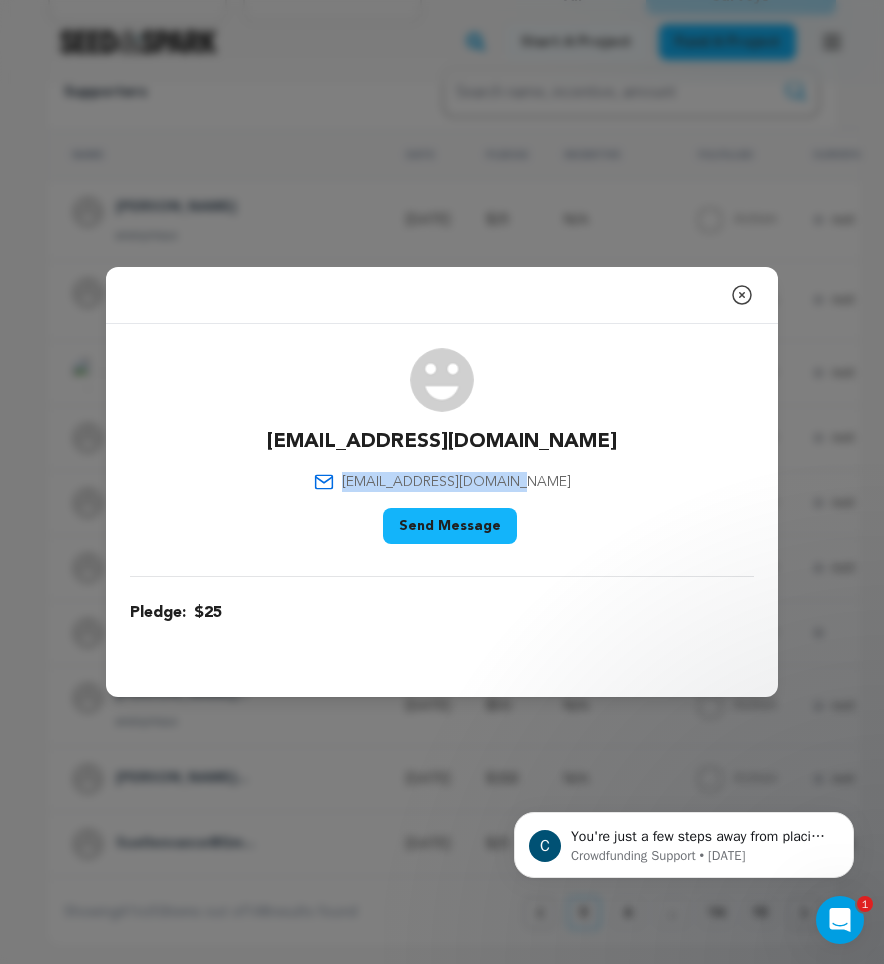 drag, startPoint x: 540, startPoint y: 484, endPoint x: 369, endPoint y: 484, distance: 171 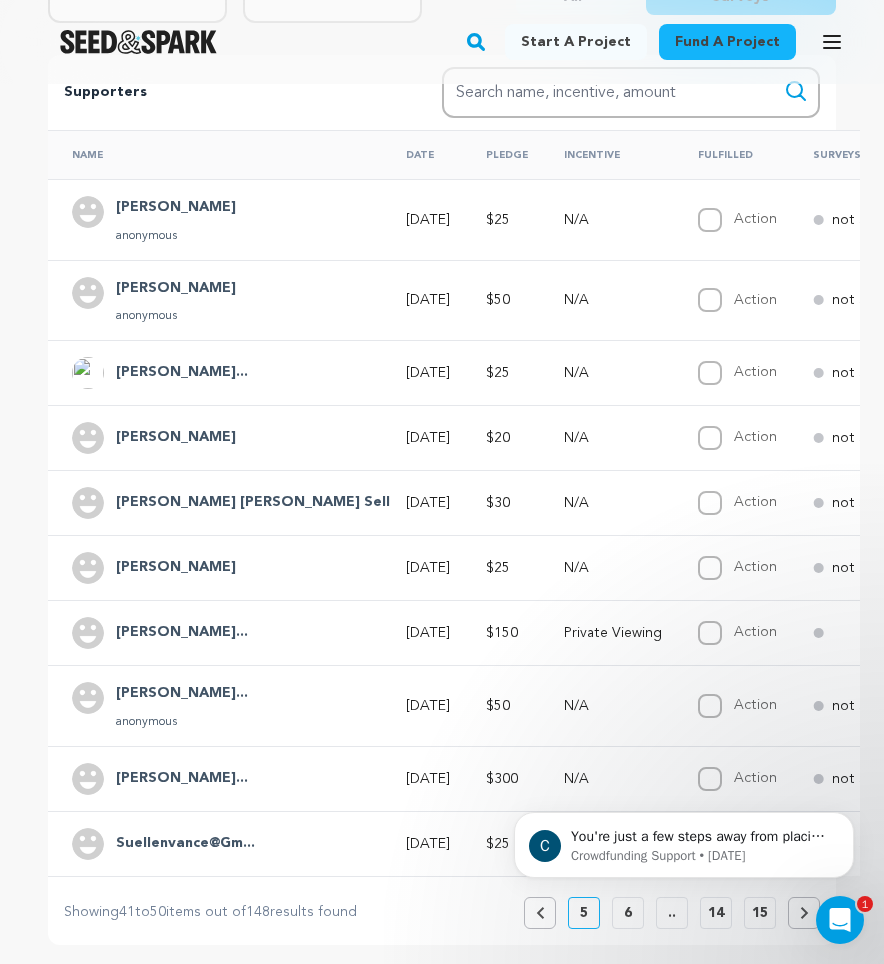 click on "6" at bounding box center [628, 913] 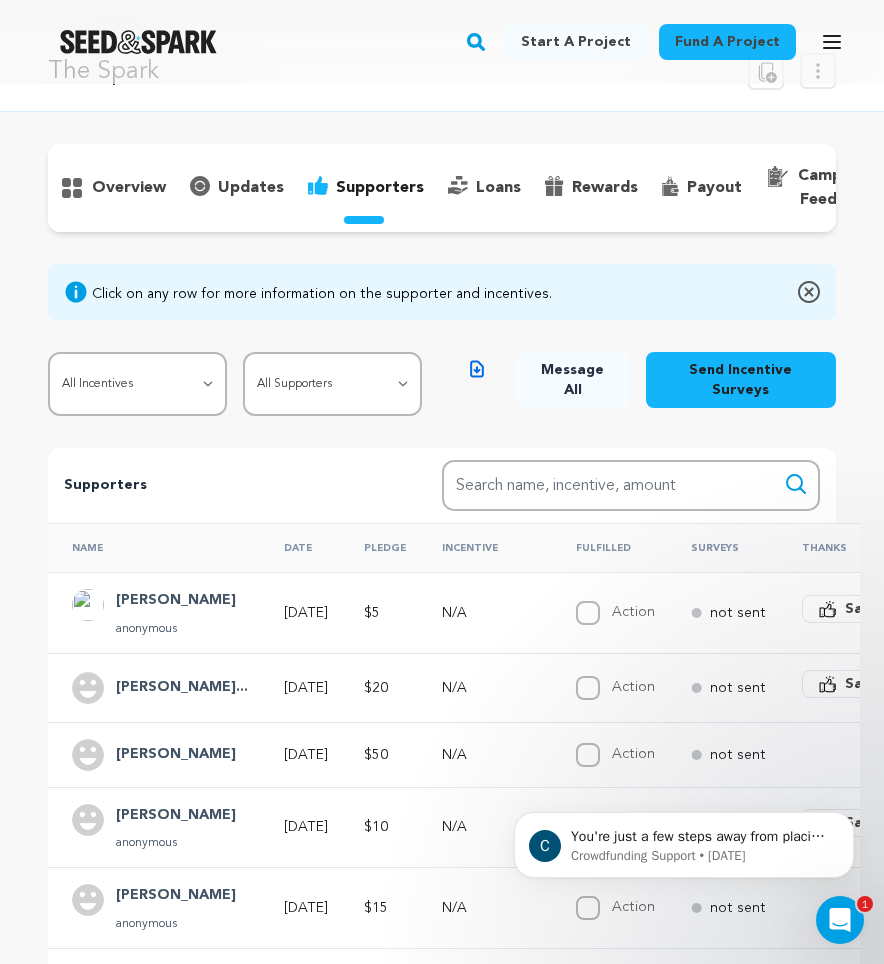 scroll, scrollTop: 52, scrollLeft: 0, axis: vertical 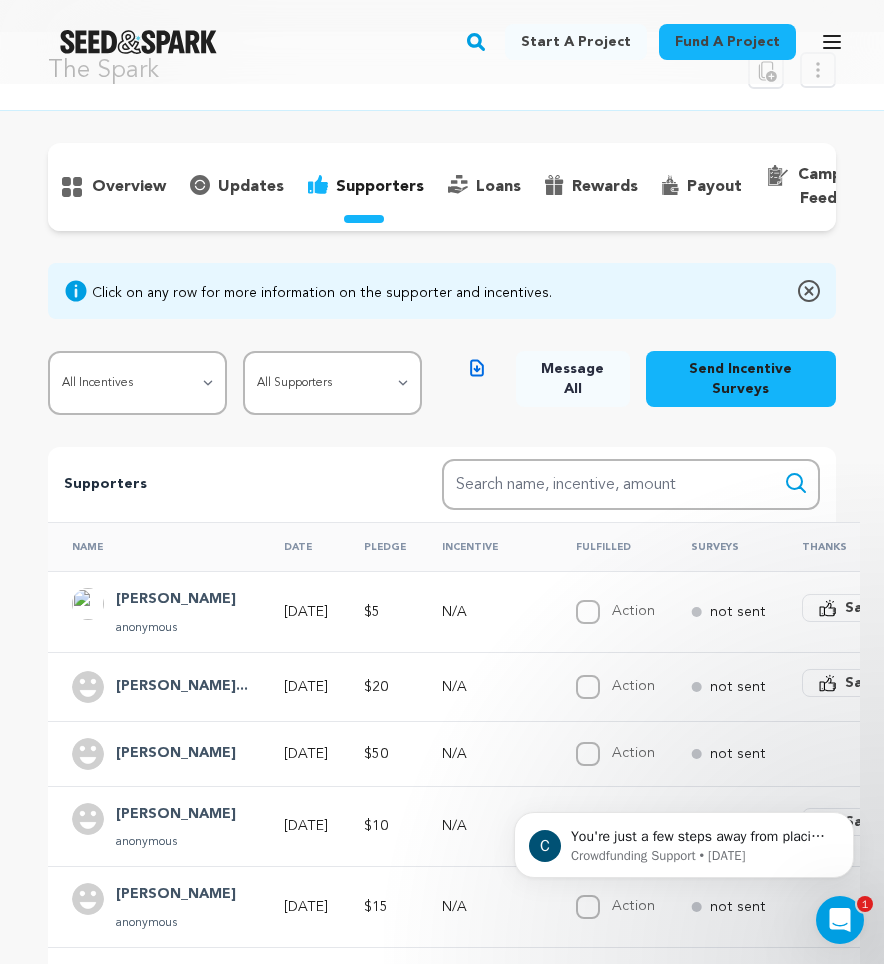 click on "[PERSON_NAME]..." at bounding box center [182, 687] 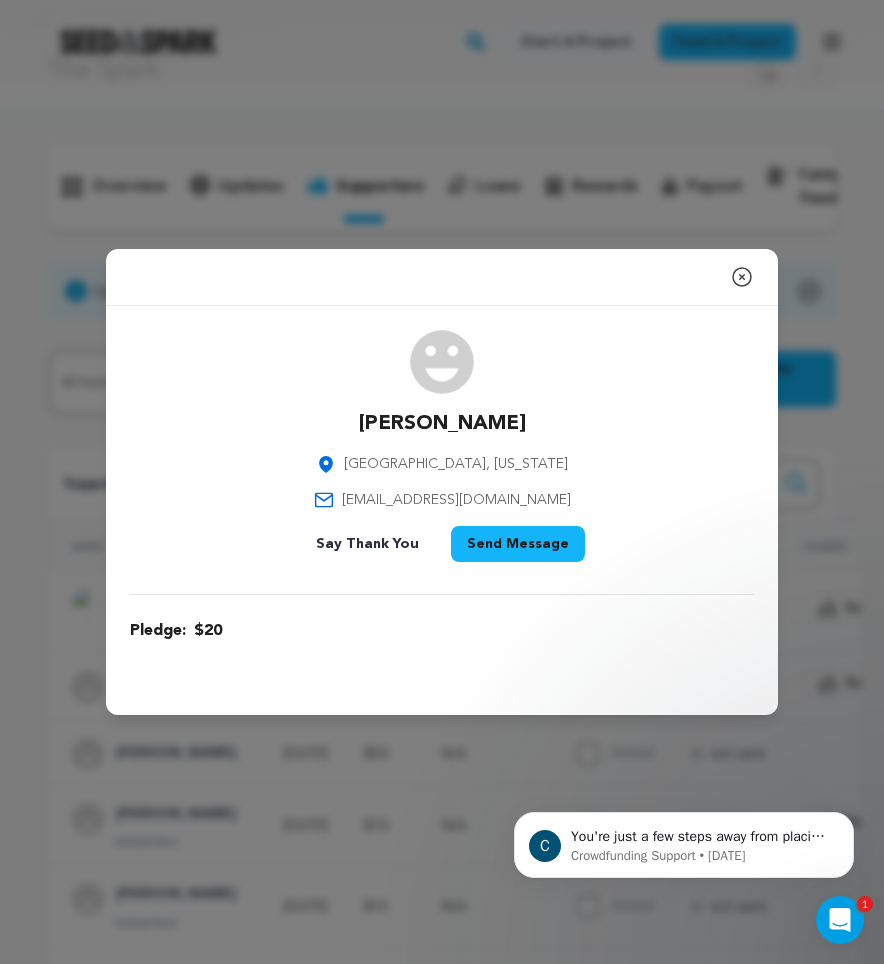 click 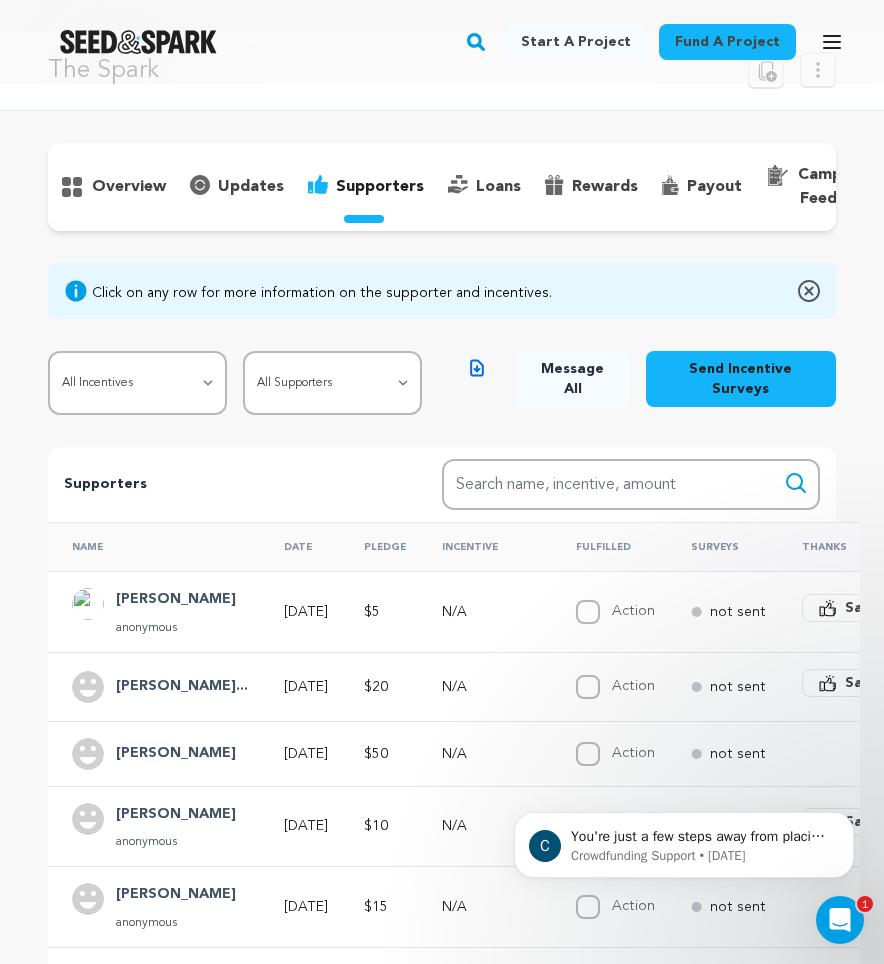 click on "Click on any row for more information on the supporter and incentives." at bounding box center (442, 291) 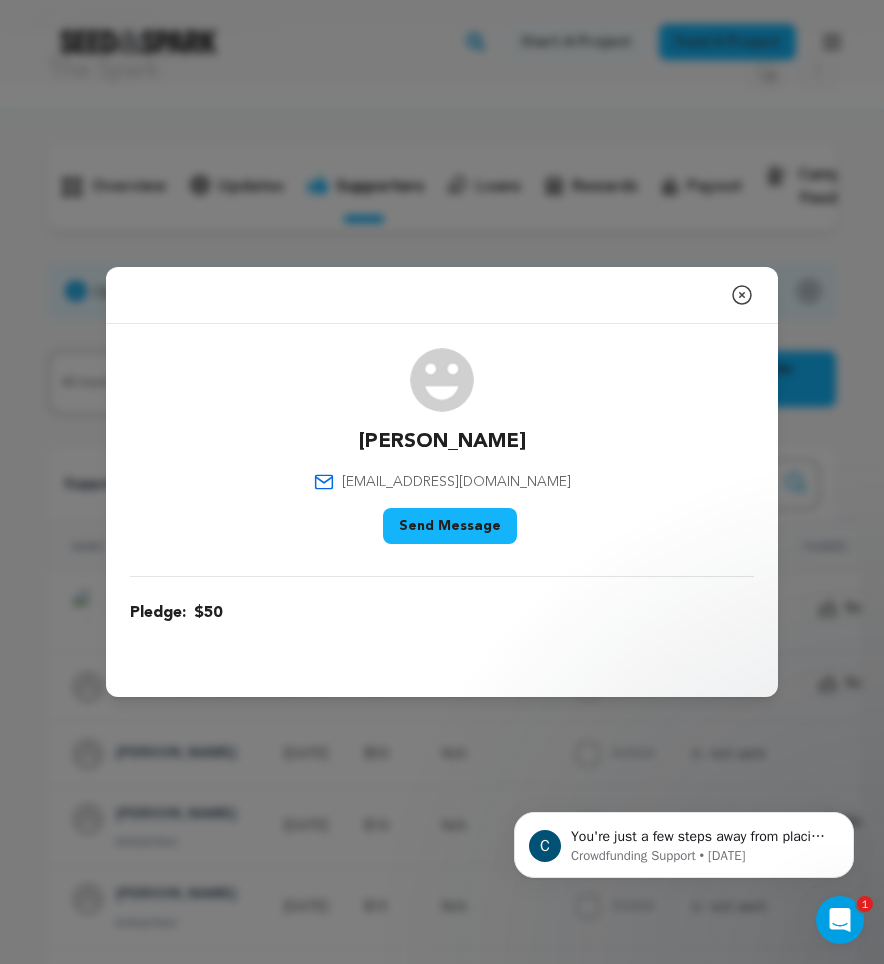 click 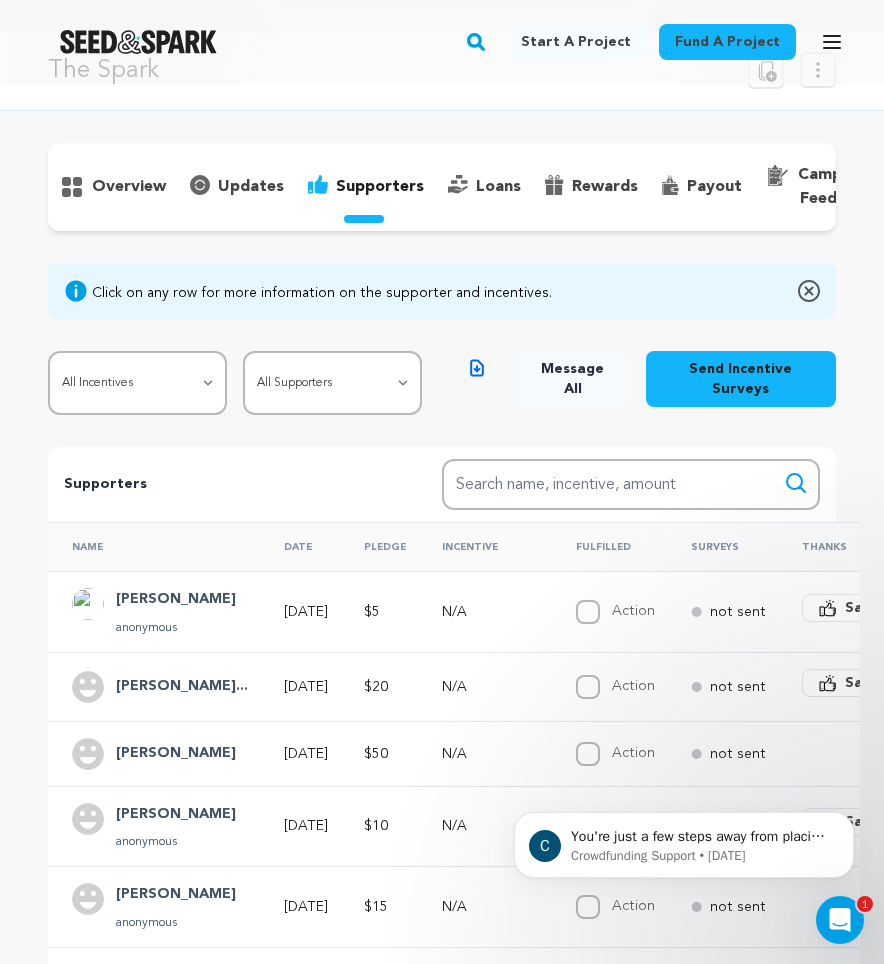 click on "[PERSON_NAME]" at bounding box center [176, 815] 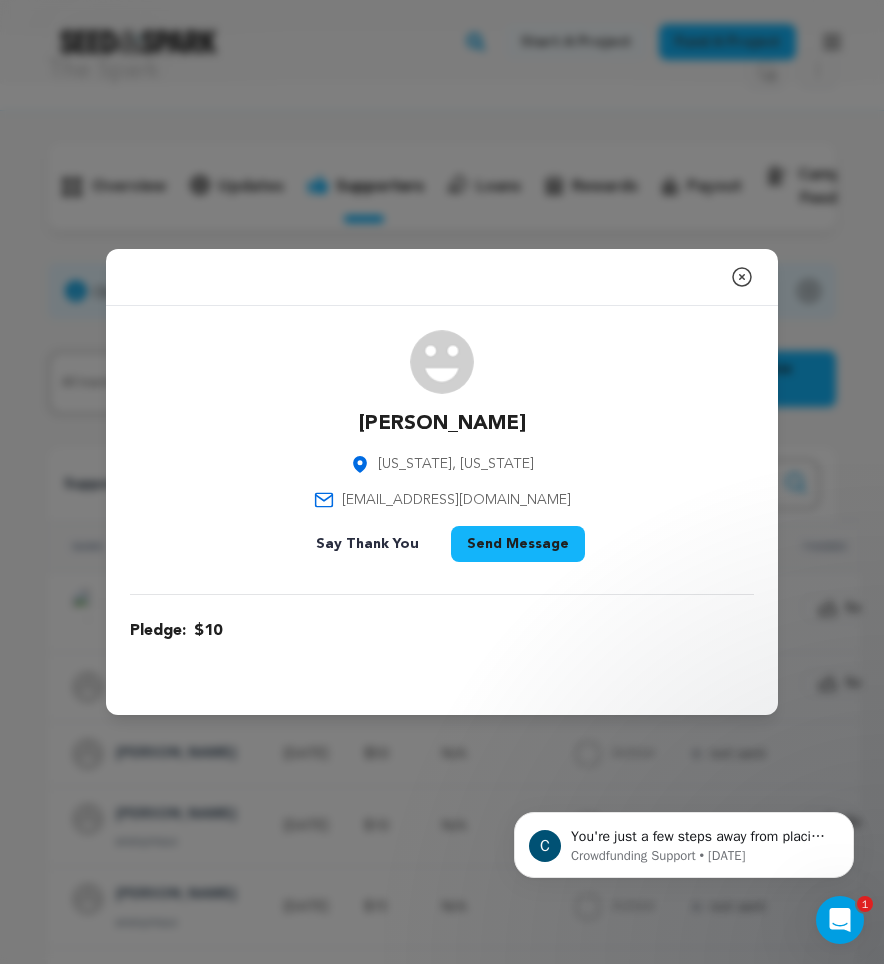 click 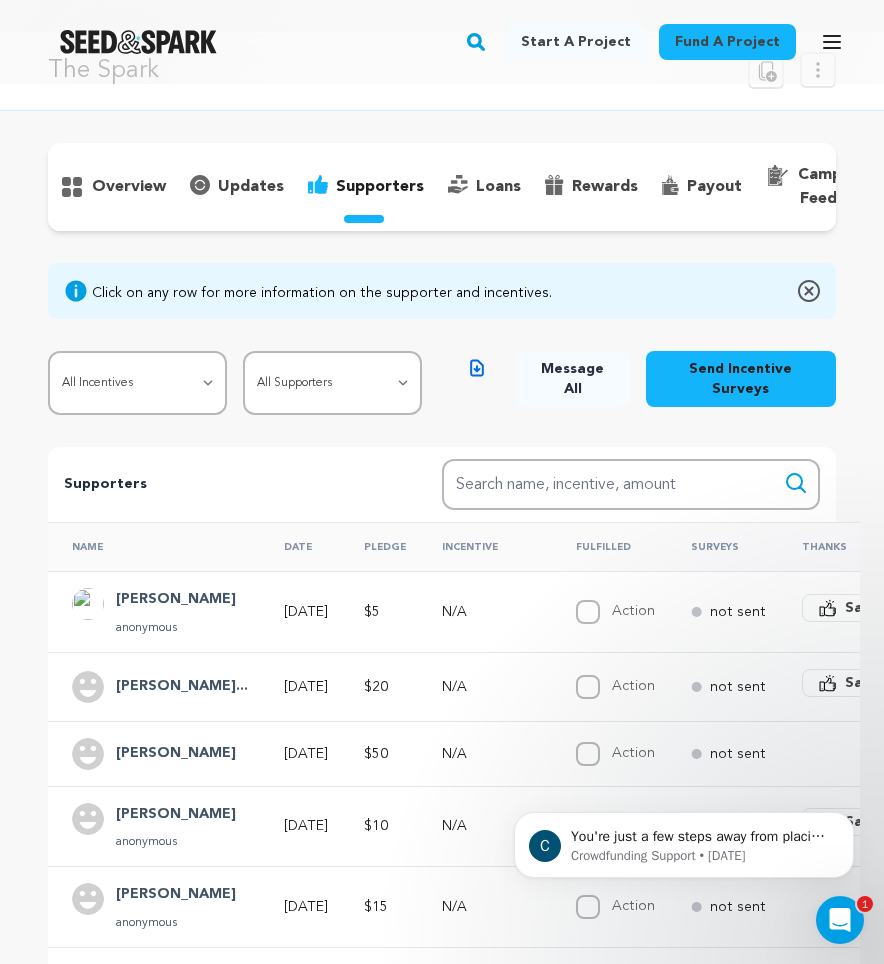 click on "Click on any row for more information on the supporter and incentives." at bounding box center (442, 291) 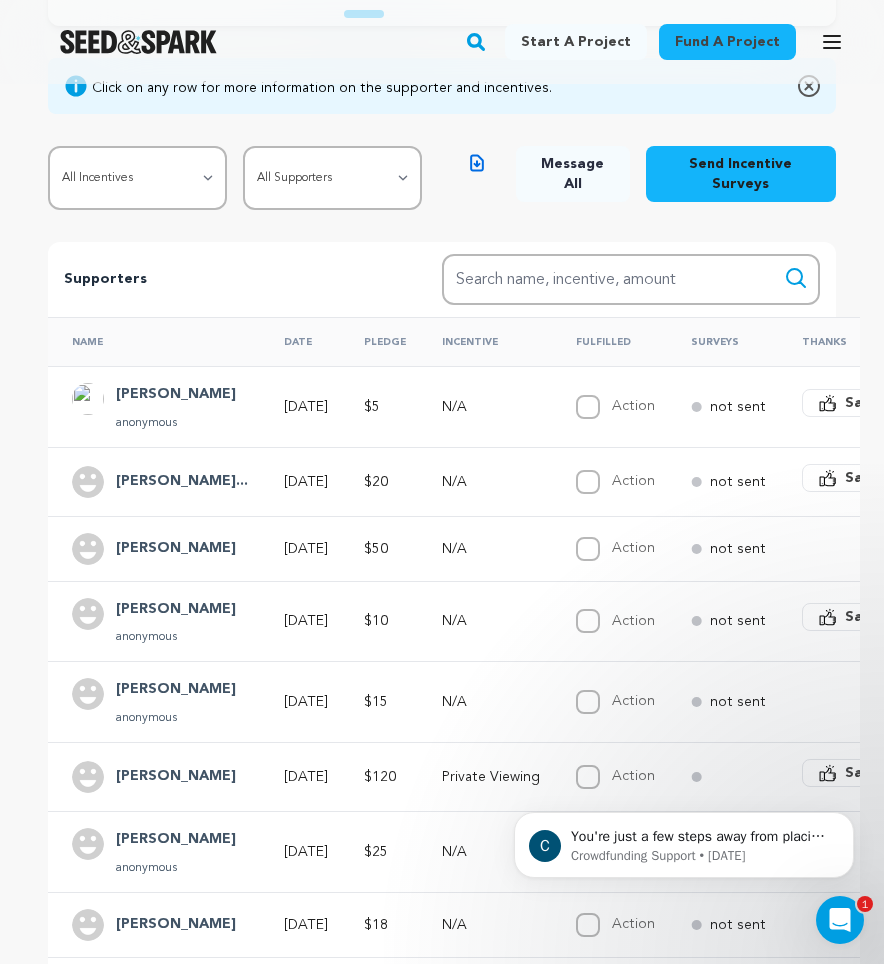 scroll, scrollTop: 272, scrollLeft: 0, axis: vertical 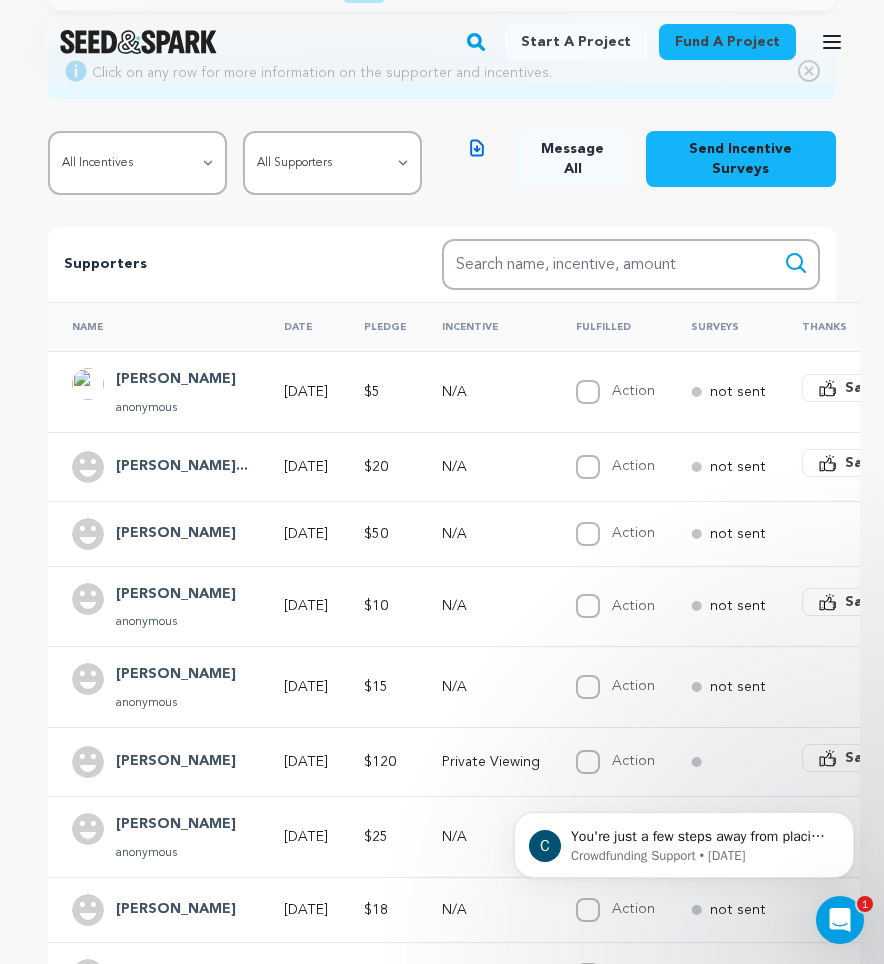 click on "[PERSON_NAME]" at bounding box center (176, 675) 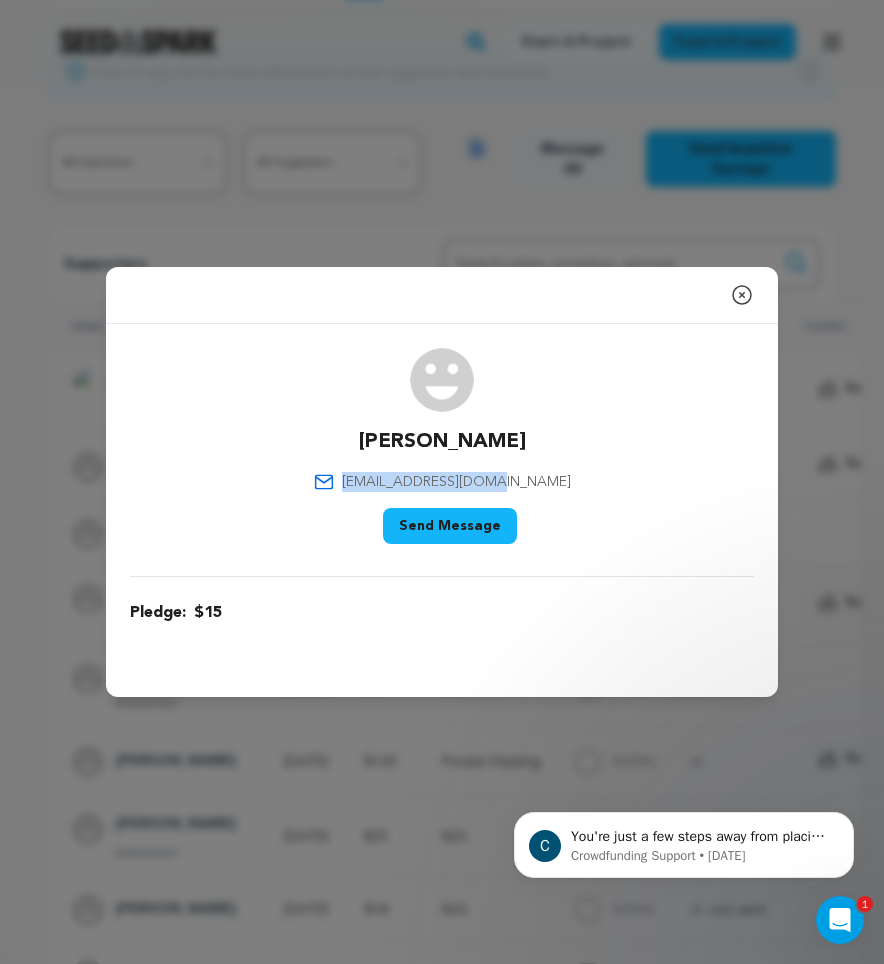 drag, startPoint x: 537, startPoint y: 482, endPoint x: 385, endPoint y: 479, distance: 152.0296 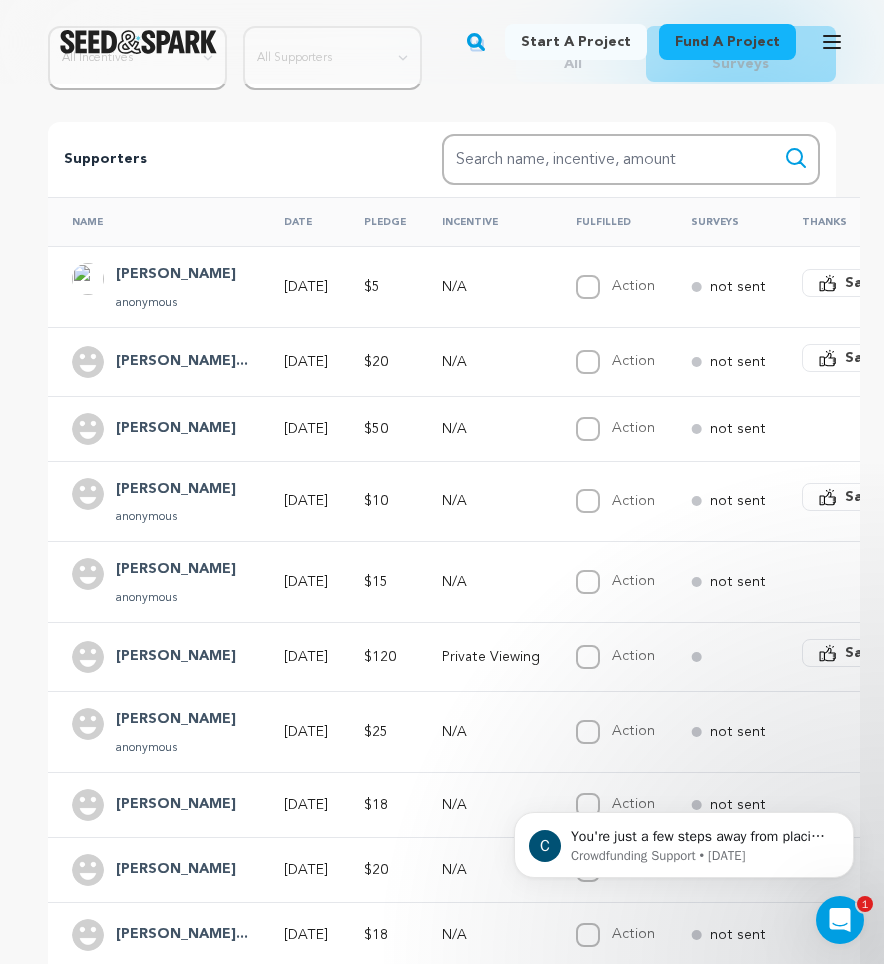 scroll, scrollTop: 408, scrollLeft: 0, axis: vertical 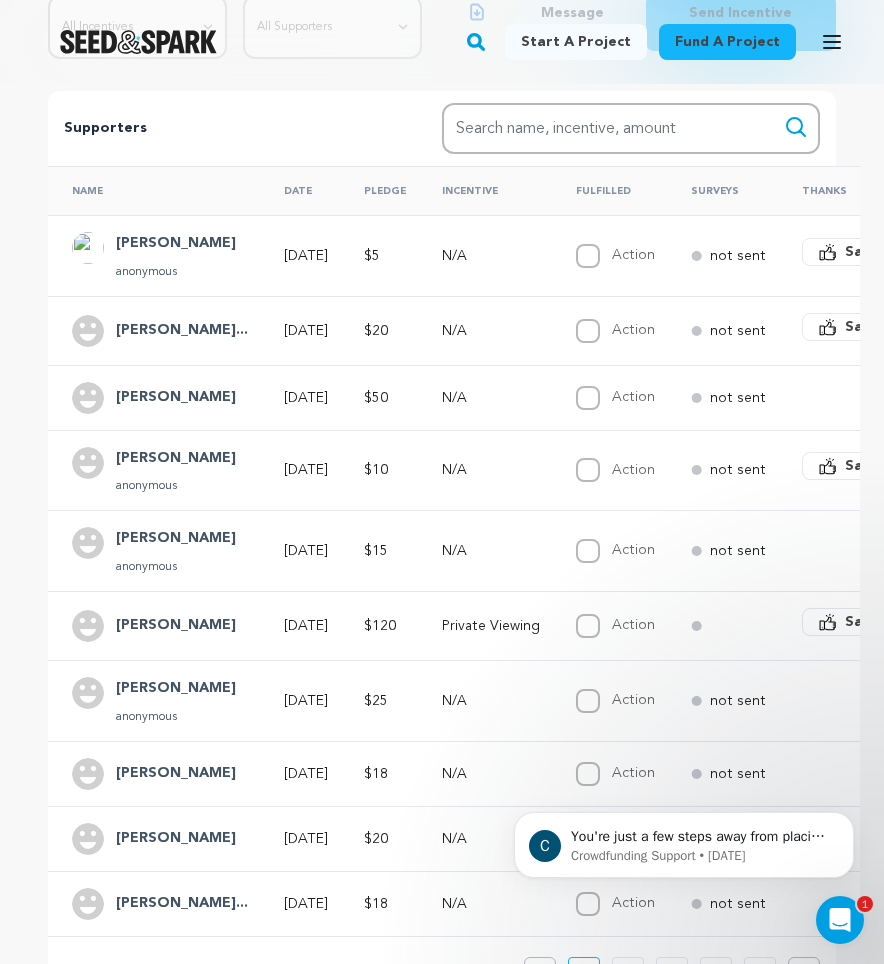click on "[PERSON_NAME]" at bounding box center (176, 626) 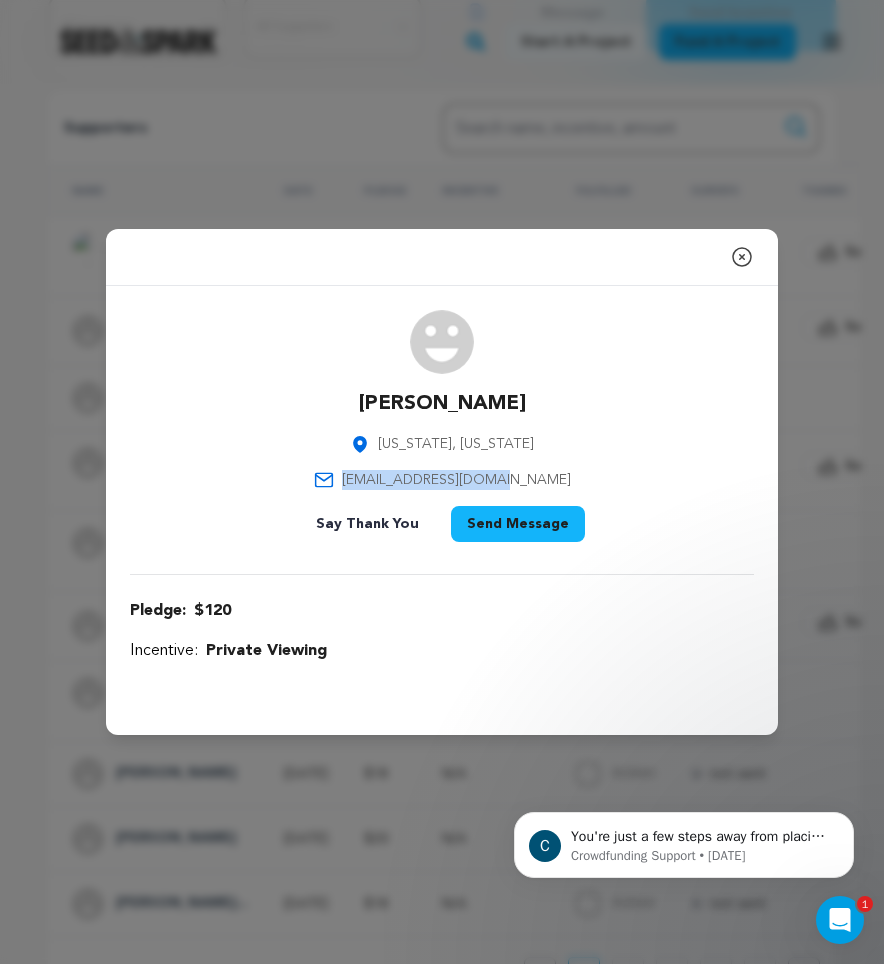 drag, startPoint x: 553, startPoint y: 478, endPoint x: 370, endPoint y: 477, distance: 183.00273 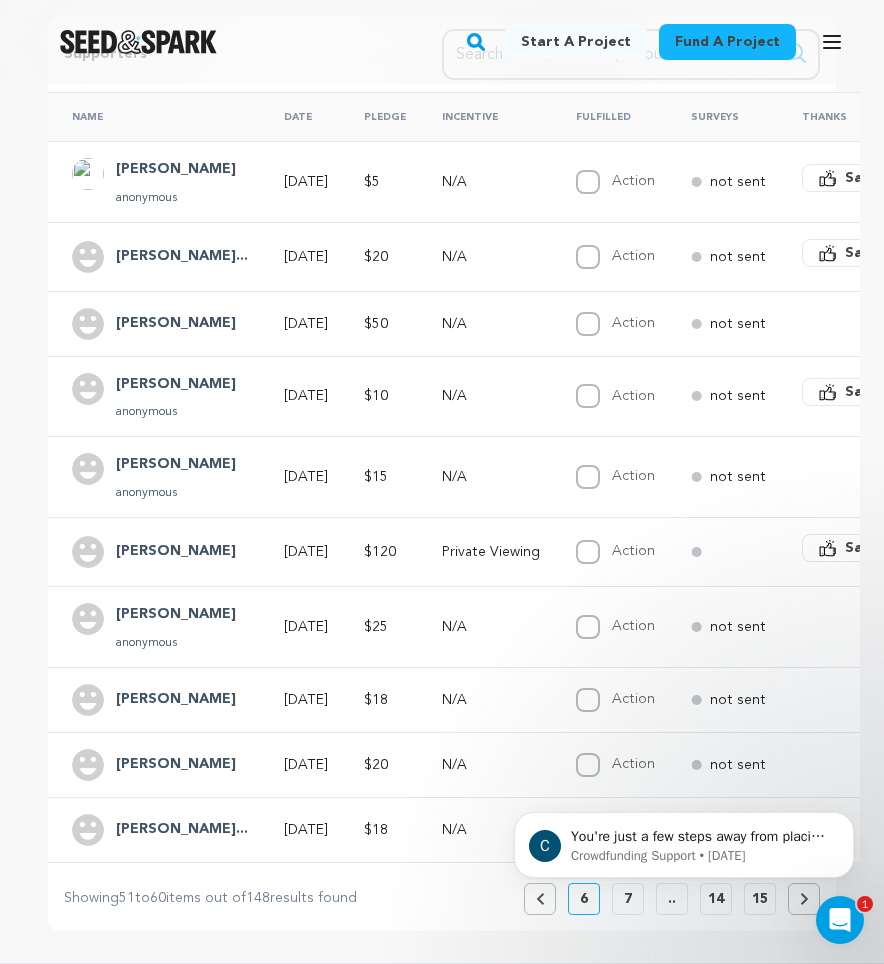 scroll, scrollTop: 485, scrollLeft: 0, axis: vertical 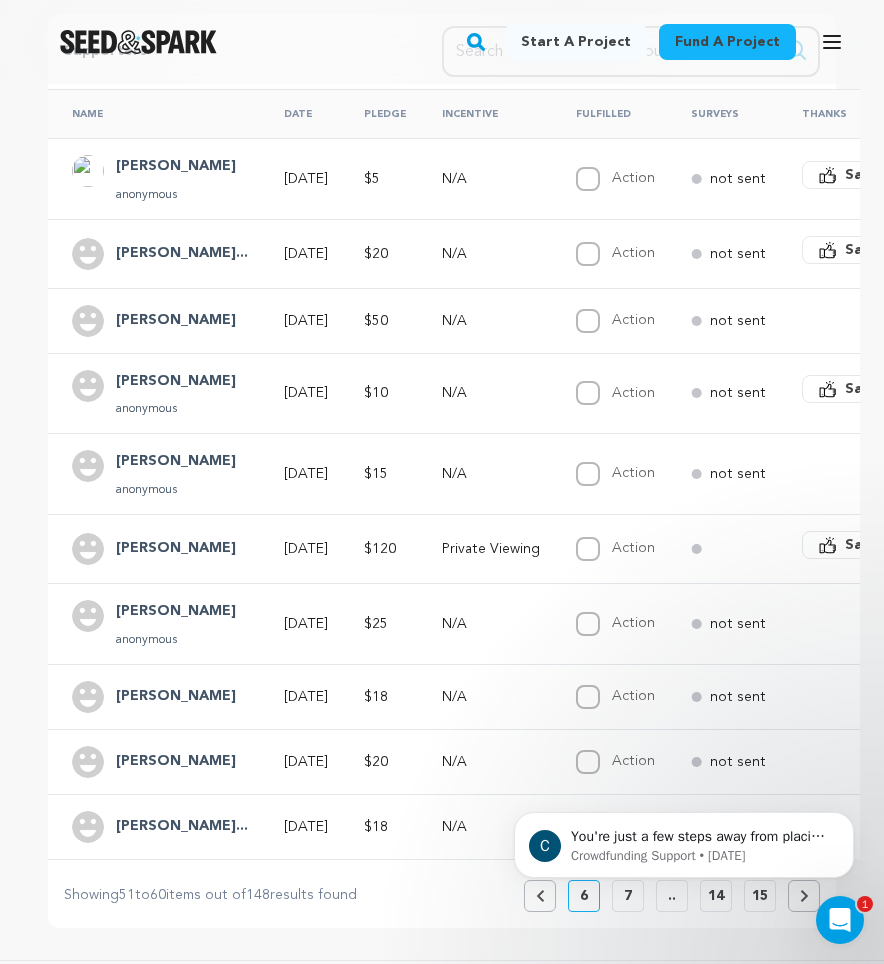 click on "[PERSON_NAME]" at bounding box center (176, 612) 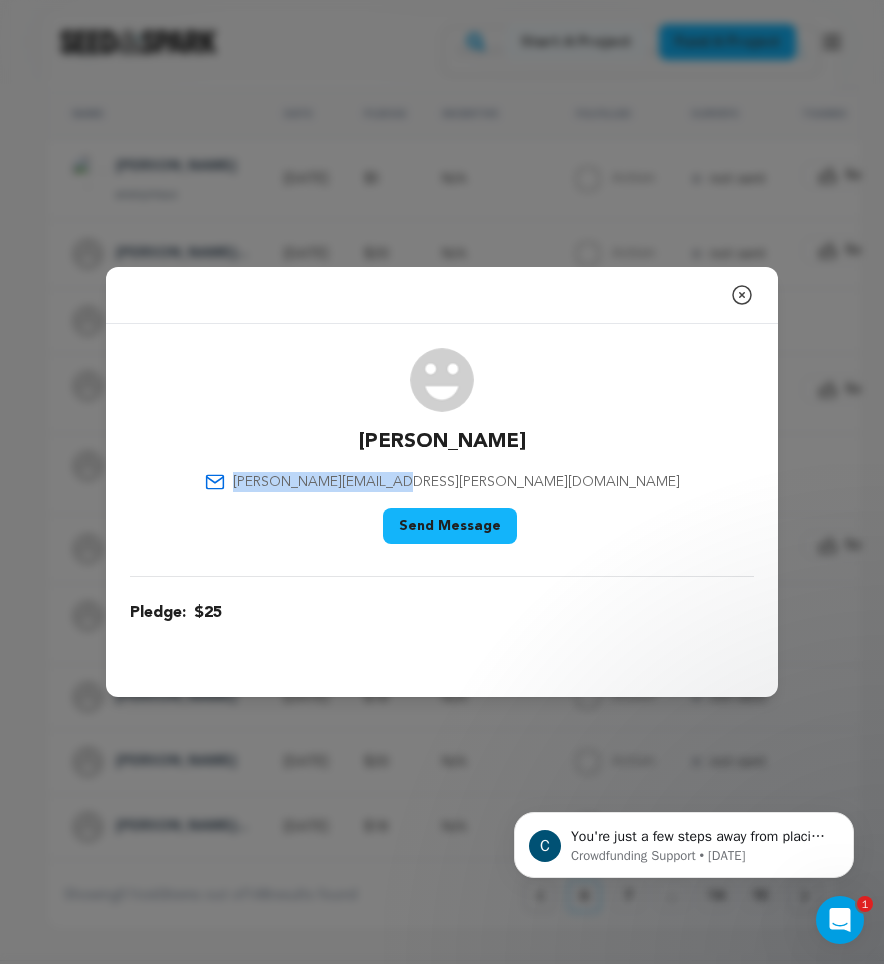 drag, startPoint x: 549, startPoint y: 482, endPoint x: 375, endPoint y: 482, distance: 174 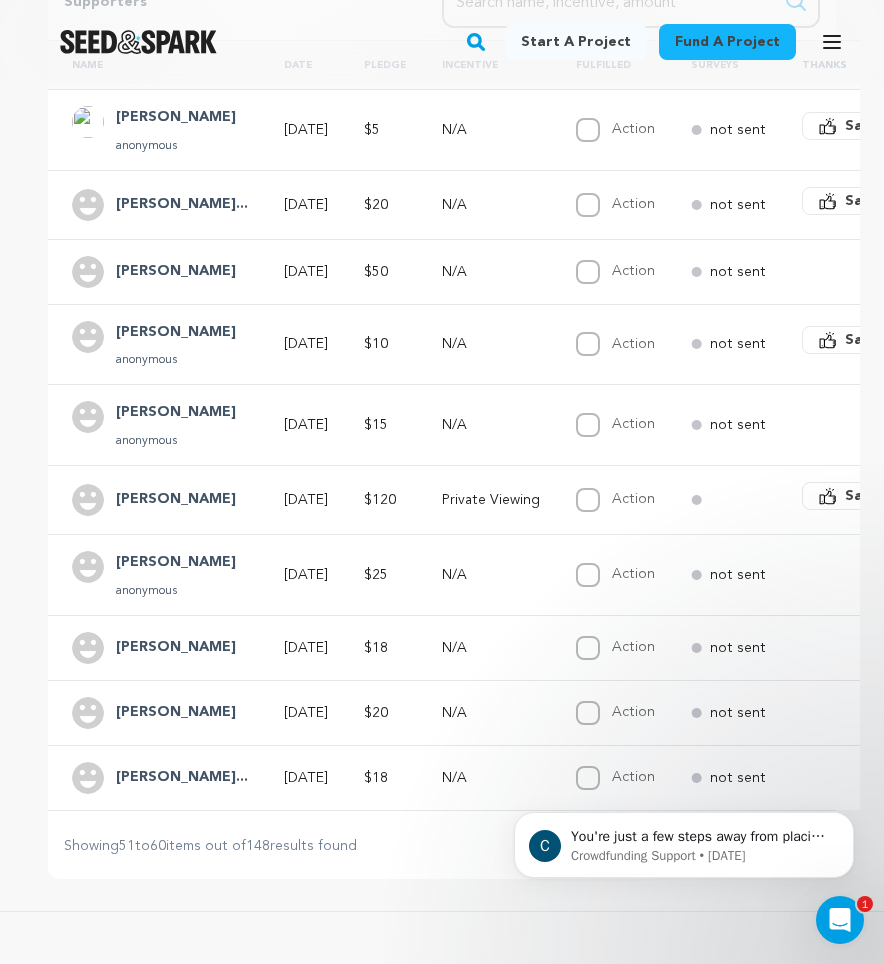 scroll, scrollTop: 542, scrollLeft: 0, axis: vertical 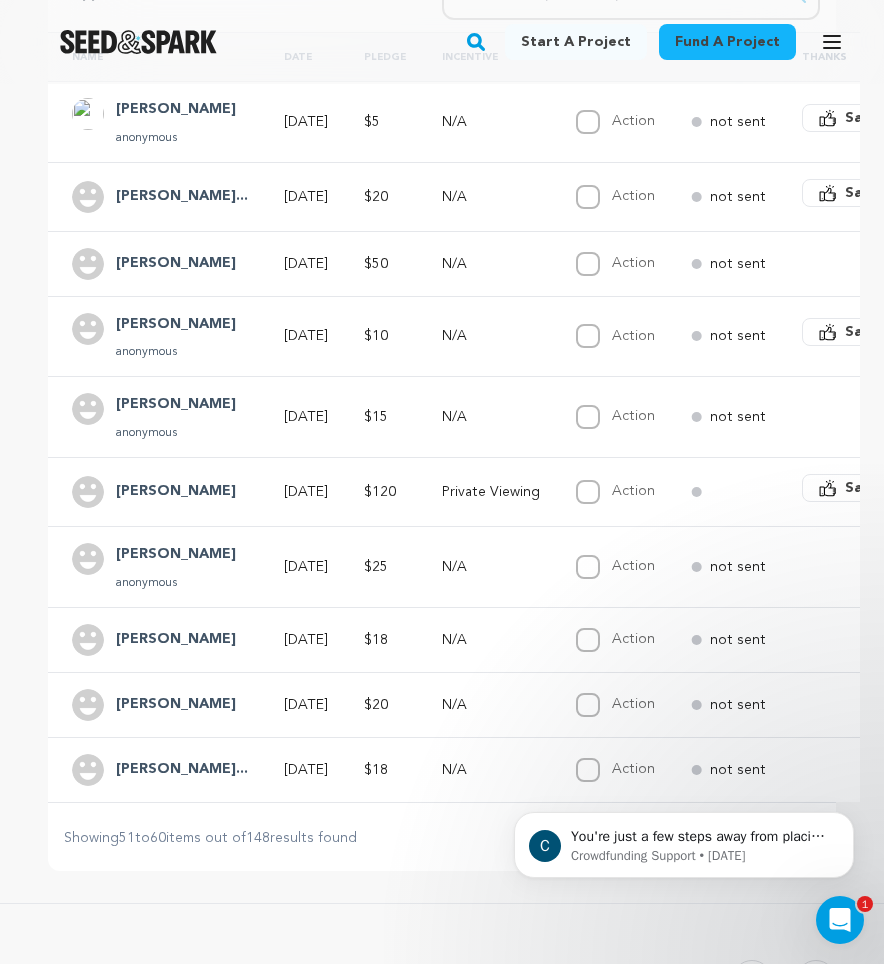 click on "[PERSON_NAME]" at bounding box center (176, 705) 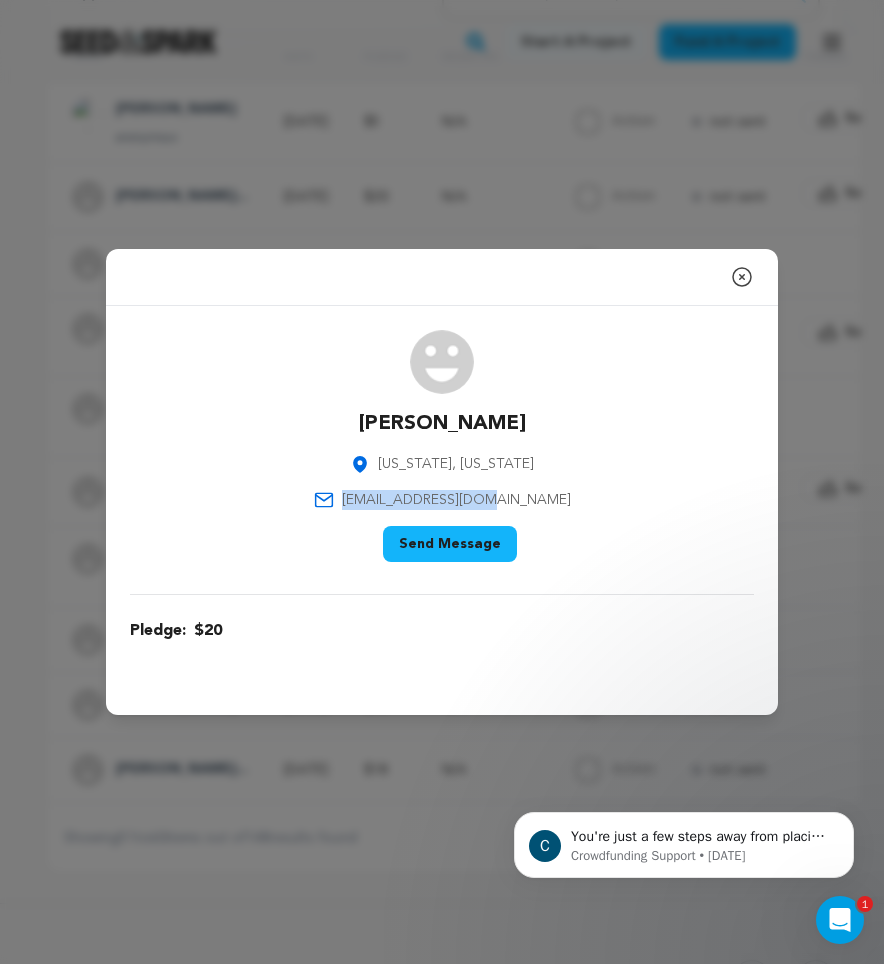 drag, startPoint x: 538, startPoint y: 498, endPoint x: 373, endPoint y: 500, distance: 165.01212 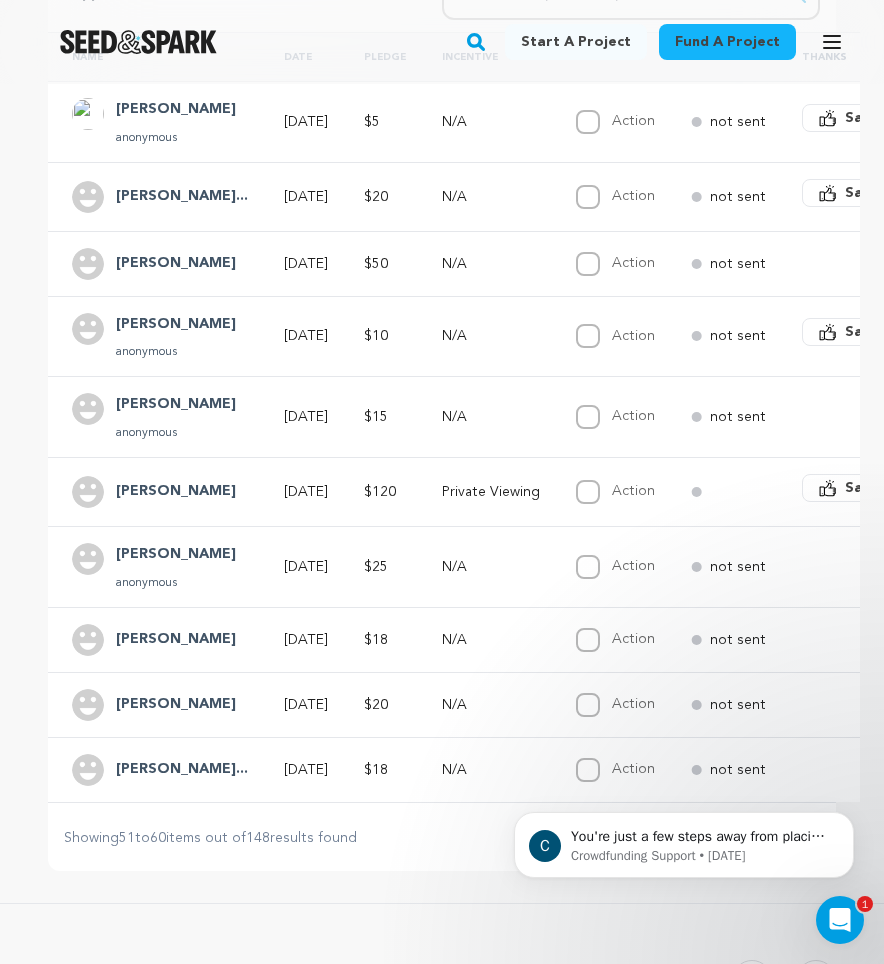 click on "[PERSON_NAME]..." at bounding box center [182, 770] 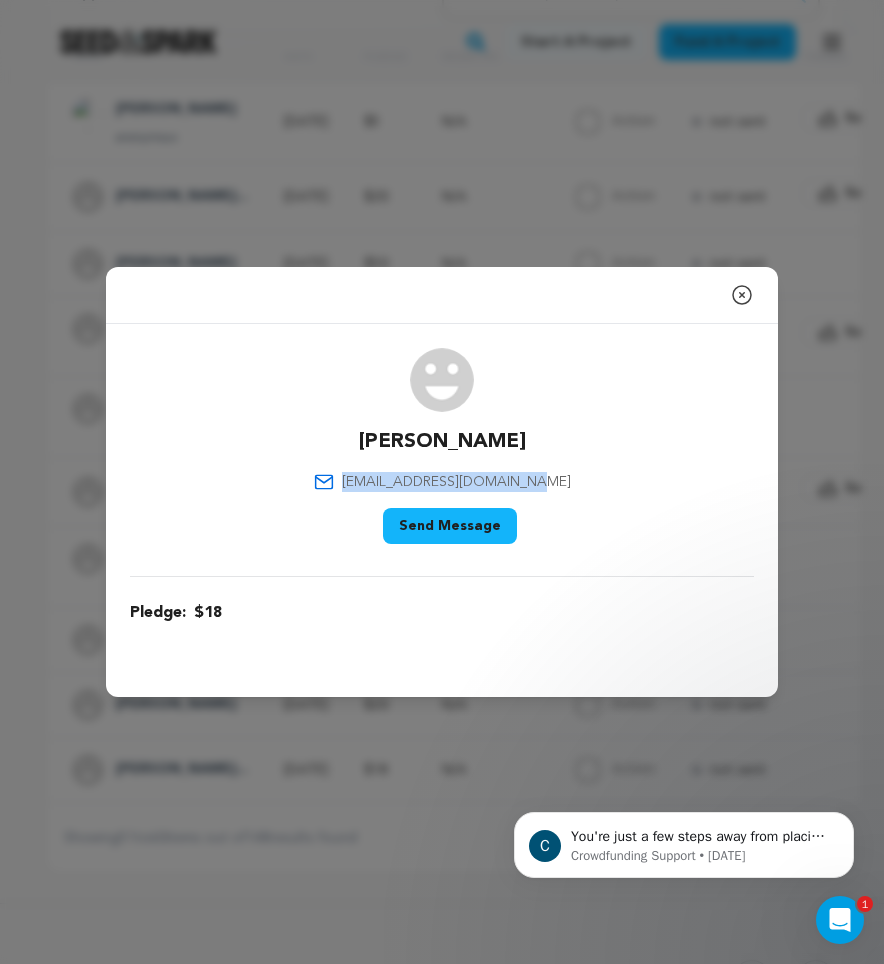 drag, startPoint x: 560, startPoint y: 481, endPoint x: 360, endPoint y: 478, distance: 200.02249 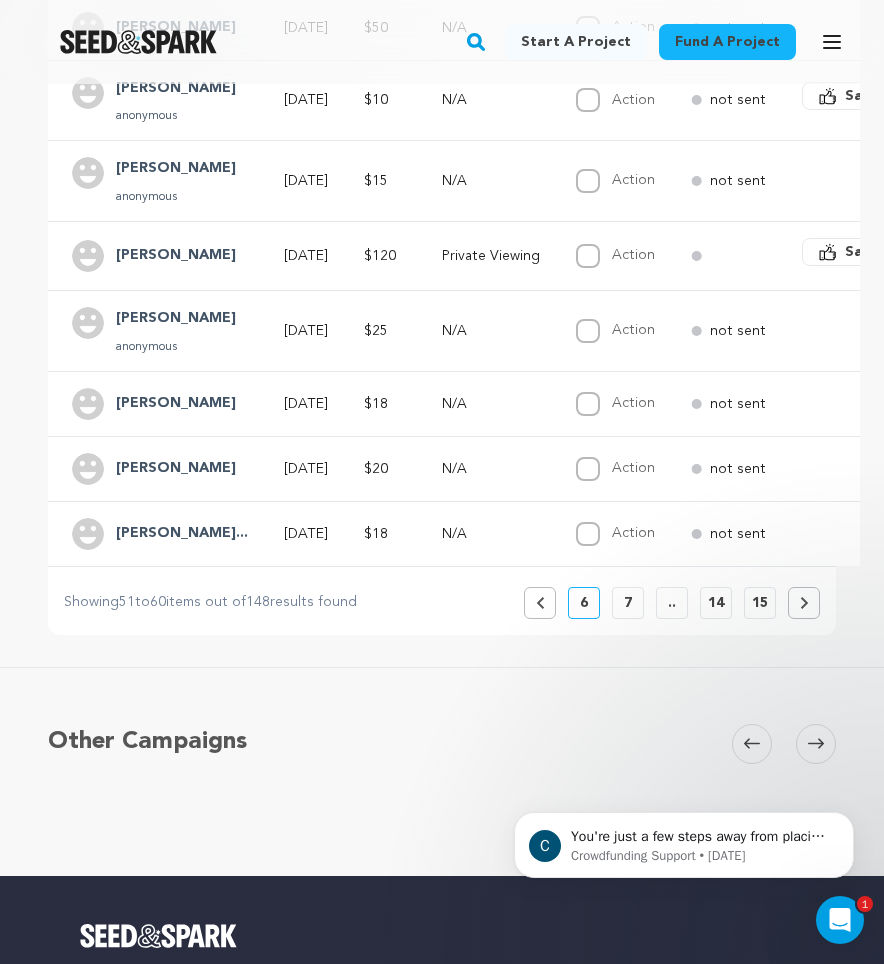 scroll, scrollTop: 789, scrollLeft: 0, axis: vertical 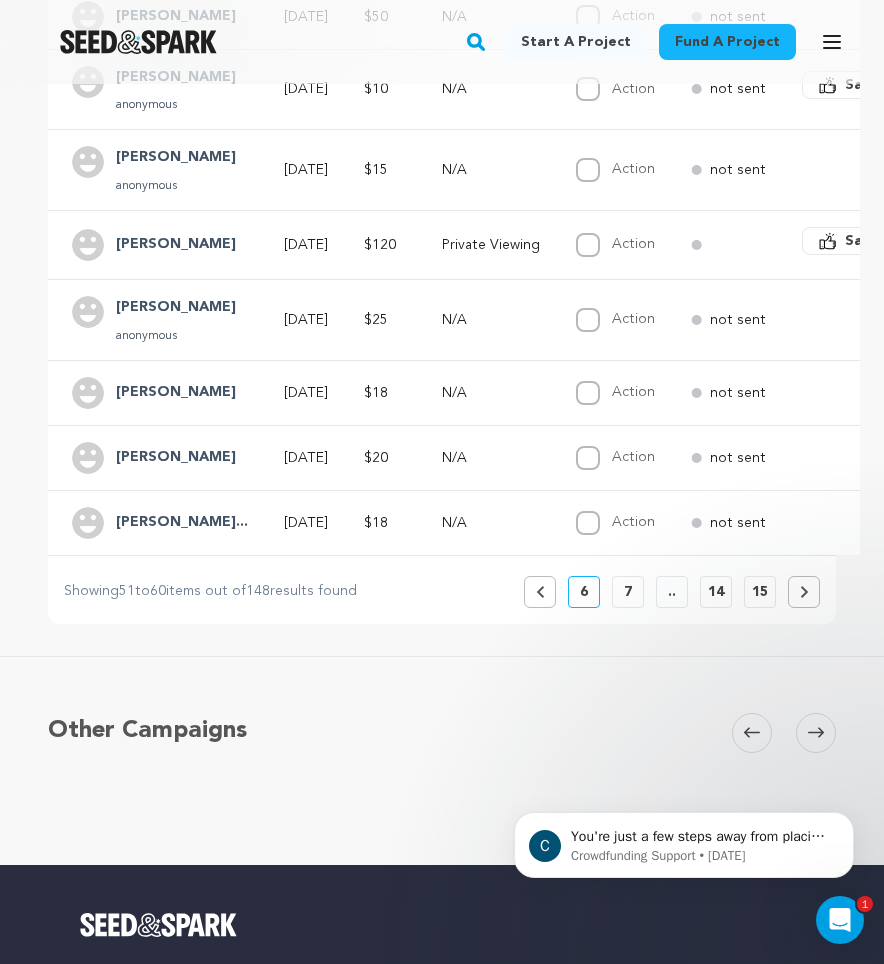 click on "7" at bounding box center [628, 592] 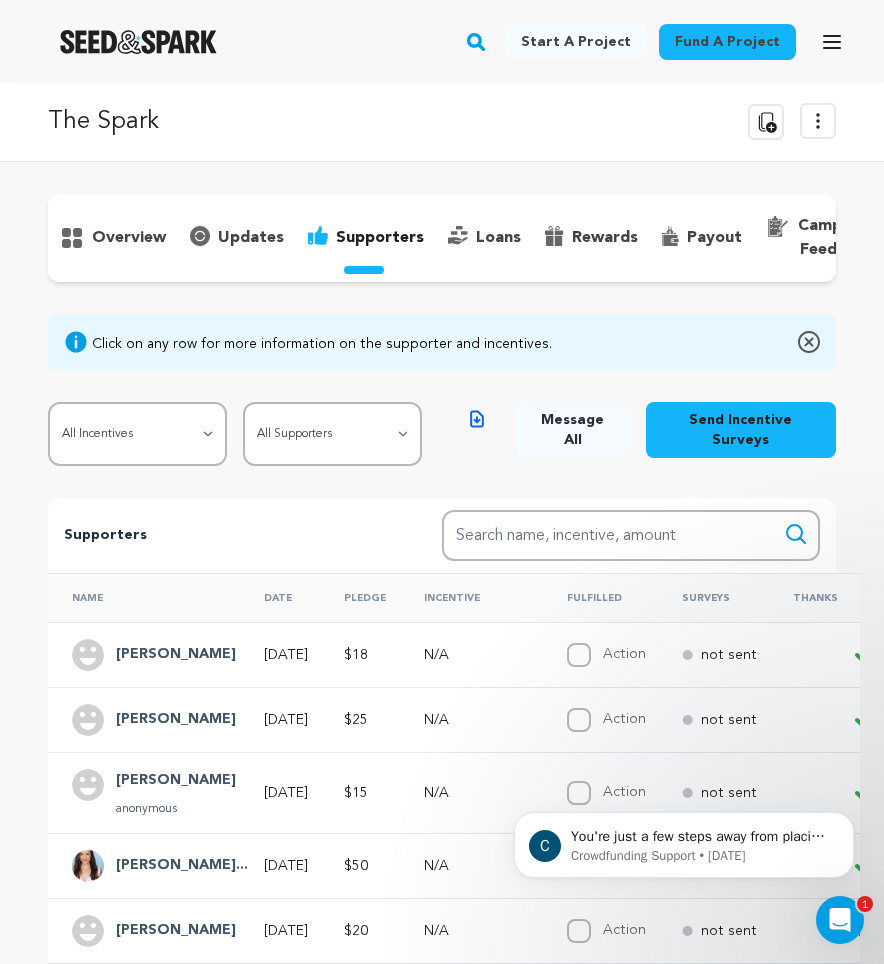 scroll, scrollTop: 0, scrollLeft: 0, axis: both 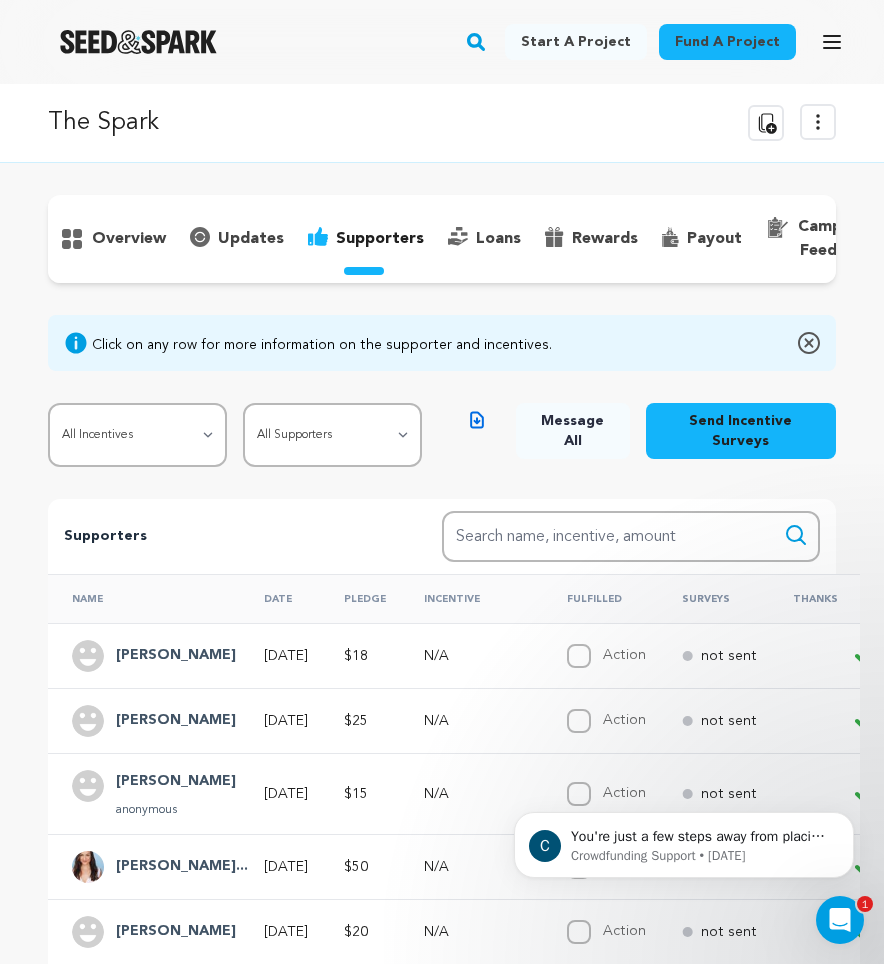 click on "[PERSON_NAME]" at bounding box center [176, 656] 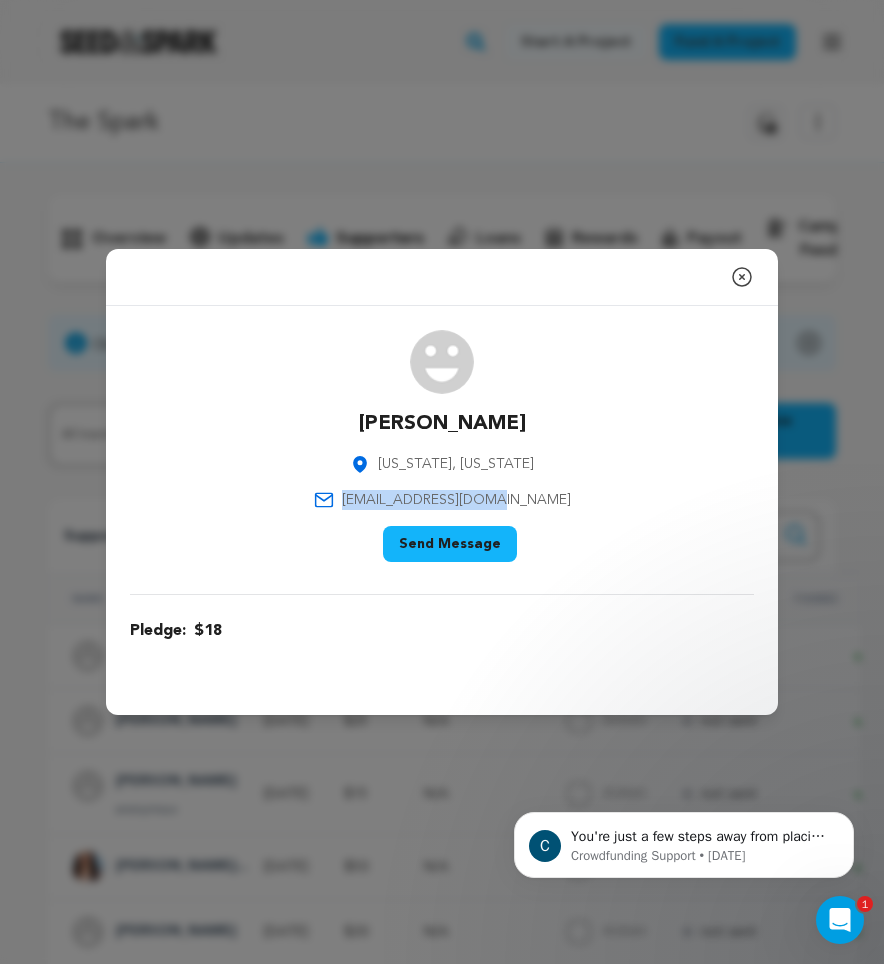 drag, startPoint x: 535, startPoint y: 499, endPoint x: 376, endPoint y: 501, distance: 159.01257 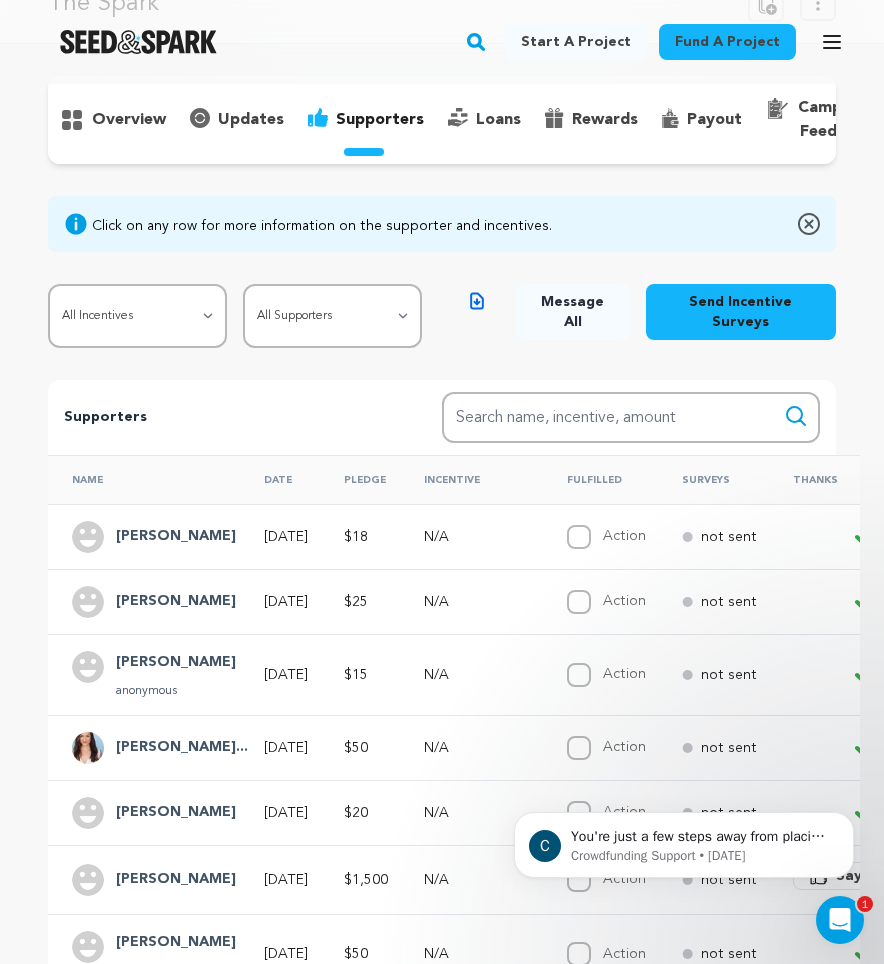 scroll, scrollTop: 121, scrollLeft: 0, axis: vertical 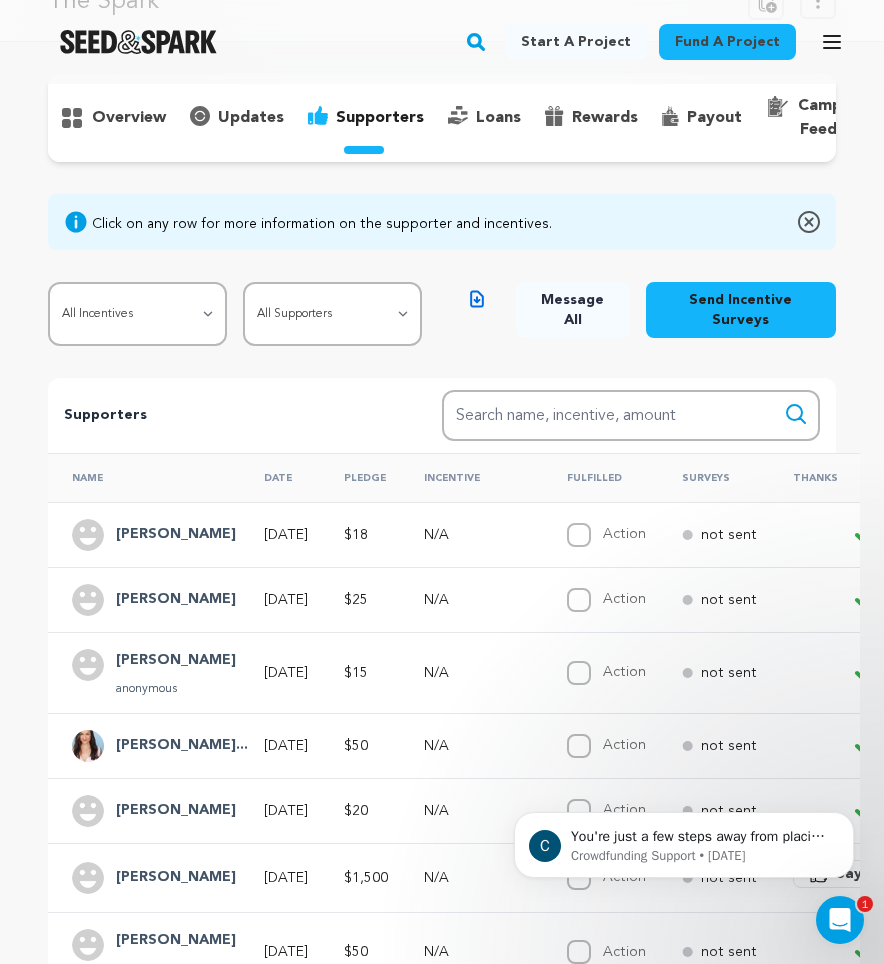 click on "[PERSON_NAME]" at bounding box center (176, 600) 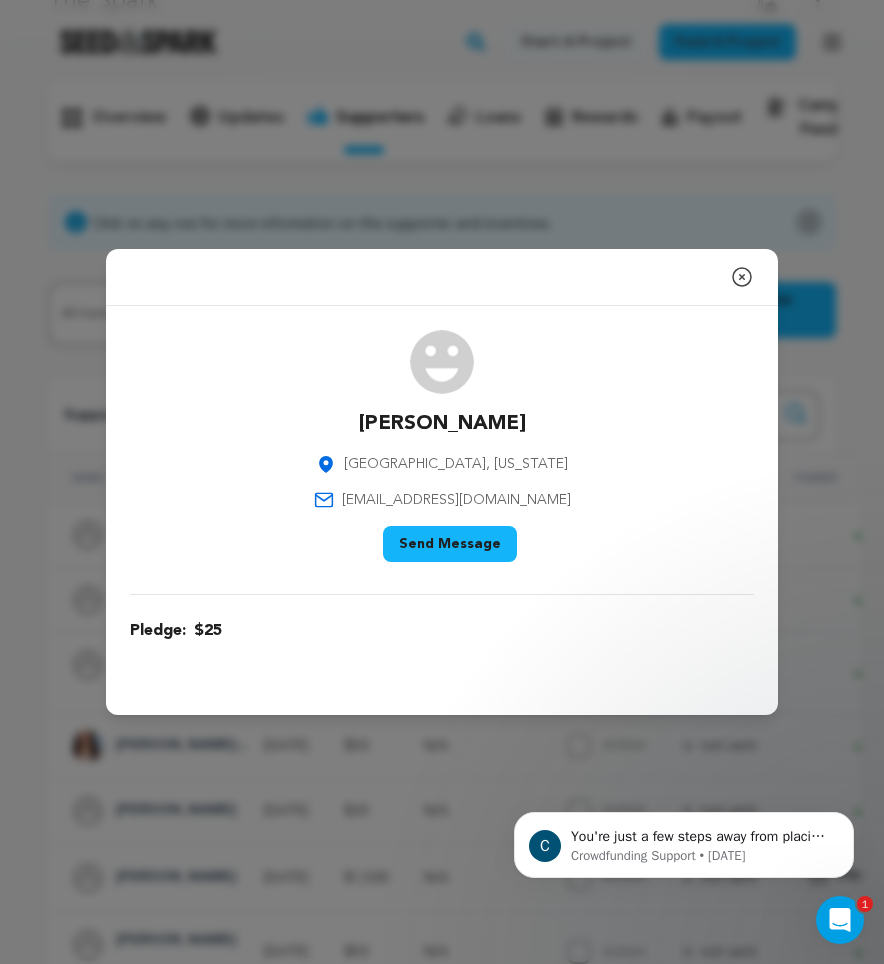 click 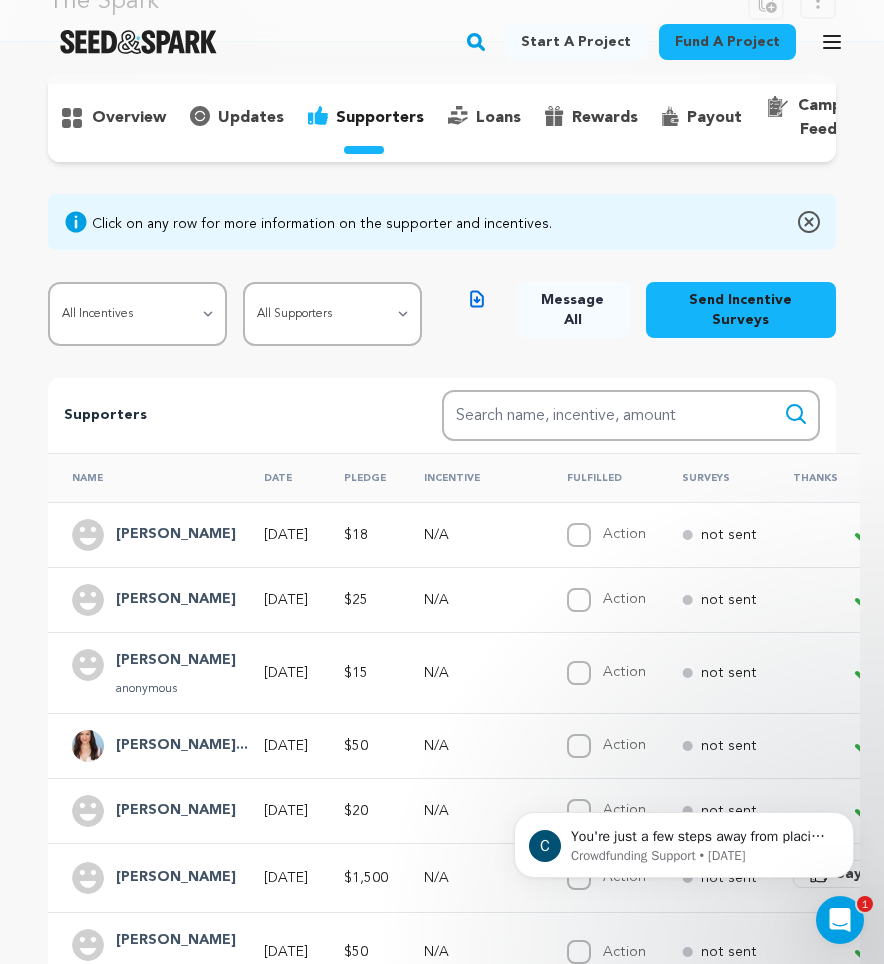 click on "[PERSON_NAME]" at bounding box center [176, 661] 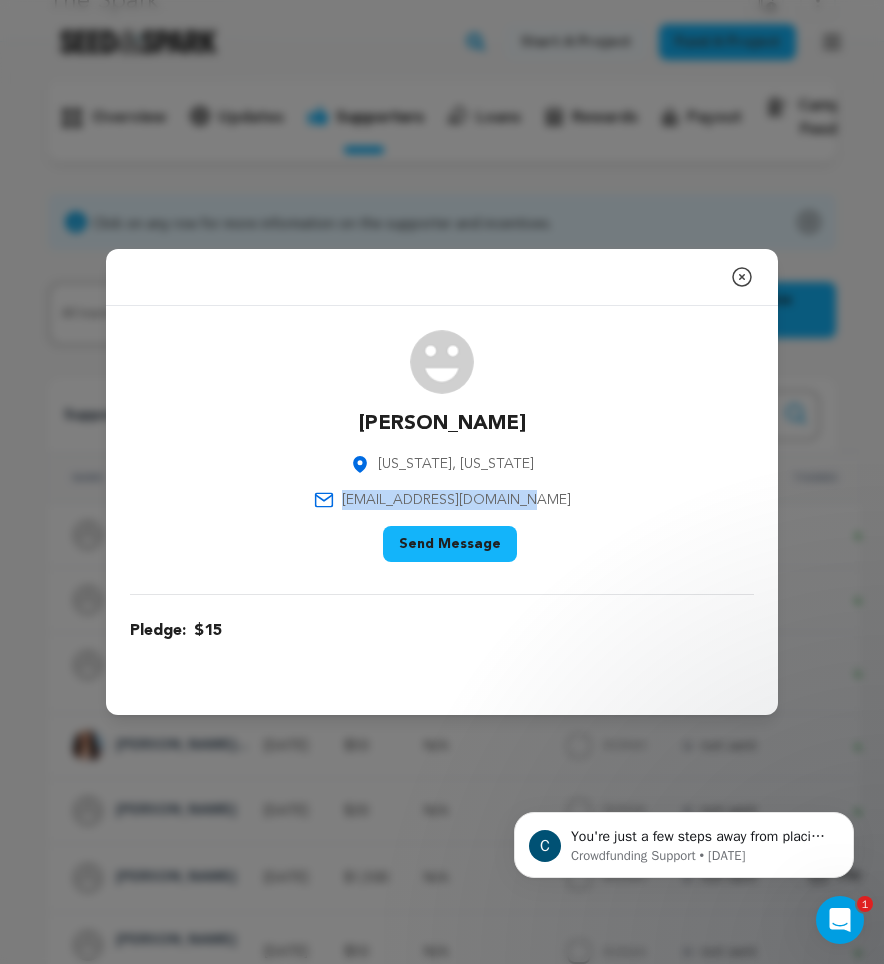 drag, startPoint x: 541, startPoint y: 503, endPoint x: 375, endPoint y: 497, distance: 166.1084 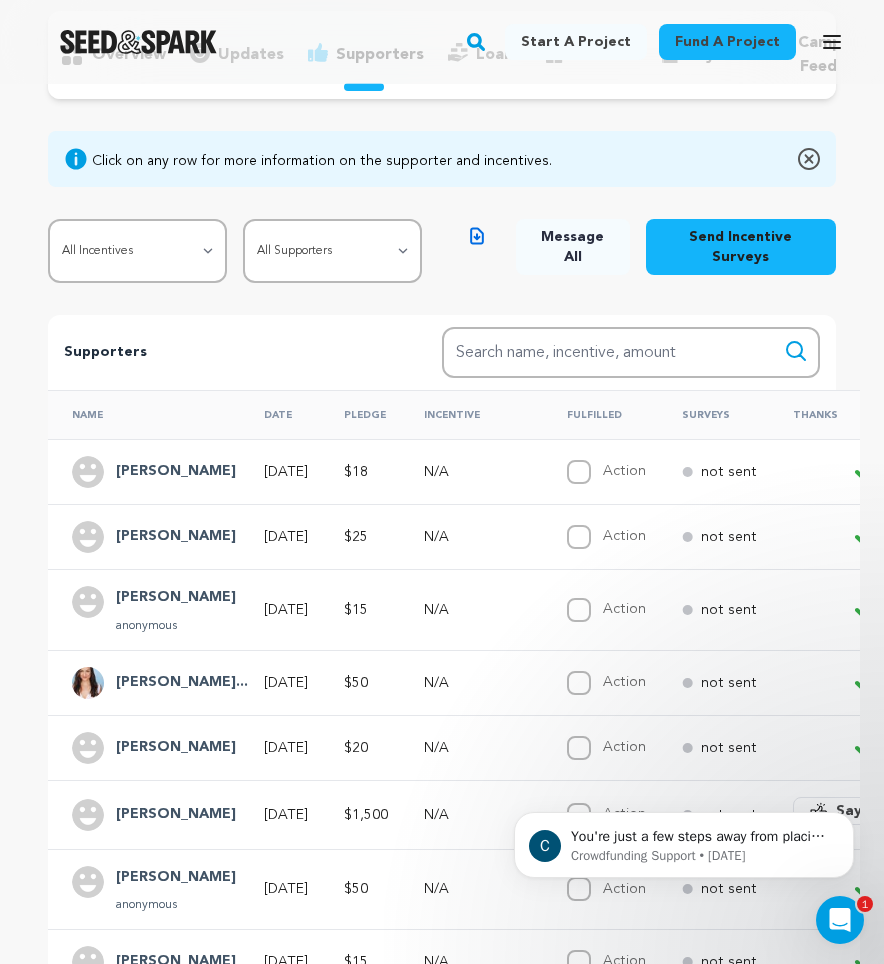 scroll, scrollTop: 188, scrollLeft: 0, axis: vertical 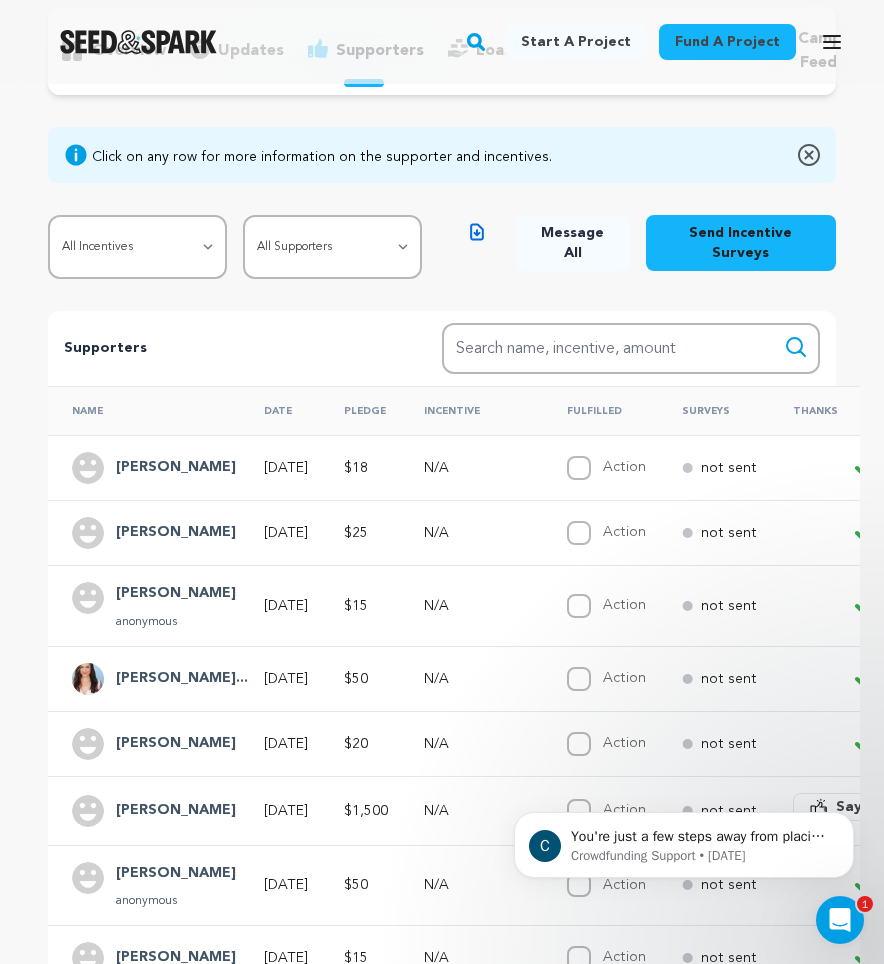 click on "[PERSON_NAME]..." at bounding box center [182, 679] 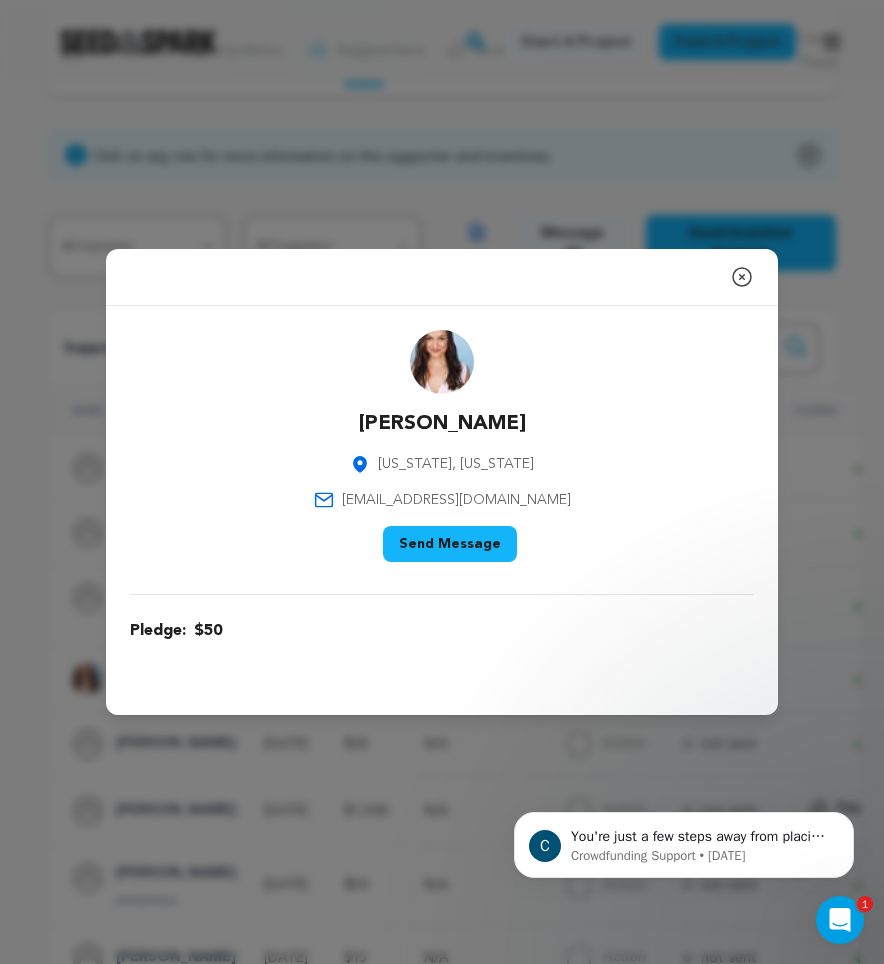 click 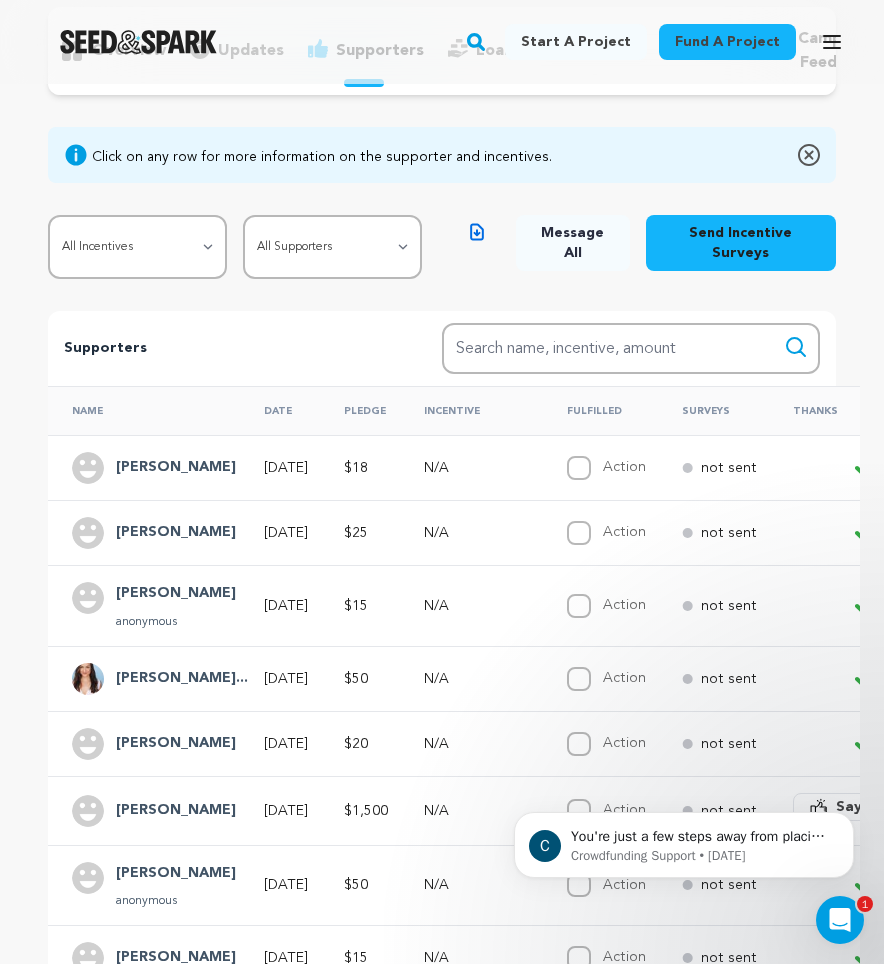 click on "[PERSON_NAME]" at bounding box center [176, 744] 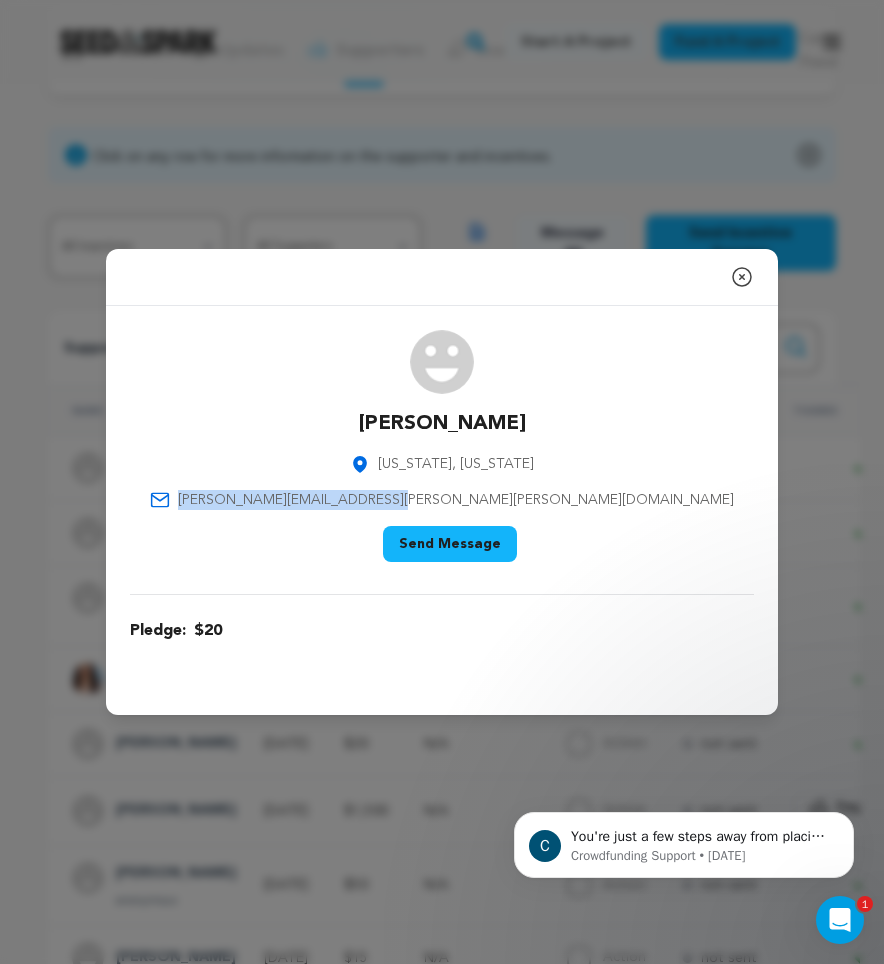 drag, startPoint x: 568, startPoint y: 500, endPoint x: 343, endPoint y: 498, distance: 225.0089 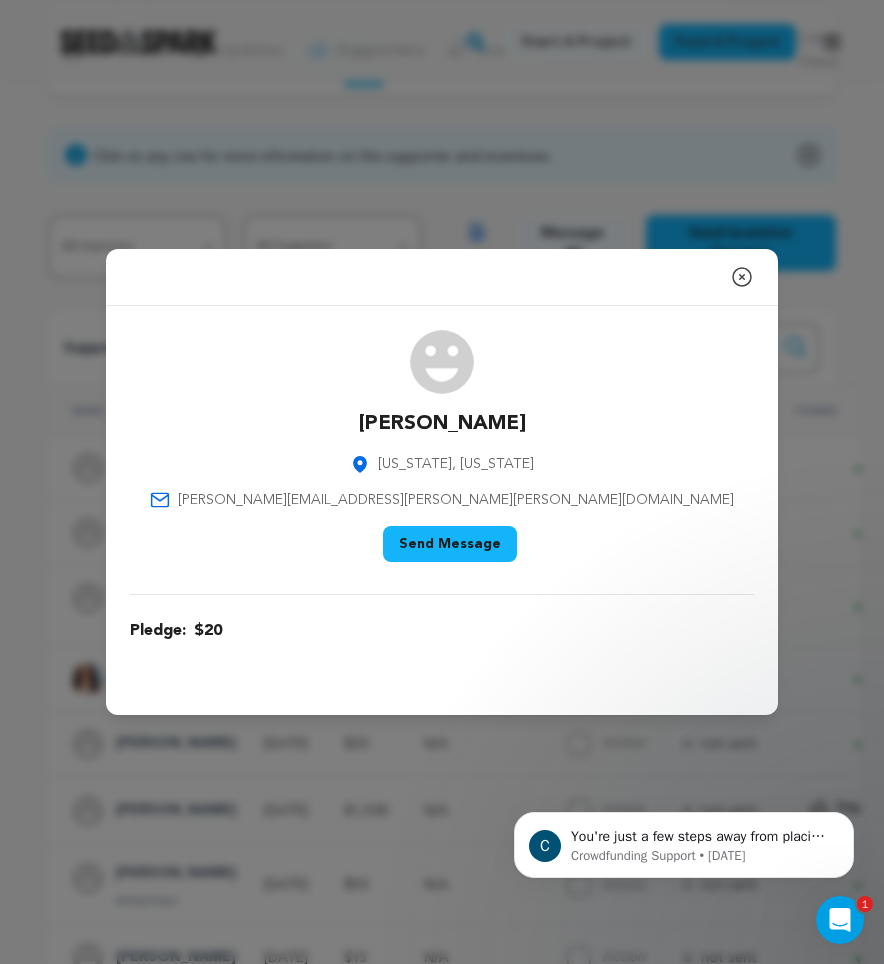 click on "Click on any row for more information on the supporter and incentives.
All Incentives
Spread the Love
Empowermeme
Pleasure Playlist
Private Viewing
Girls Just Wanna Have Fun
Thrill Seeker
Behind the Scenes Pass
Embodied VIP
All Supporters
Survey not sent Survey incomplete Survey complete Incentive not fulfilled Incentive fulfilled Declined charge" at bounding box center (442, 668) 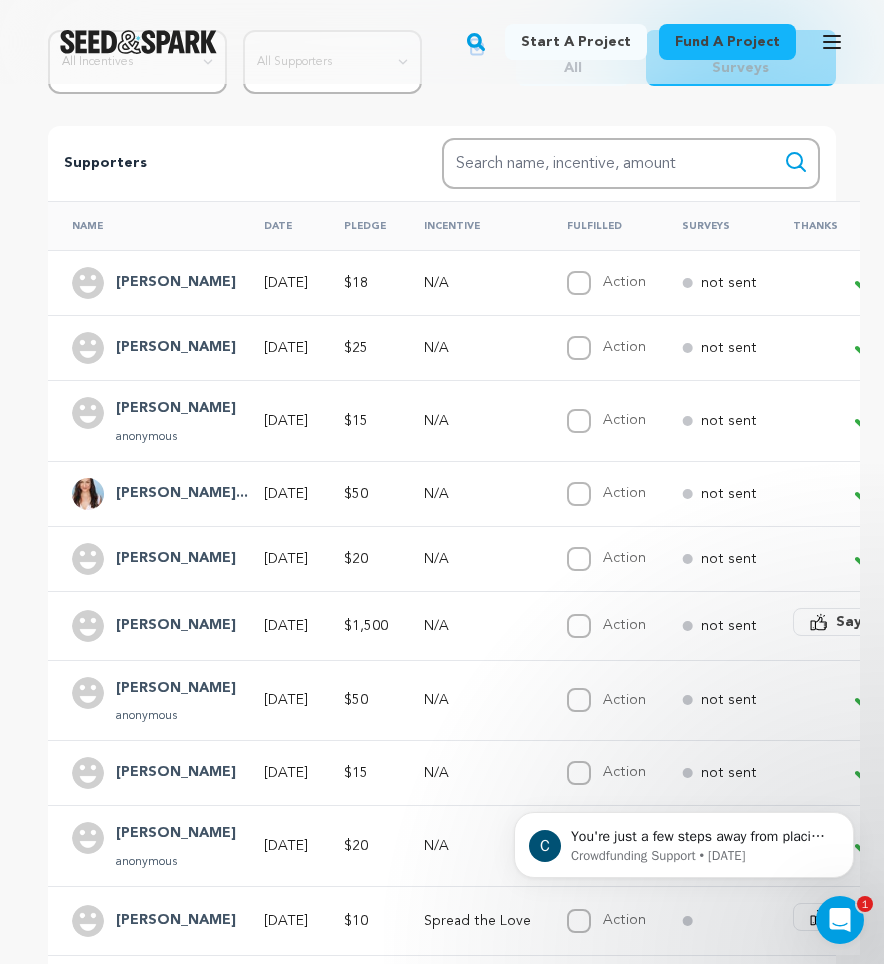 scroll, scrollTop: 380, scrollLeft: 0, axis: vertical 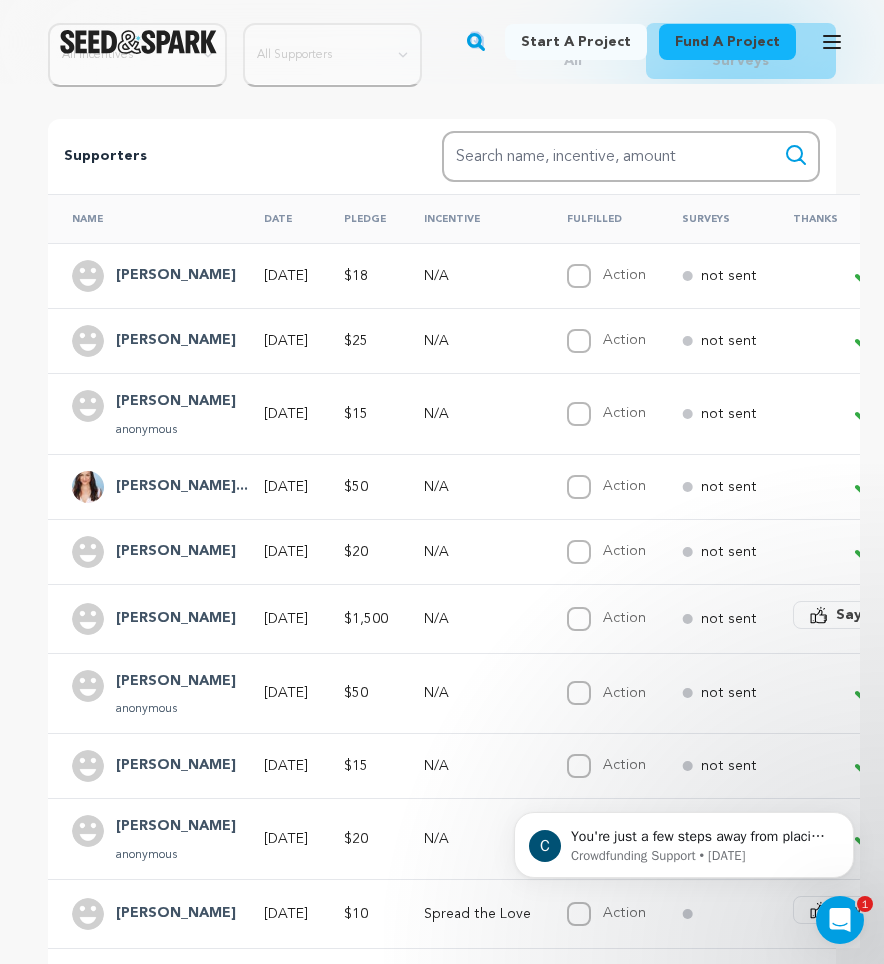 click on "[PERSON_NAME]" at bounding box center [176, 619] 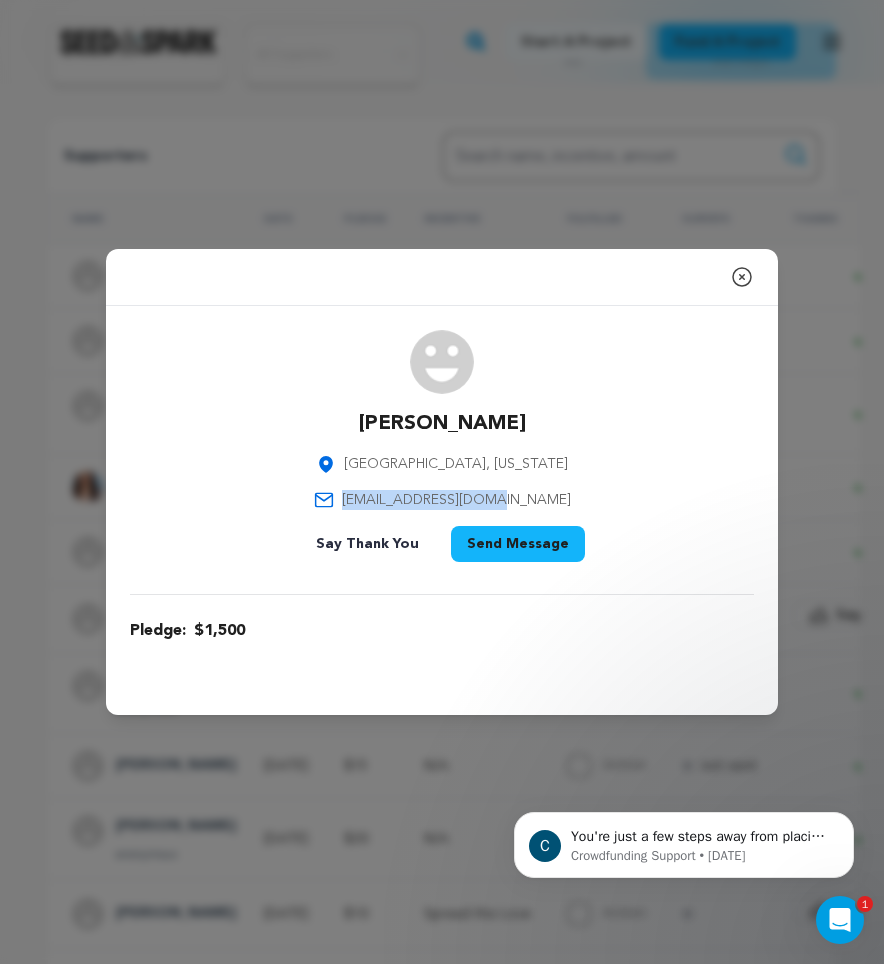 drag, startPoint x: 538, startPoint y: 499, endPoint x: 381, endPoint y: 496, distance: 157.02866 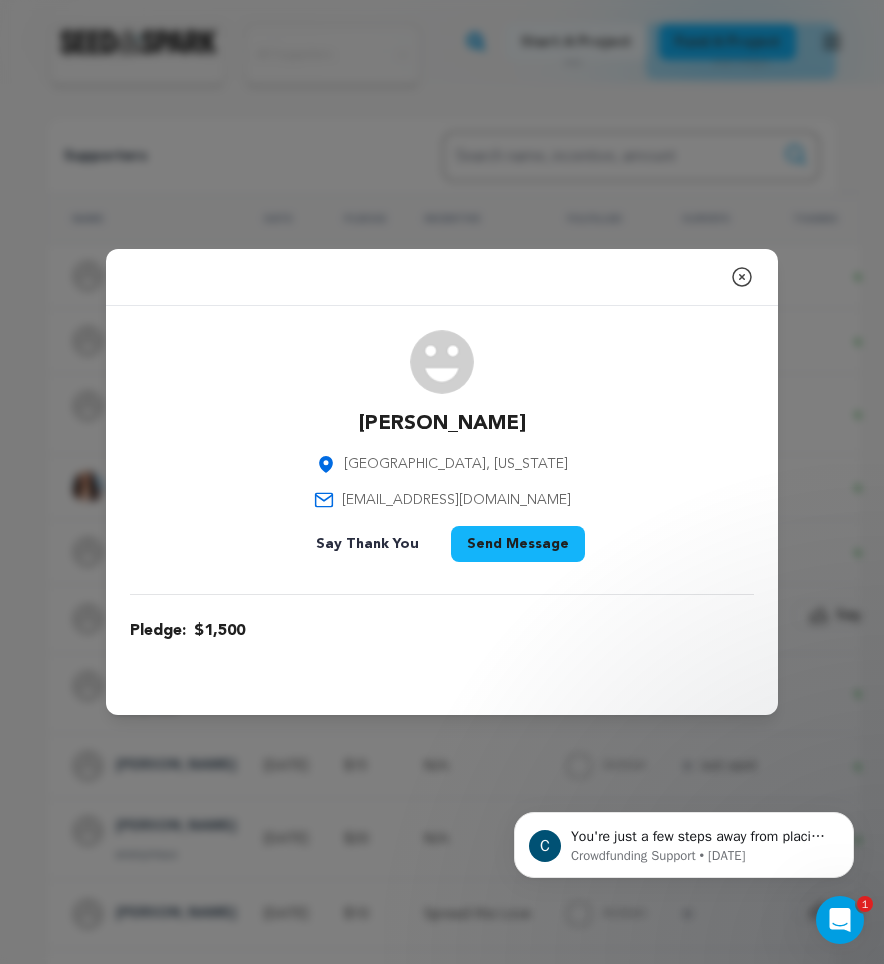click on "not sent" at bounding box center (729, 276) 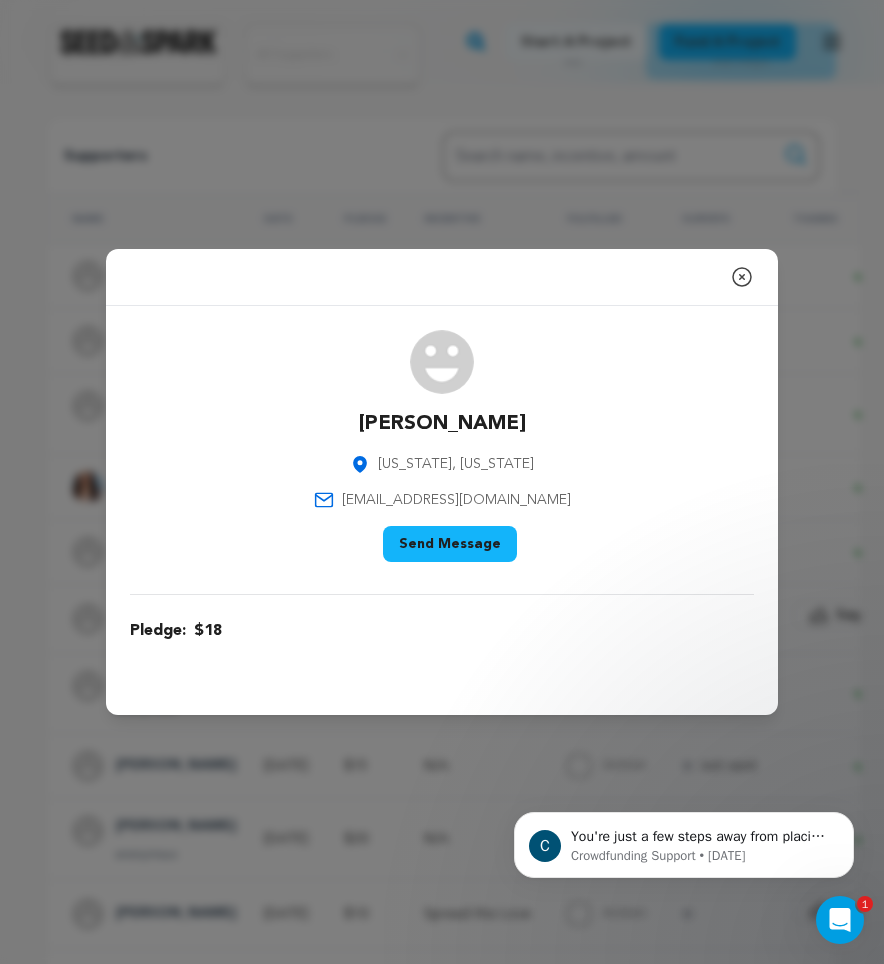 click 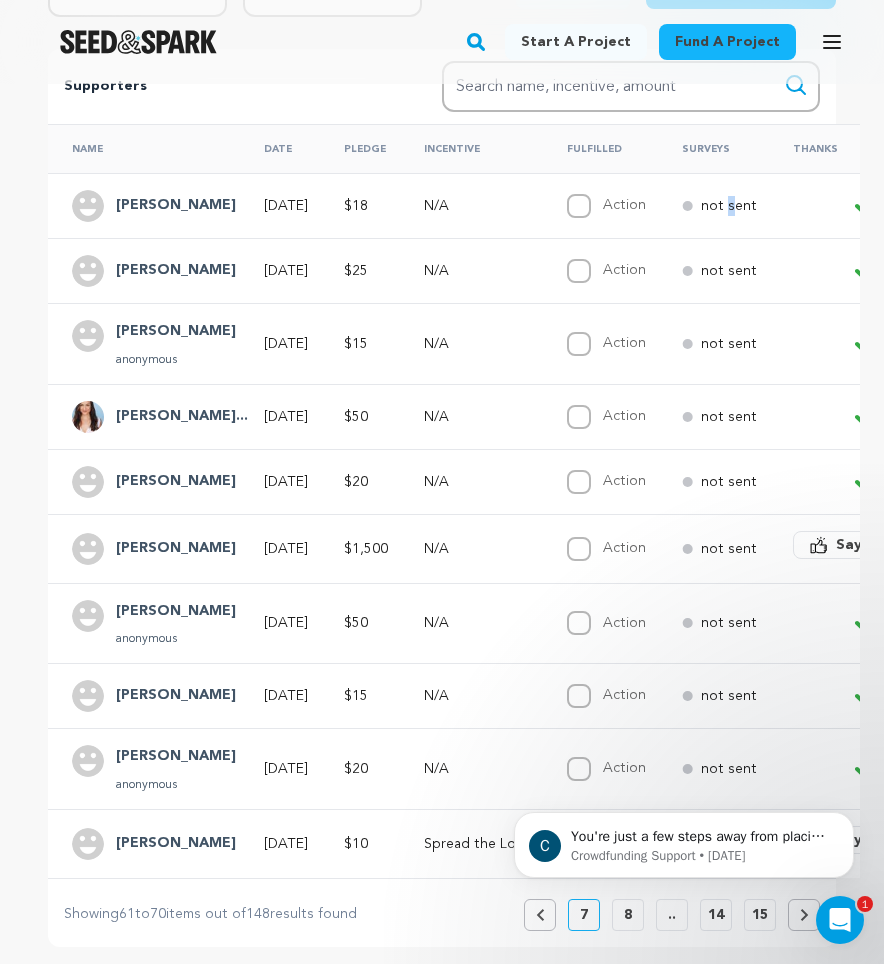 scroll, scrollTop: 449, scrollLeft: 0, axis: vertical 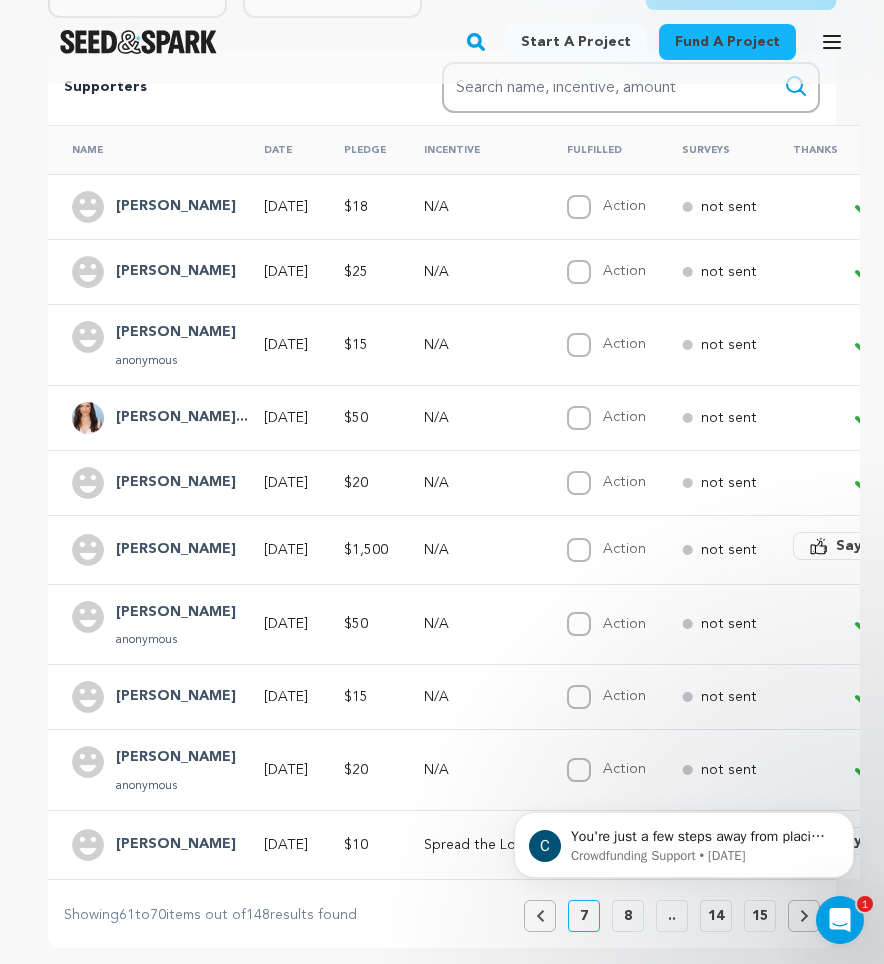 click on "[PERSON_NAME]" at bounding box center [176, 613] 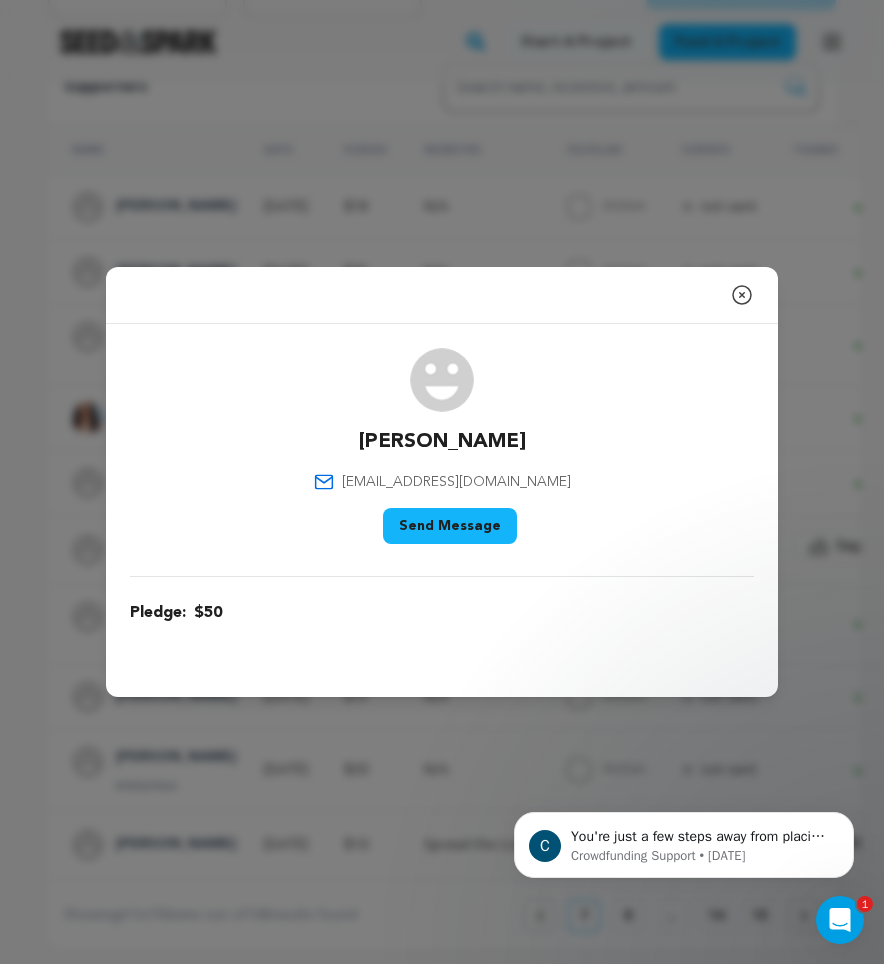 click 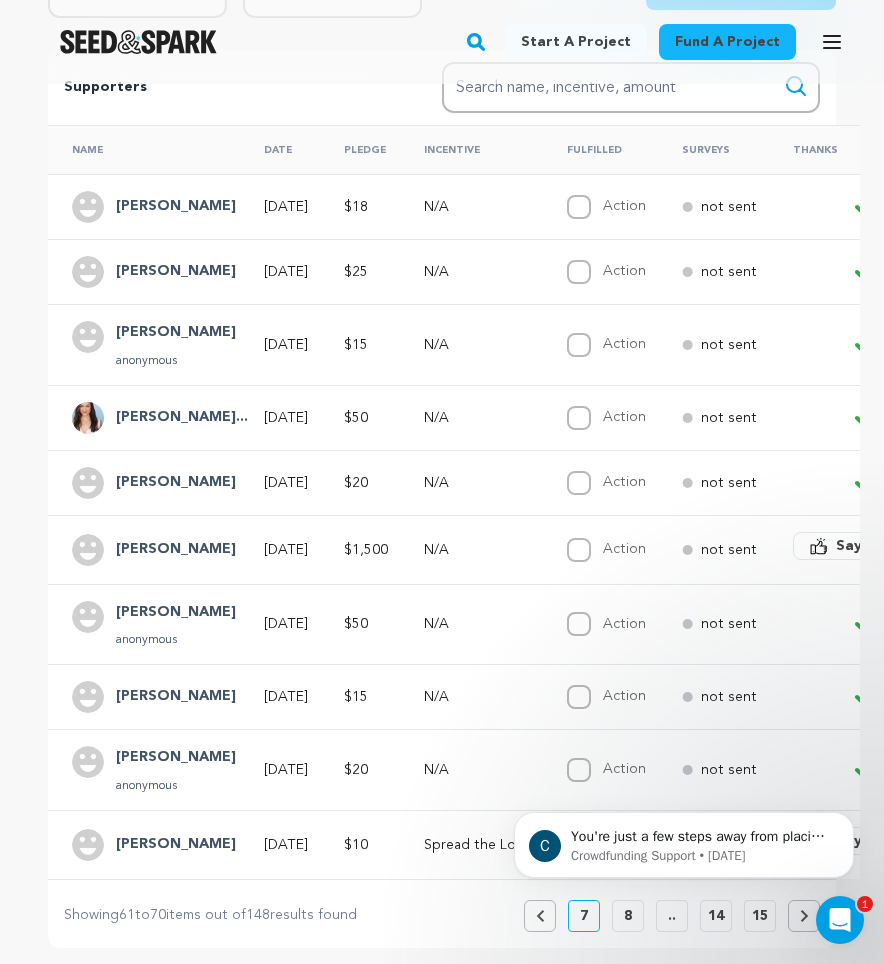 click on "[PERSON_NAME]" at bounding box center [176, 697] 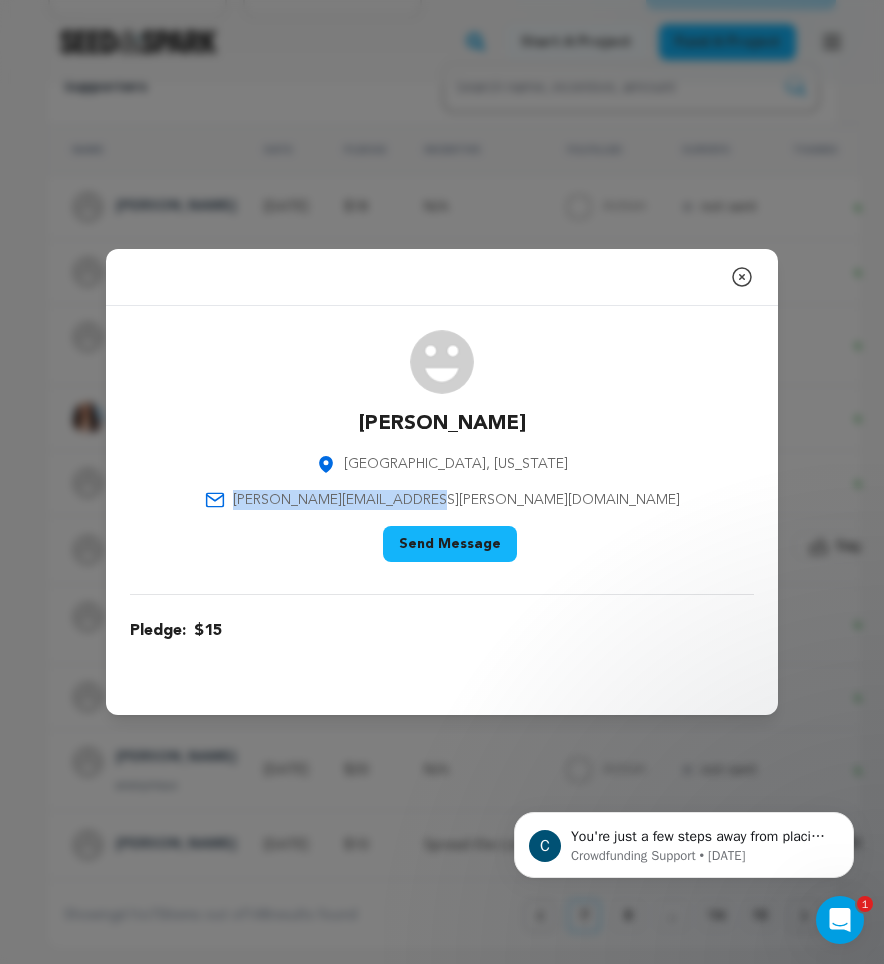 drag, startPoint x: 543, startPoint y: 504, endPoint x: 366, endPoint y: 503, distance: 177.00282 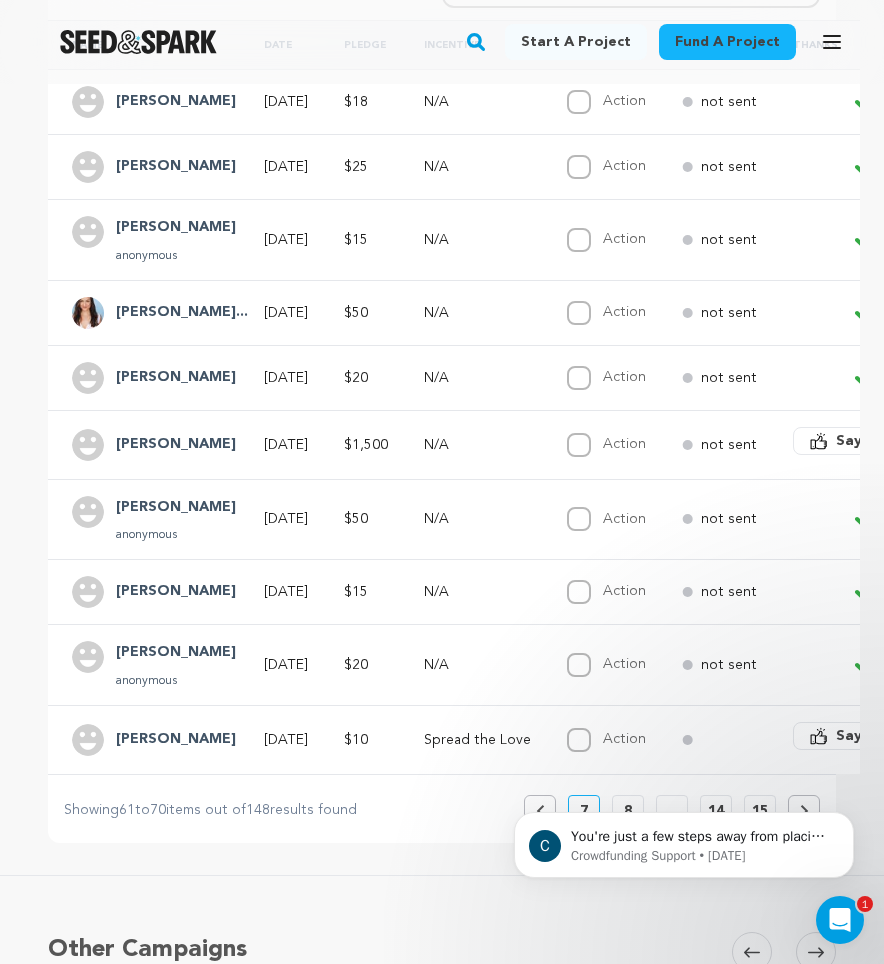scroll, scrollTop: 564, scrollLeft: 0, axis: vertical 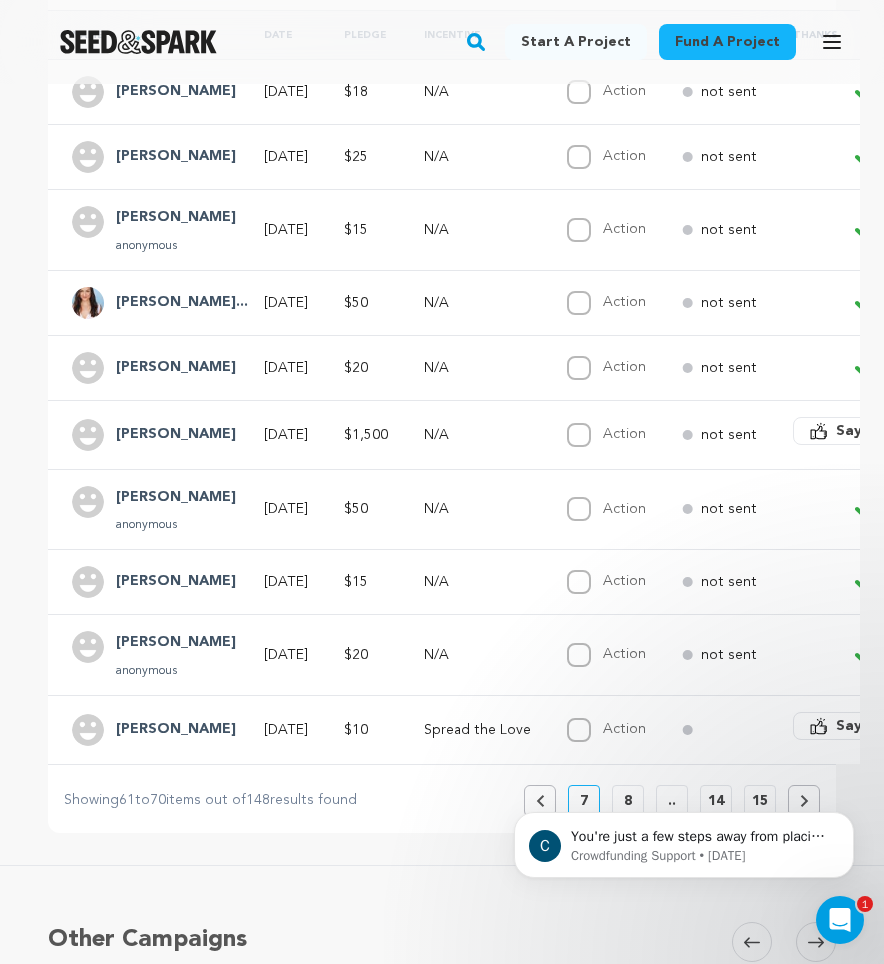 click on "[PERSON_NAME]" at bounding box center (176, 643) 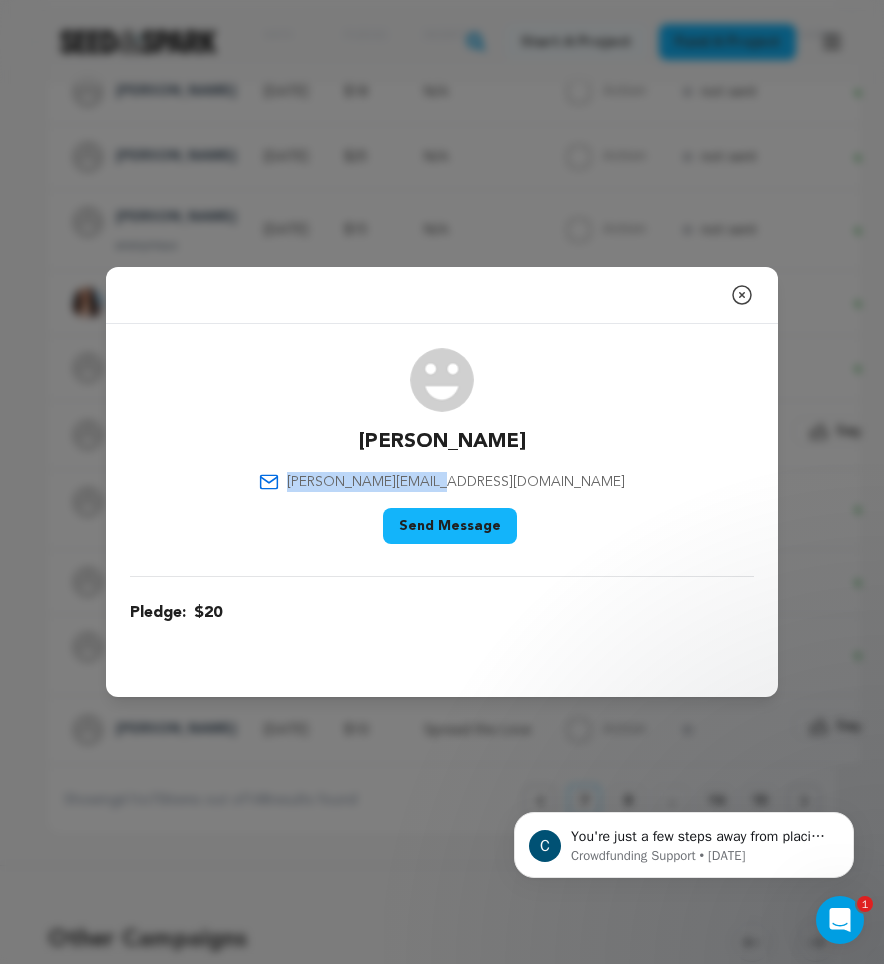 drag, startPoint x: 541, startPoint y: 483, endPoint x: 380, endPoint y: 479, distance: 161.04968 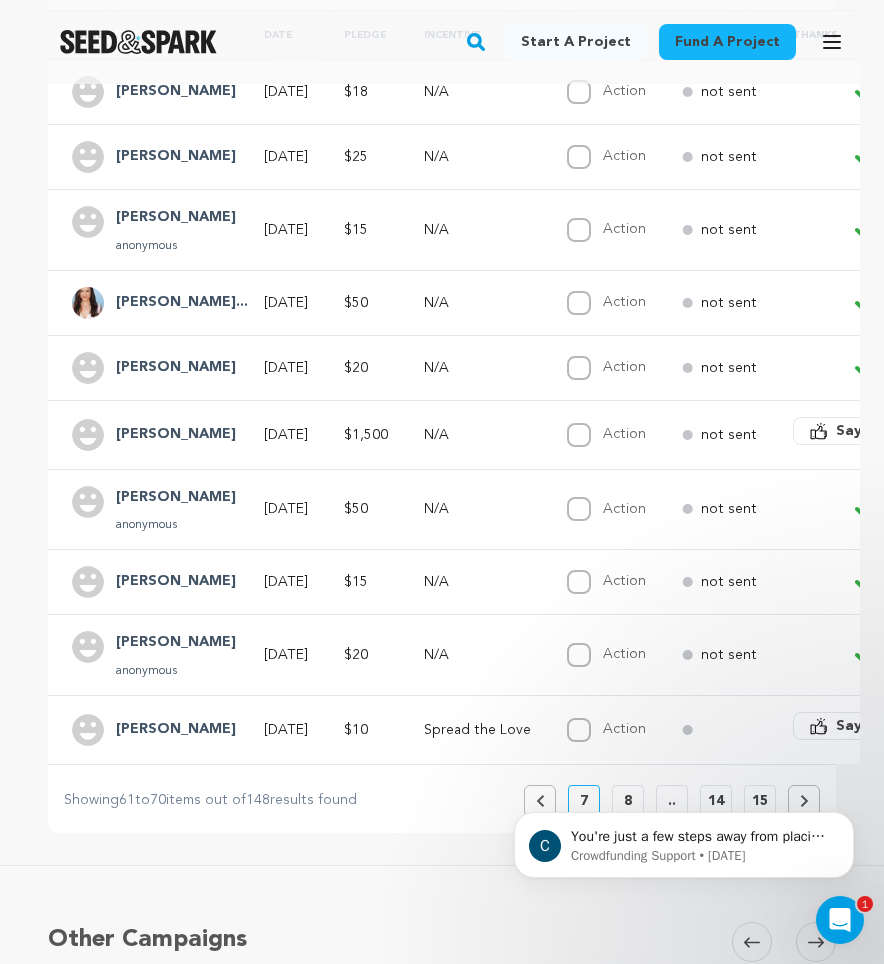 click on "[PERSON_NAME]" at bounding box center [176, 730] 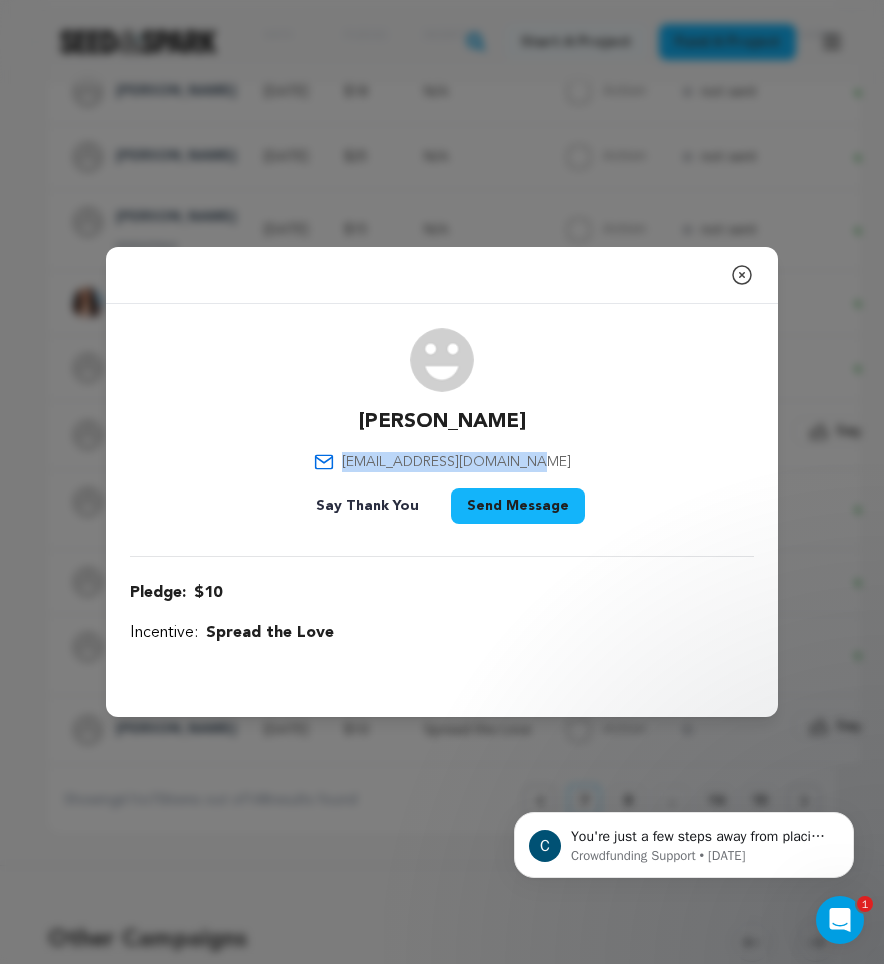 drag, startPoint x: 574, startPoint y: 458, endPoint x: 350, endPoint y: 461, distance: 224.0201 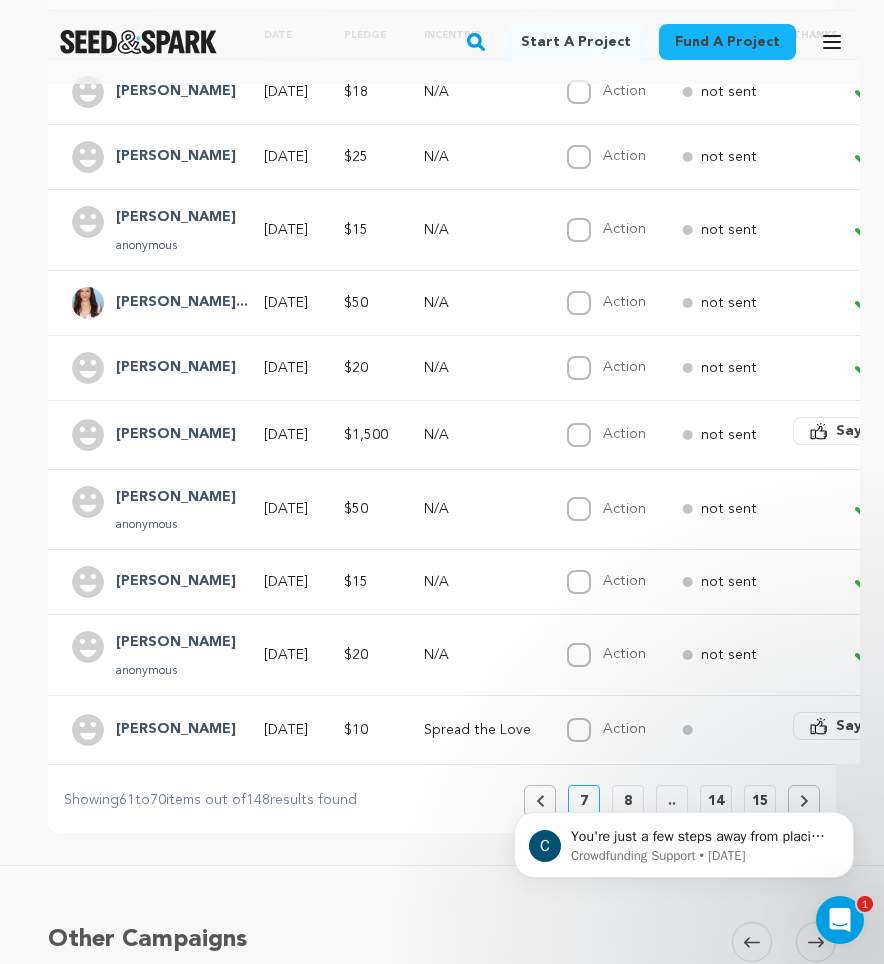 click on "C You're just a few steps away from placing a pledge!  If you have any troubleshooting questions, reply here to contact the Seed&amp;Spark support team.  (note: replying to this chat does not reach the creators behind the project.) Crowdfunding Support • [DATE]" at bounding box center [684, 753] 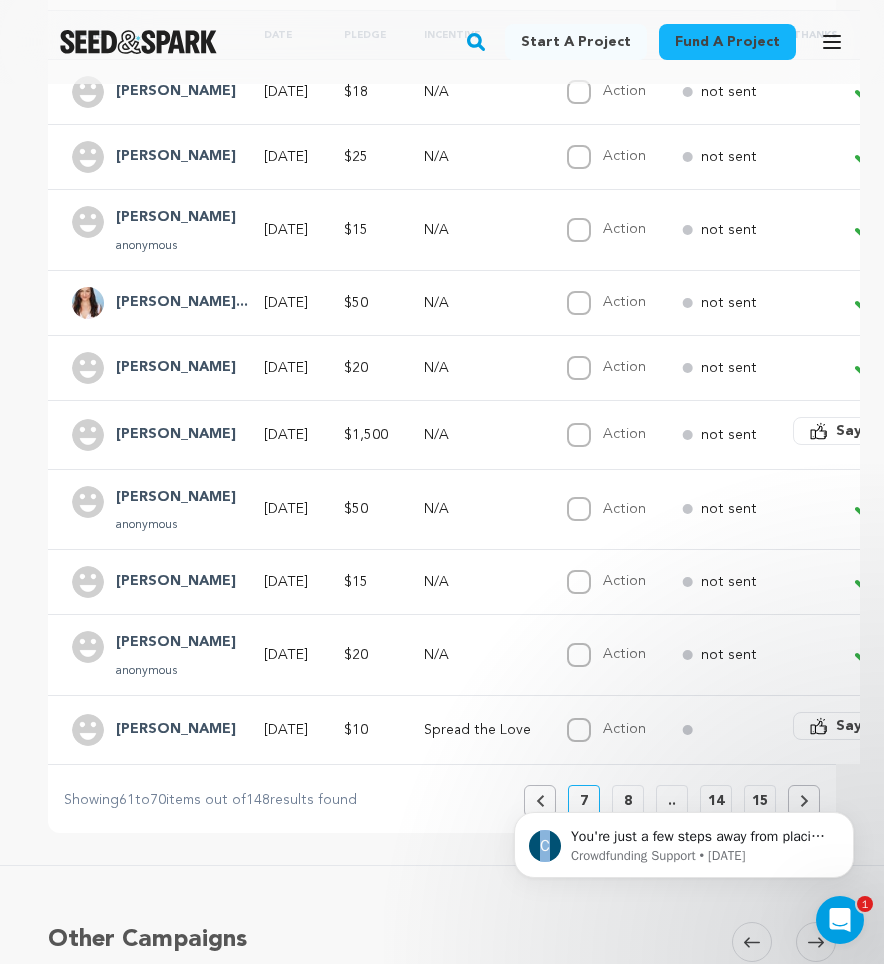 click on "C You're just a few steps away from placing a pledge!  If you have any troubleshooting questions, reply here to contact the Seed&amp;Spark support team.  (note: replying to this chat does not reach the creators behind the project.) Crowdfunding Support • [DATE]" at bounding box center (684, 753) 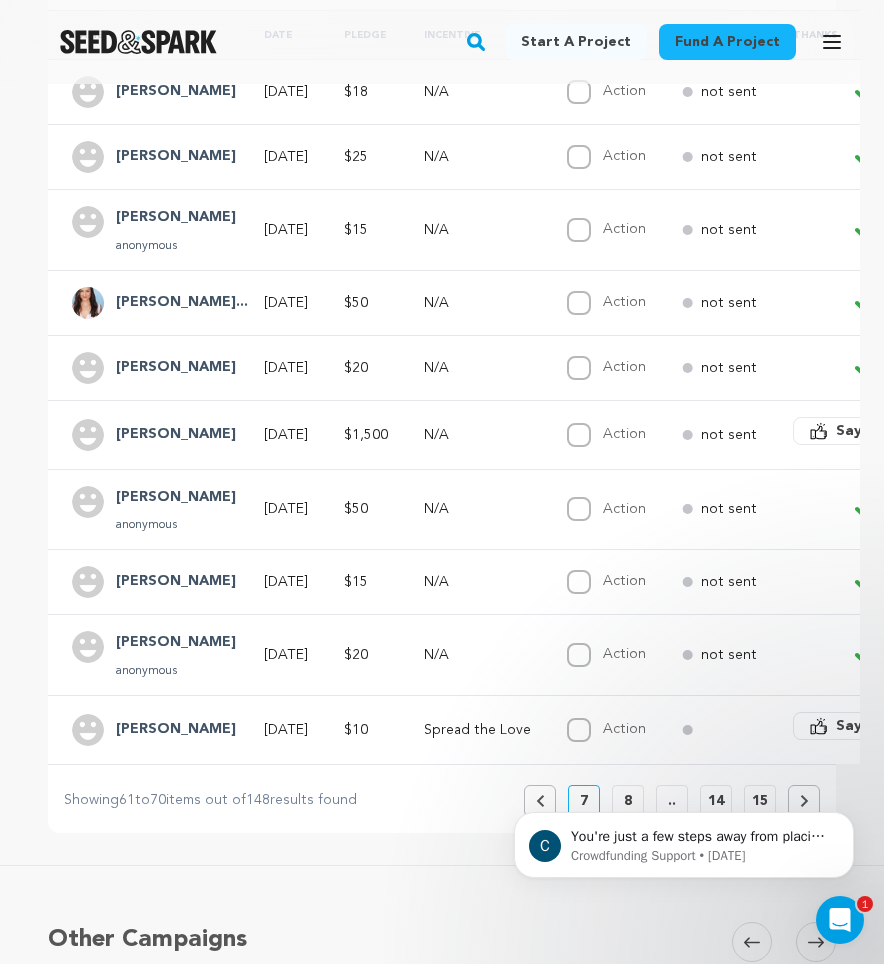 click on "C You're just a few steps away from placing a pledge!  If you have any troubleshooting questions, reply here to contact the Seed&amp;Spark support team.  (note: replying to this chat does not reach the creators behind the project.) Crowdfunding Support • [DATE]" at bounding box center [684, 753] 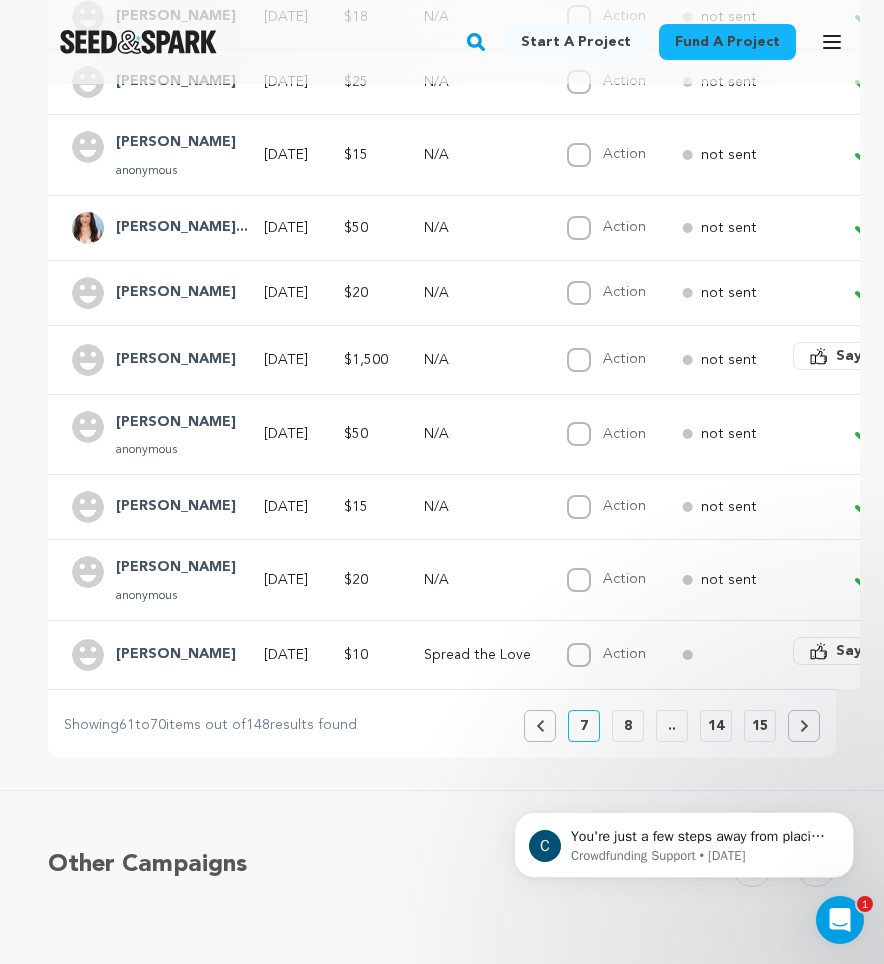 scroll, scrollTop: 642, scrollLeft: 0, axis: vertical 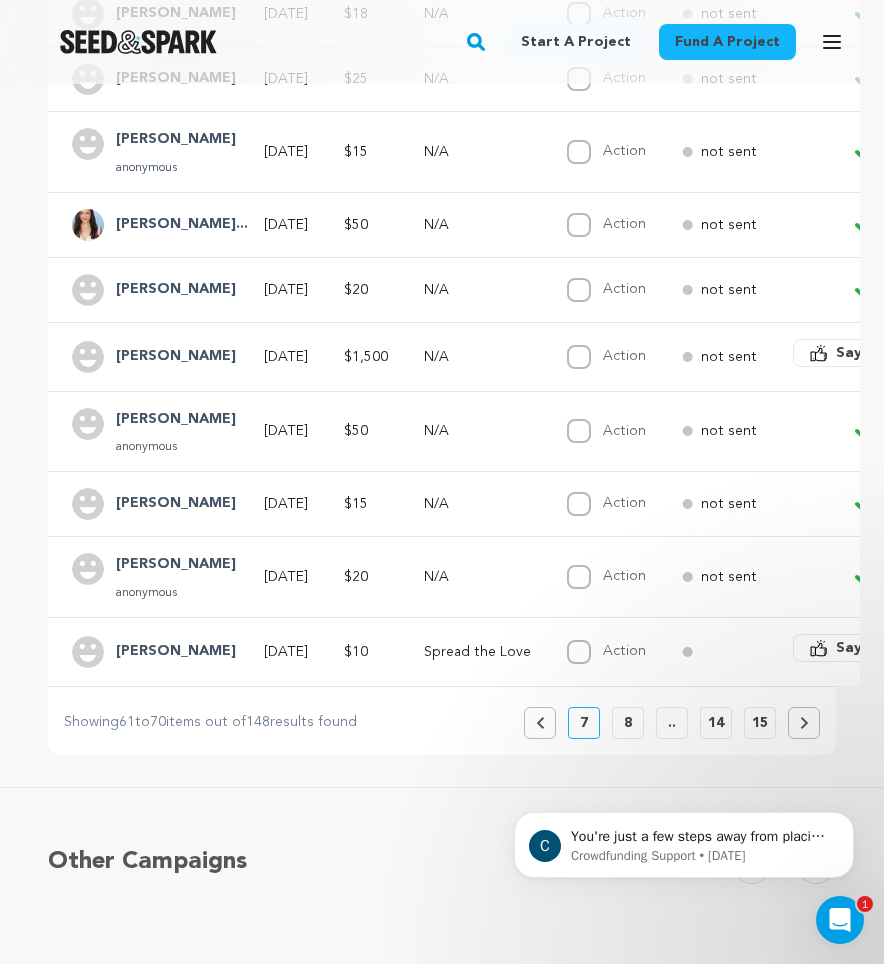 click on "8" at bounding box center [628, 723] 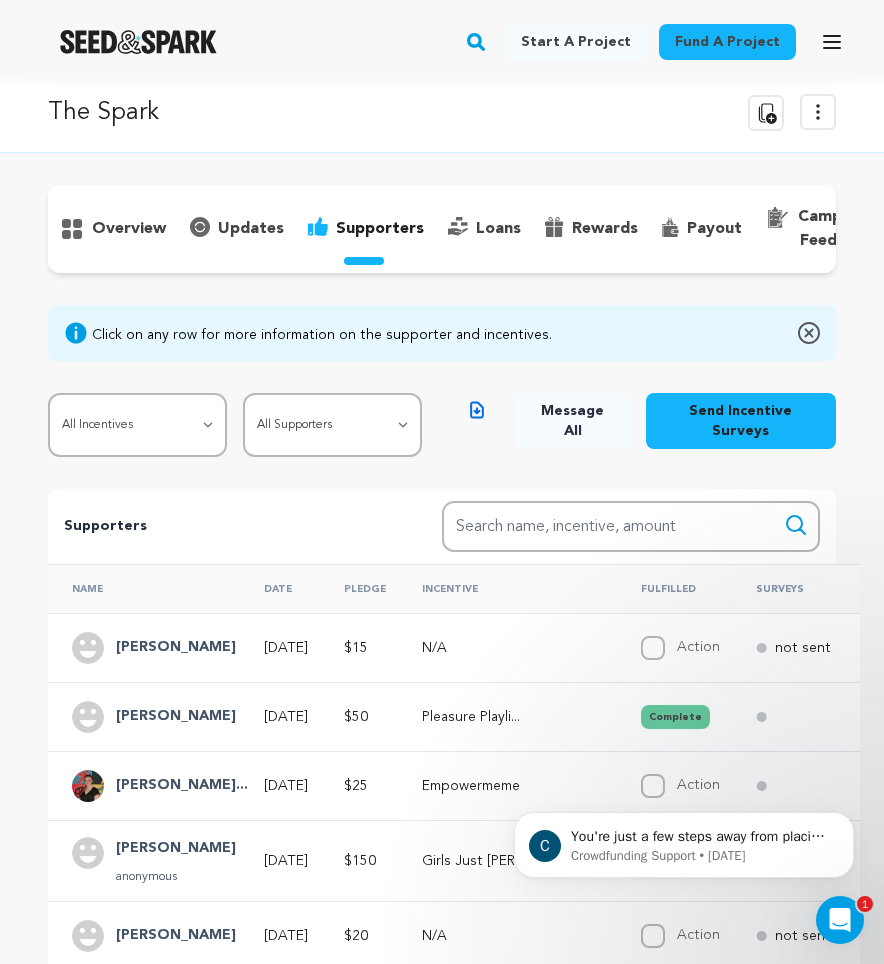scroll, scrollTop: 0, scrollLeft: 0, axis: both 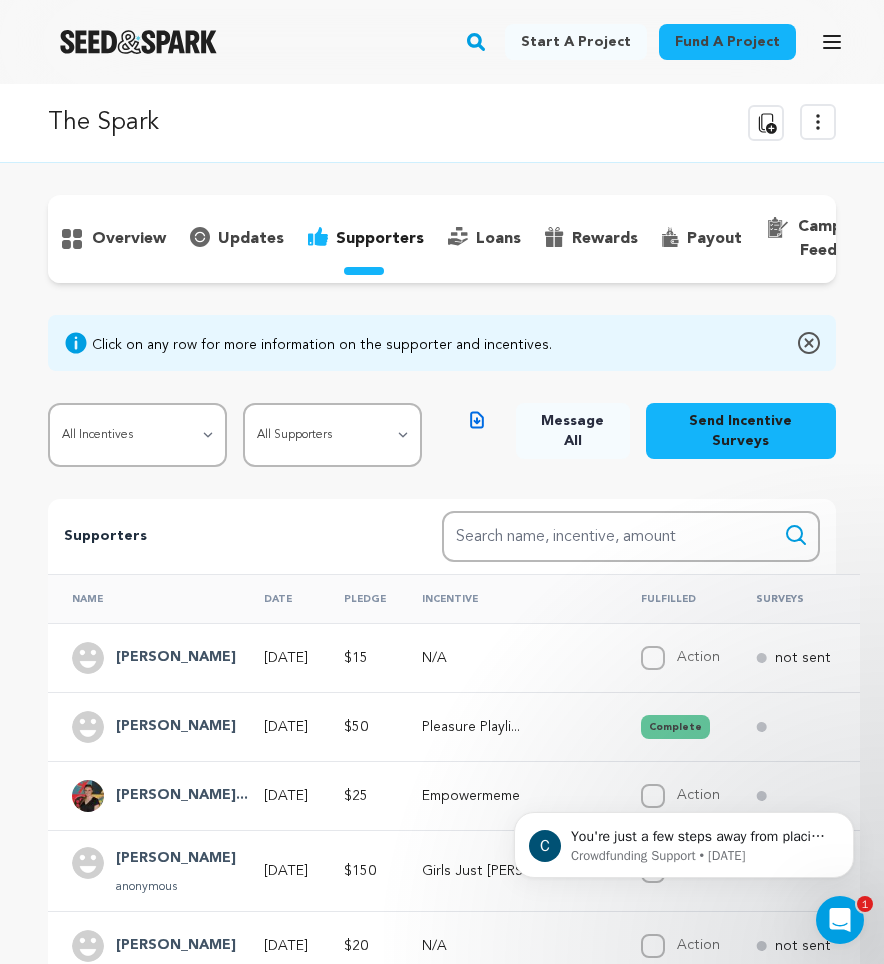 click on "[PERSON_NAME]" at bounding box center (176, 658) 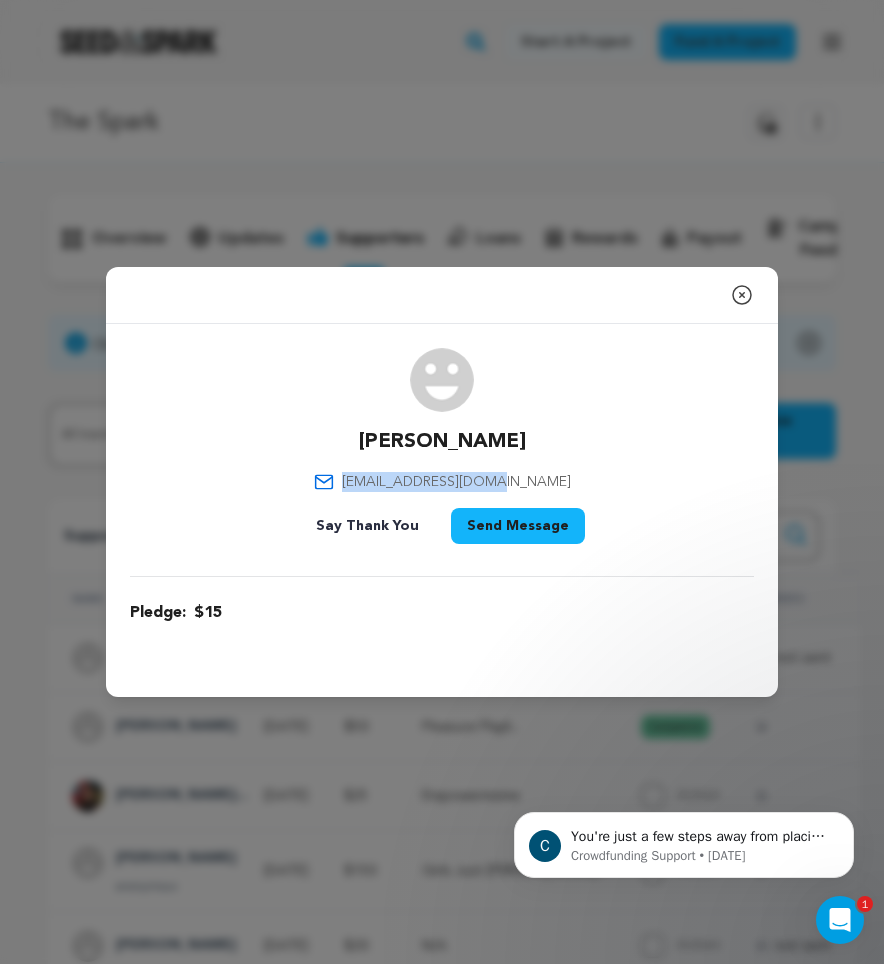 drag, startPoint x: 547, startPoint y: 479, endPoint x: 373, endPoint y: 477, distance: 174.01149 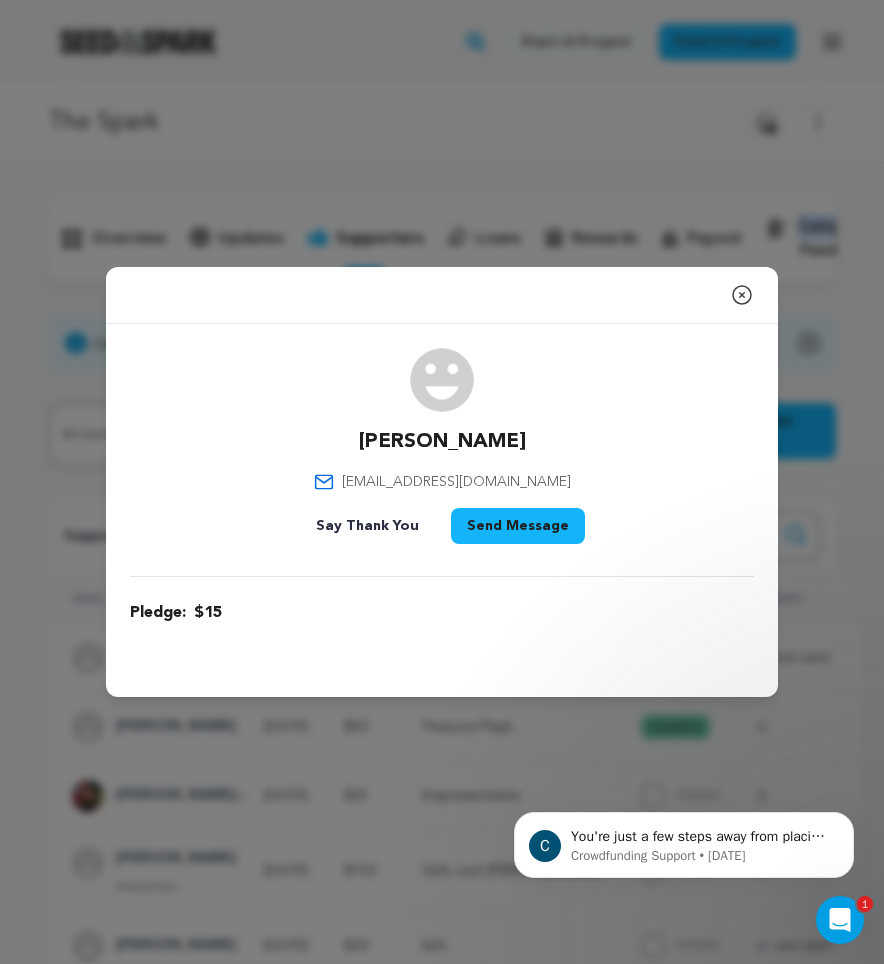 click on "overview" at bounding box center (442, 794) 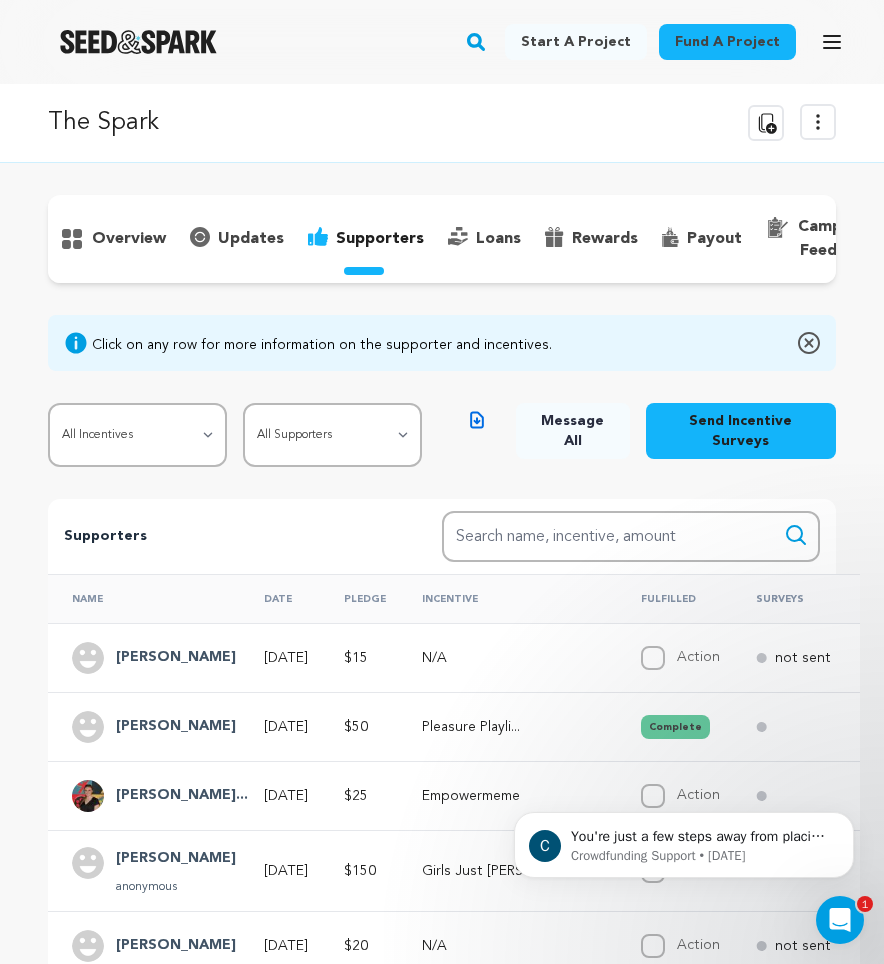 click on "[PERSON_NAME]" at bounding box center [176, 727] 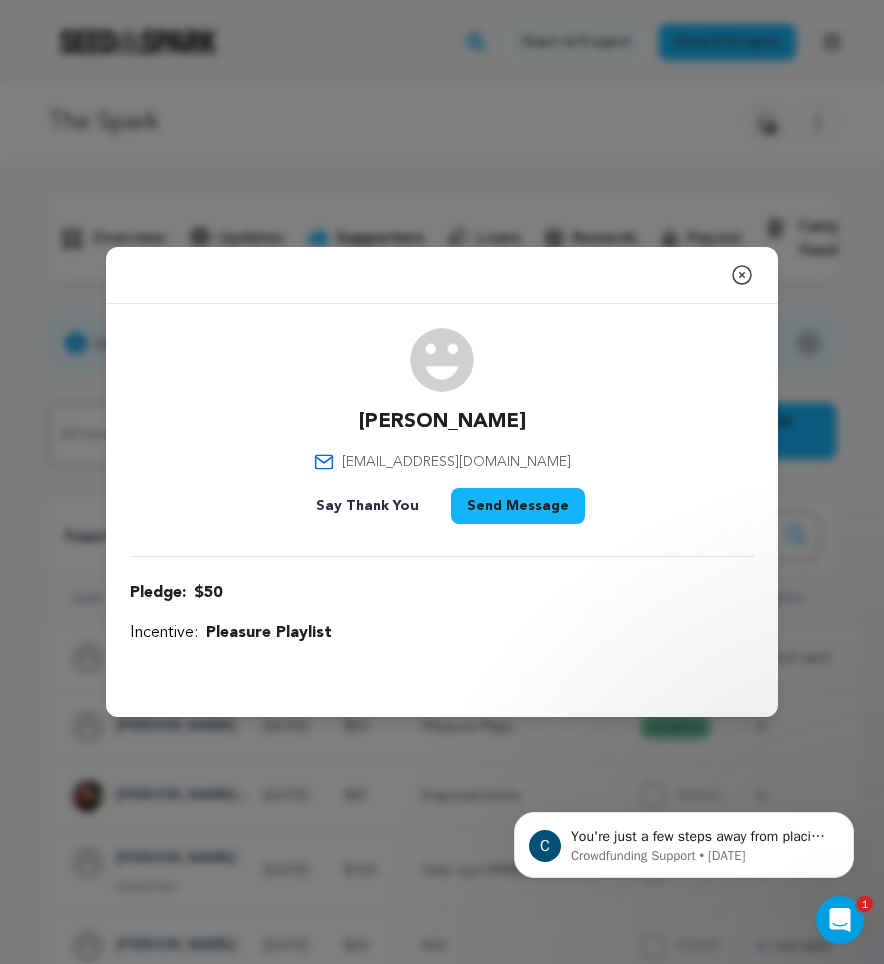 click 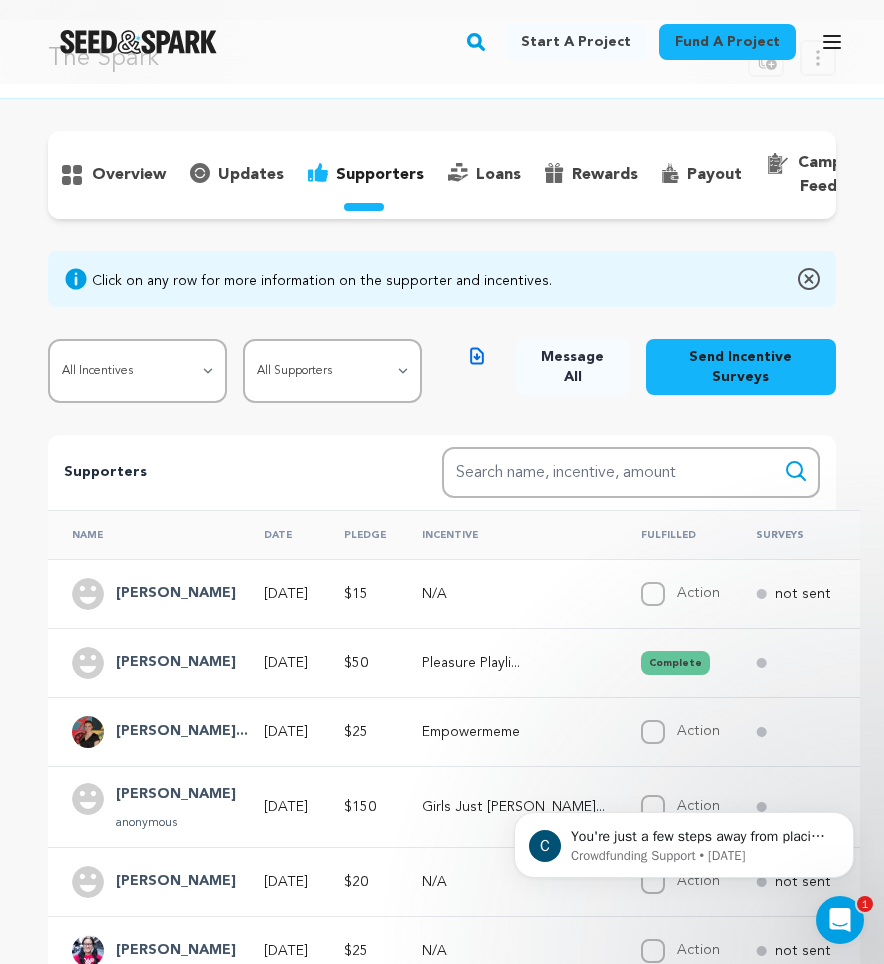 scroll, scrollTop: 67, scrollLeft: 0, axis: vertical 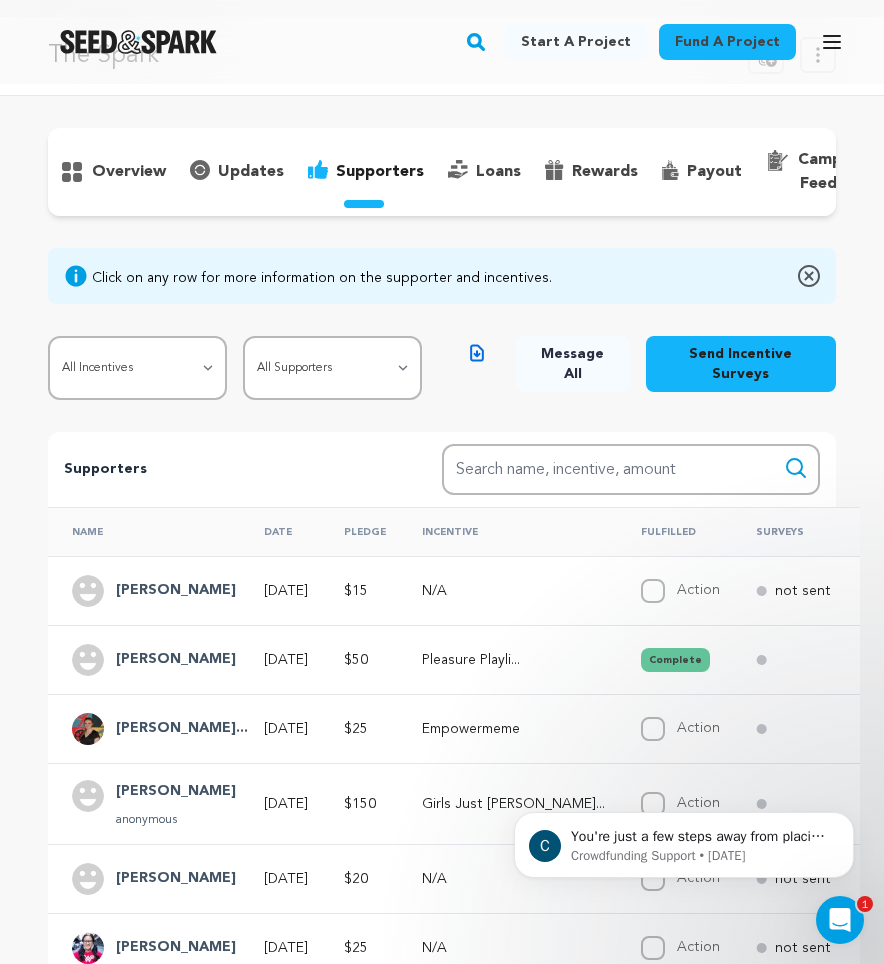 click on "[PERSON_NAME]..." at bounding box center (182, 729) 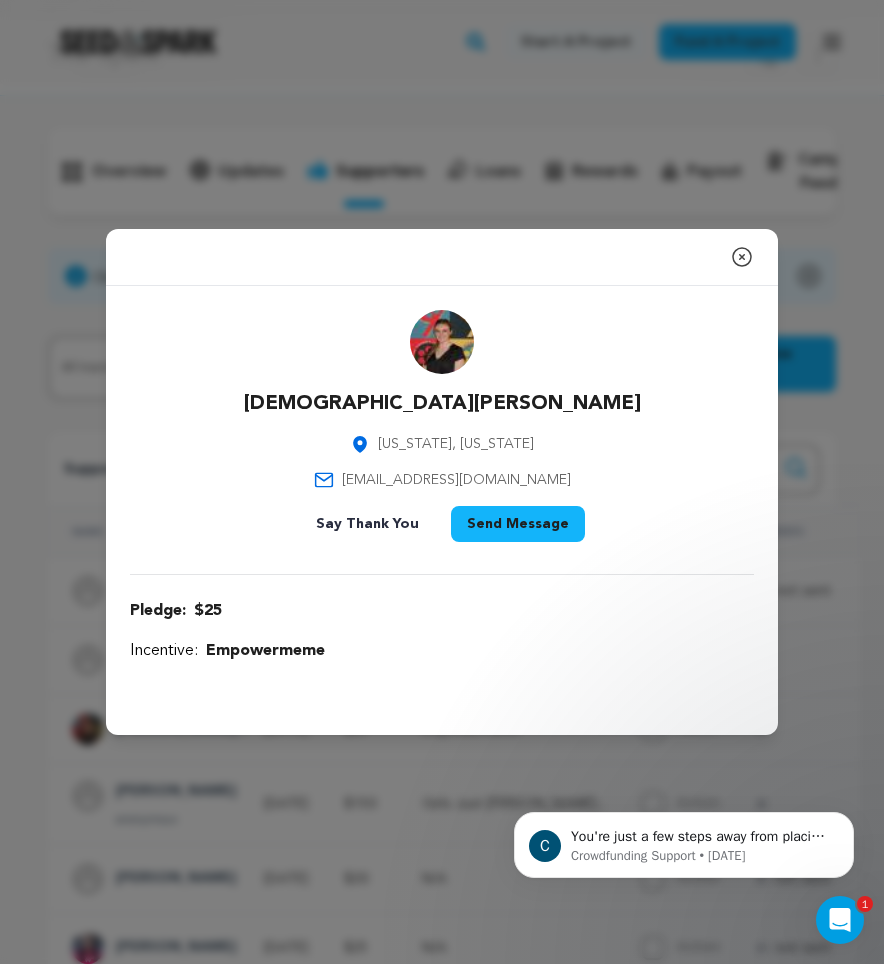 drag, startPoint x: 562, startPoint y: 483, endPoint x: 356, endPoint y: 479, distance: 206.03883 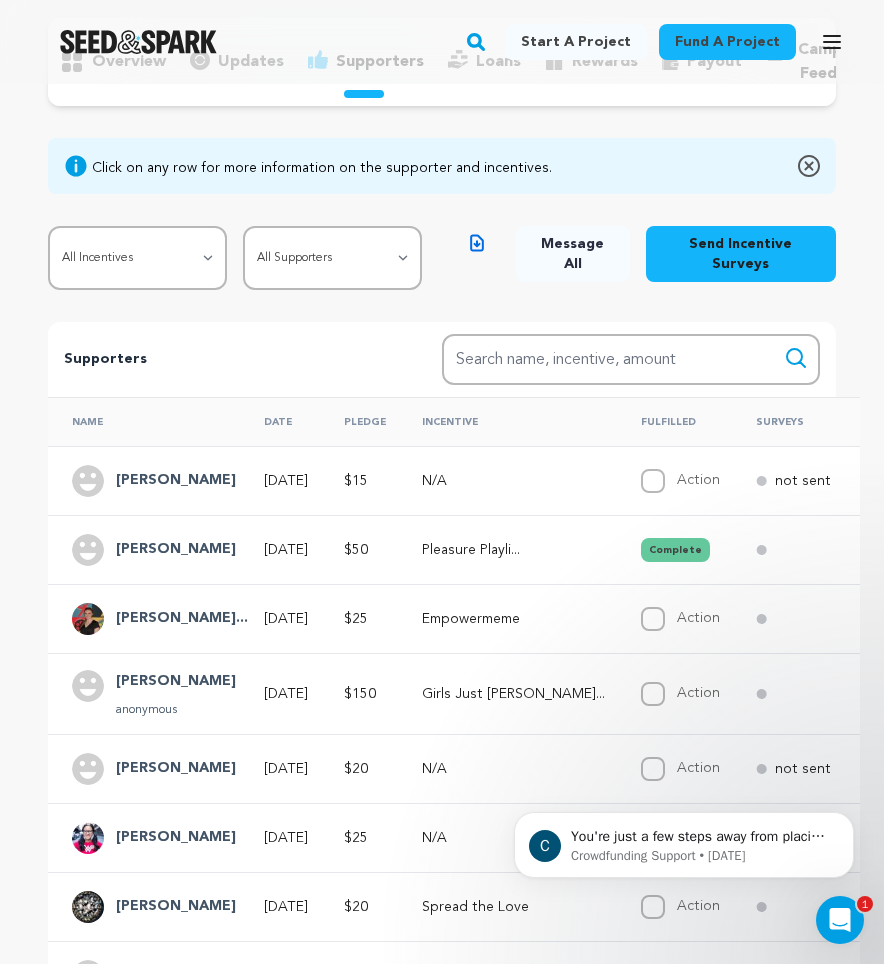 scroll, scrollTop: 179, scrollLeft: 0, axis: vertical 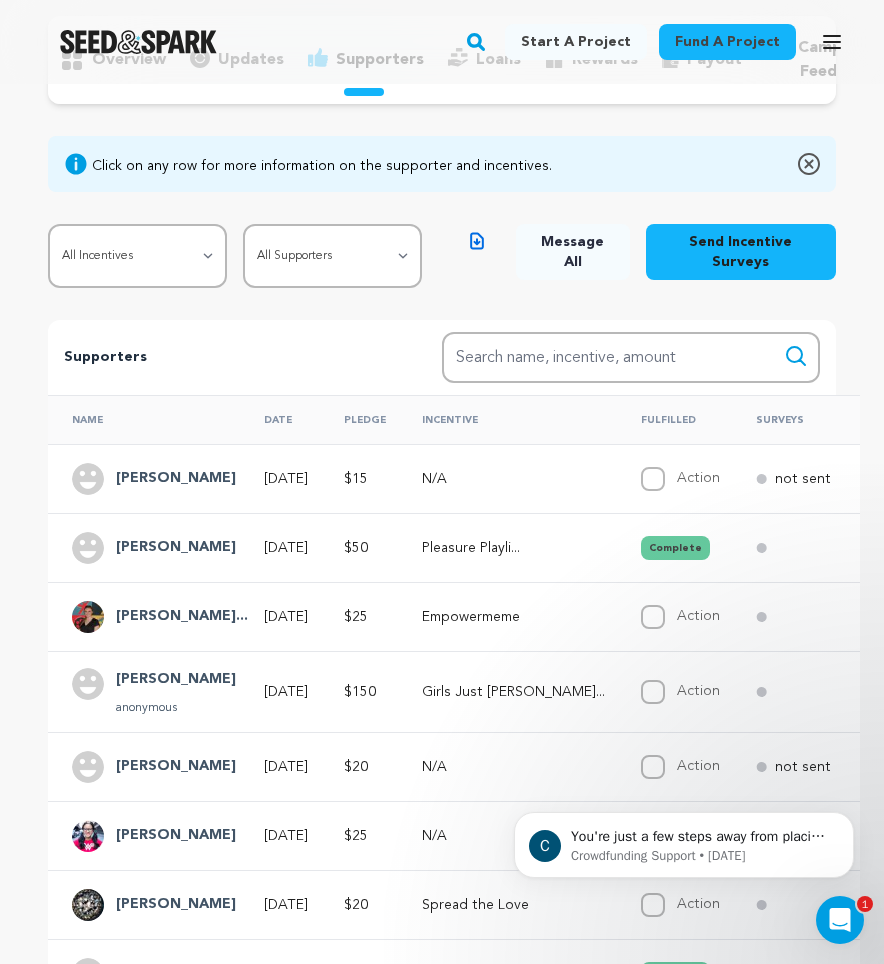 click on "[PERSON_NAME]" at bounding box center (176, 680) 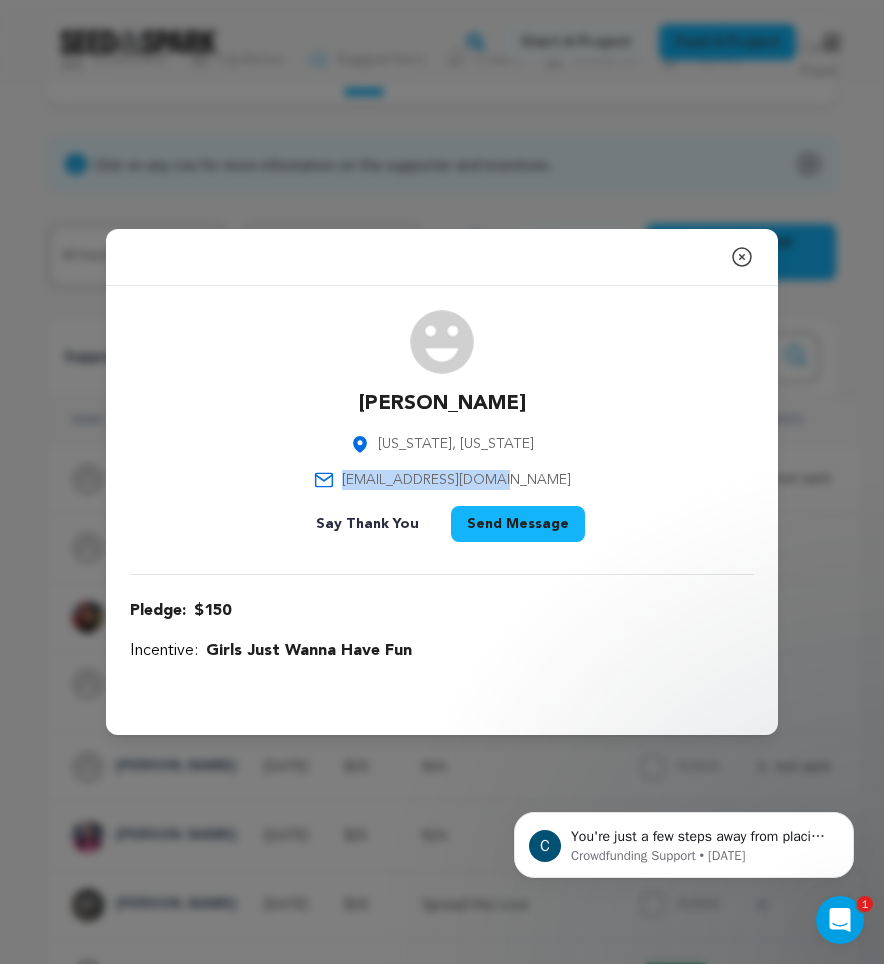 drag, startPoint x: 552, startPoint y: 479, endPoint x: 372, endPoint y: 478, distance: 180.00278 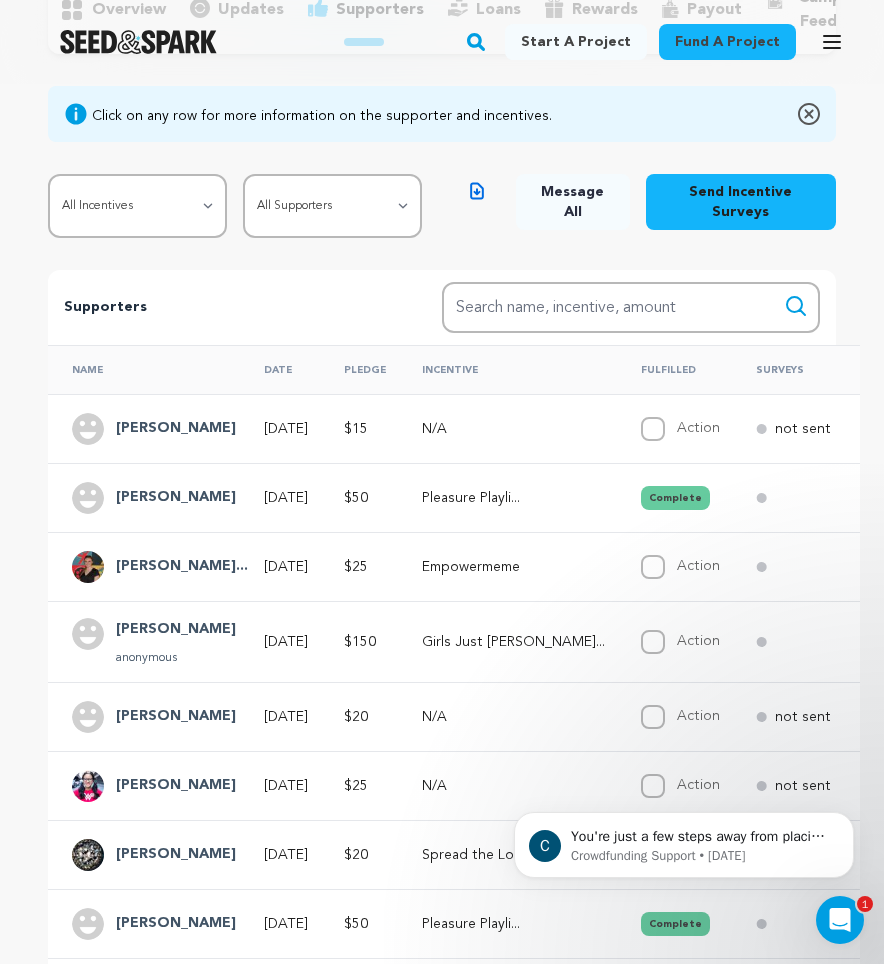 scroll, scrollTop: 233, scrollLeft: 0, axis: vertical 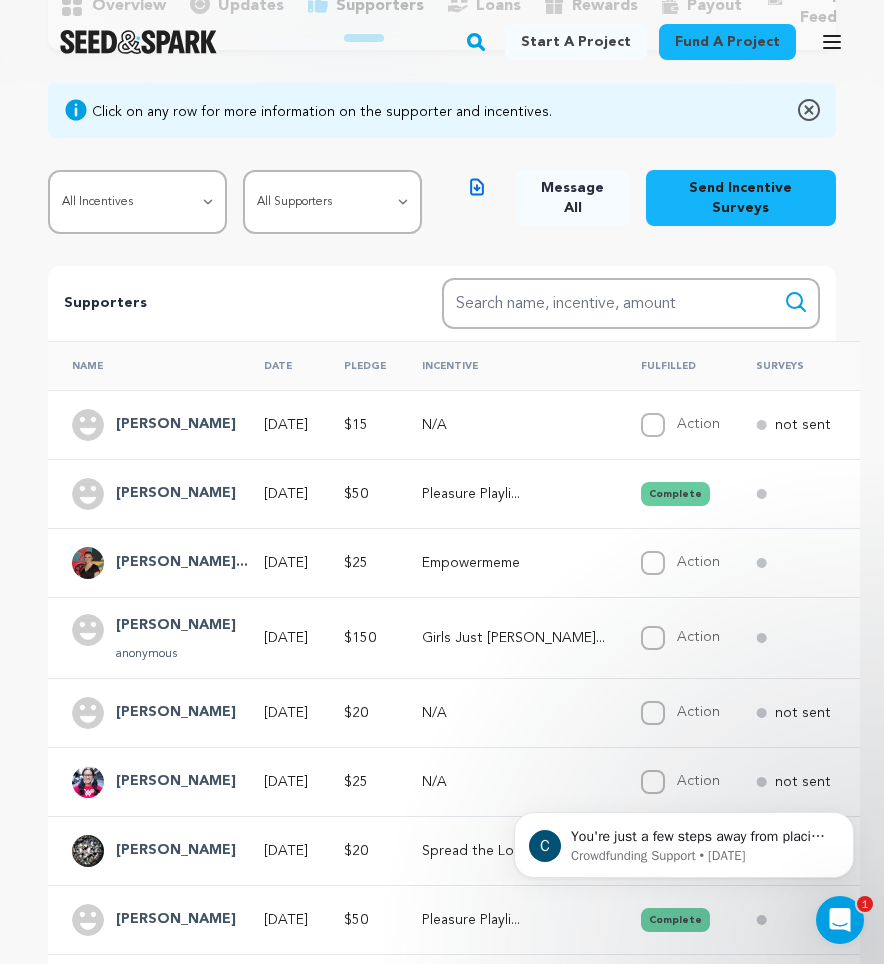 click on "[PERSON_NAME]" at bounding box center (176, 713) 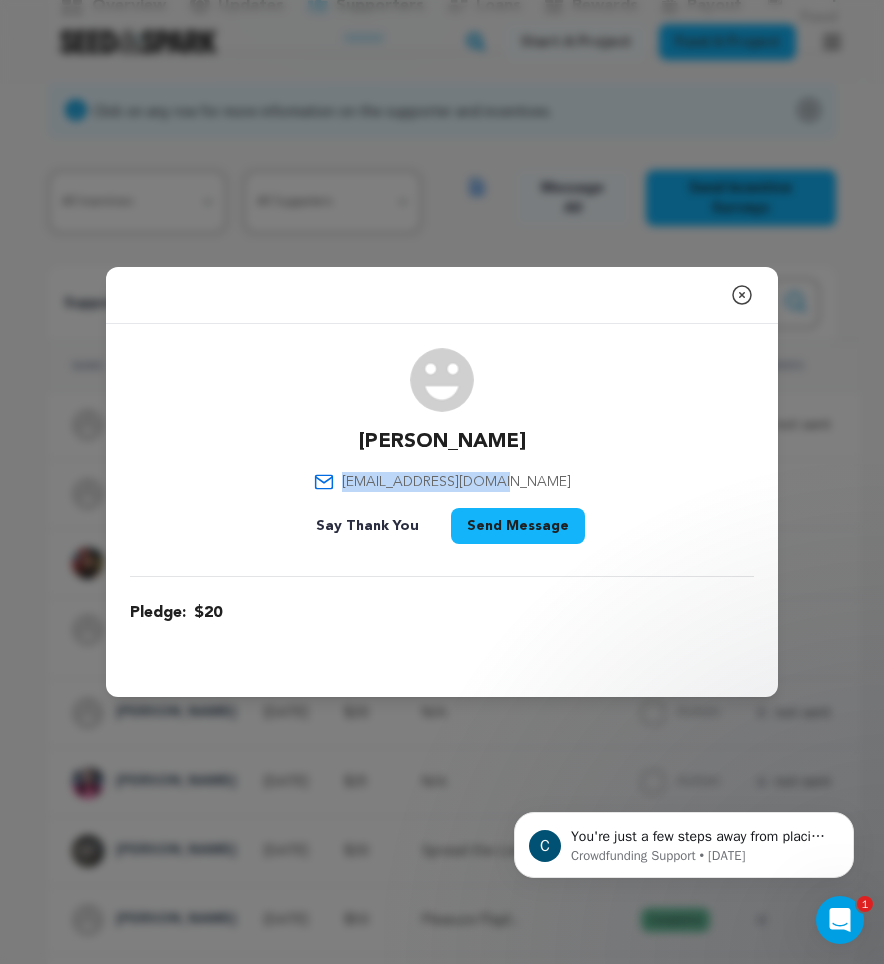 drag, startPoint x: 528, startPoint y: 483, endPoint x: 378, endPoint y: 483, distance: 150 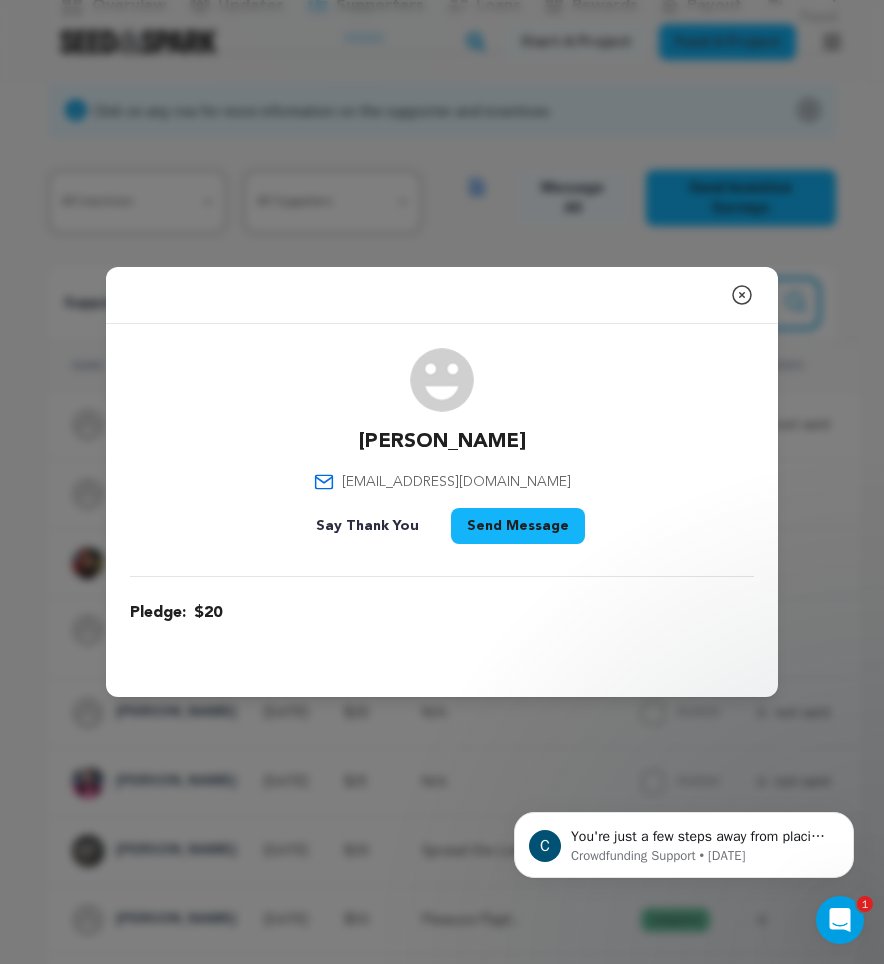 click on "Search name, item" at bounding box center [631, 303] 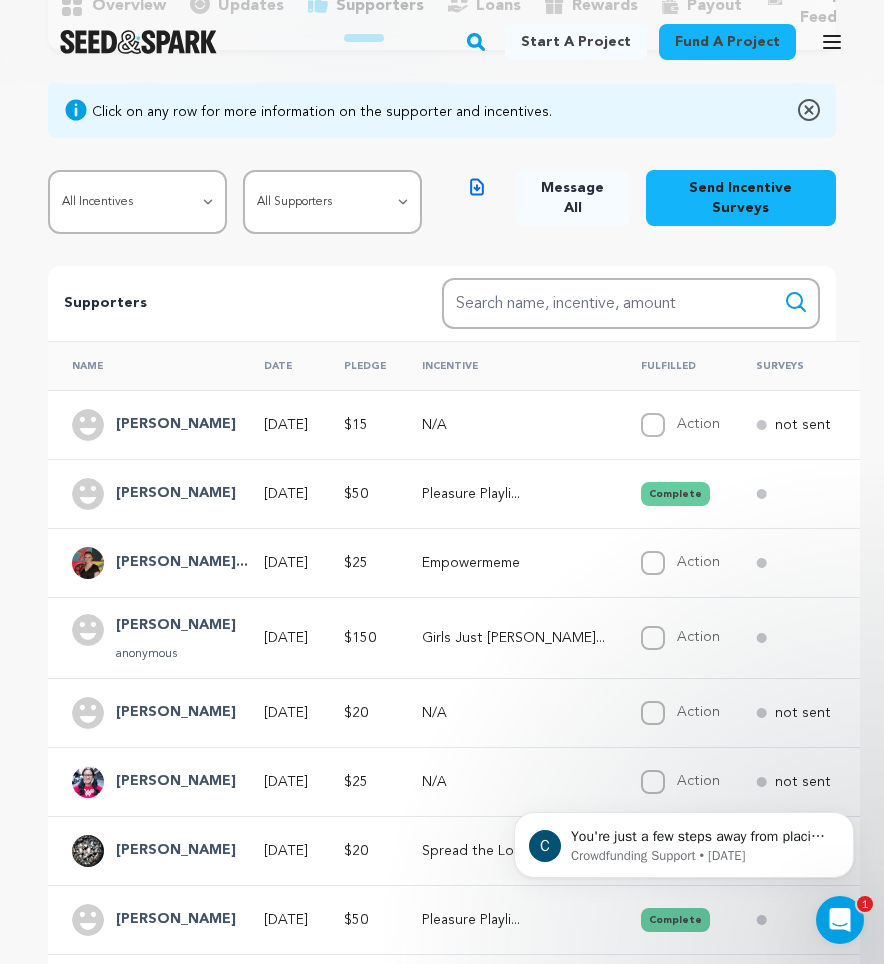 click on "[PERSON_NAME]" at bounding box center [176, 782] 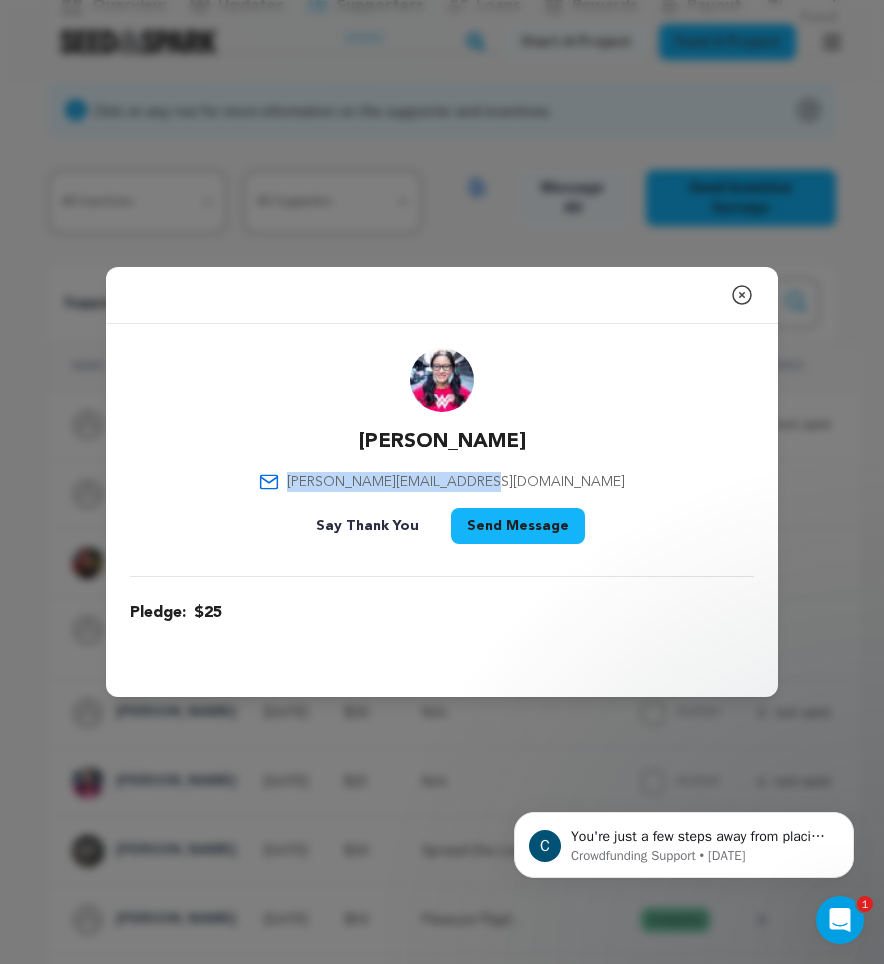 drag, startPoint x: 555, startPoint y: 481, endPoint x: 365, endPoint y: 485, distance: 190.0421 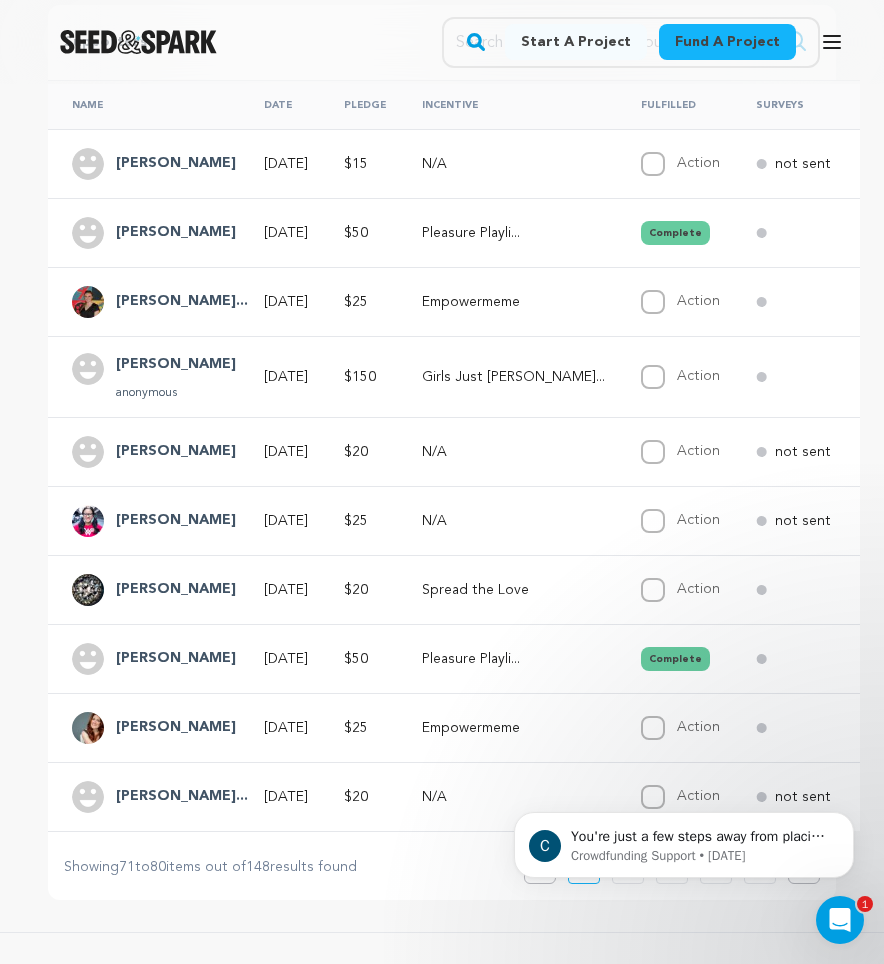 scroll, scrollTop: 502, scrollLeft: 0, axis: vertical 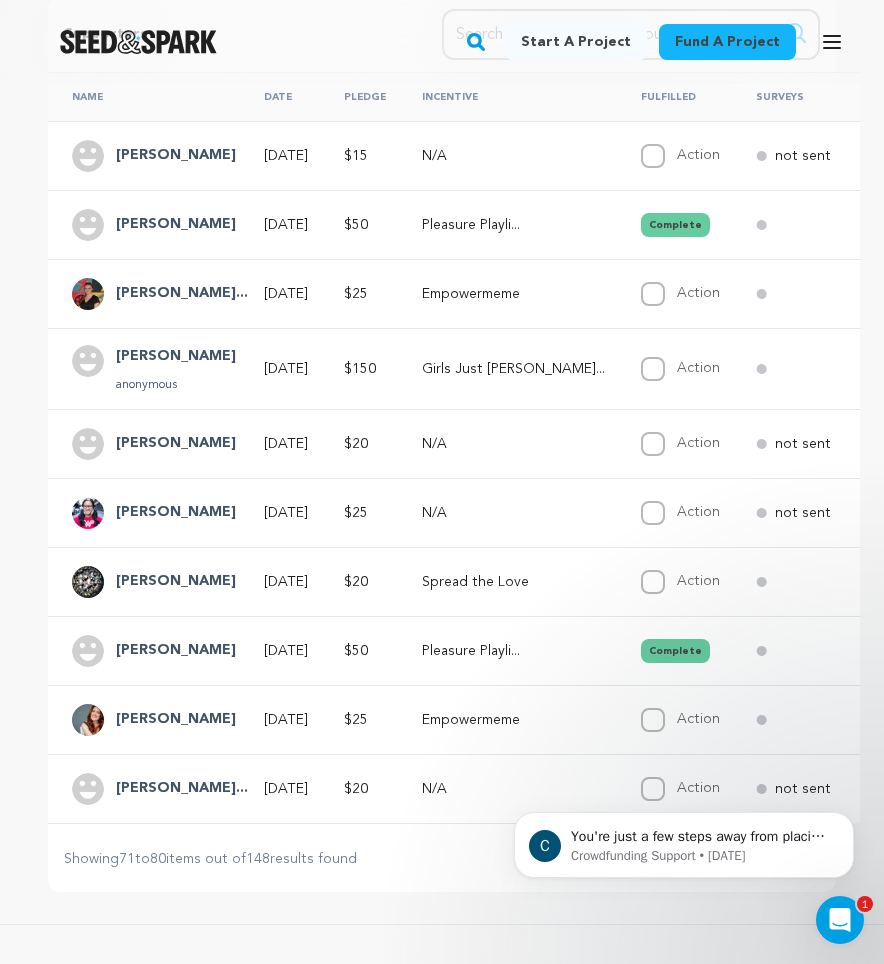 click on "[PERSON_NAME]" at bounding box center [176, 582] 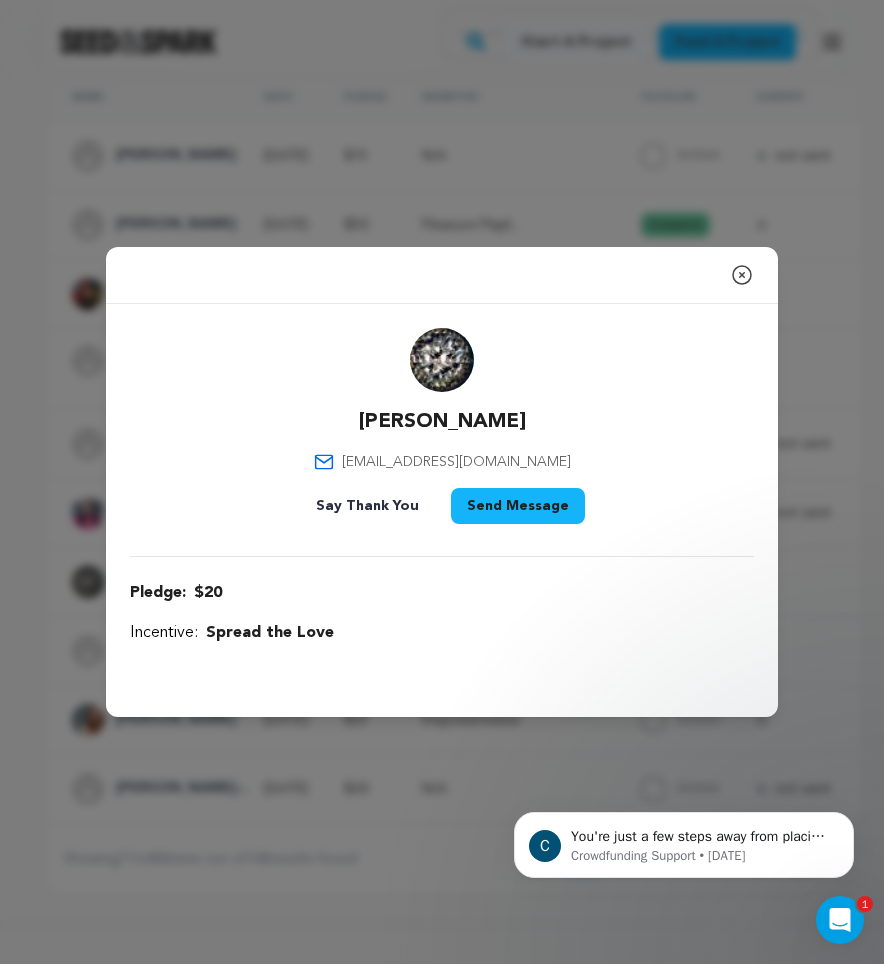 click 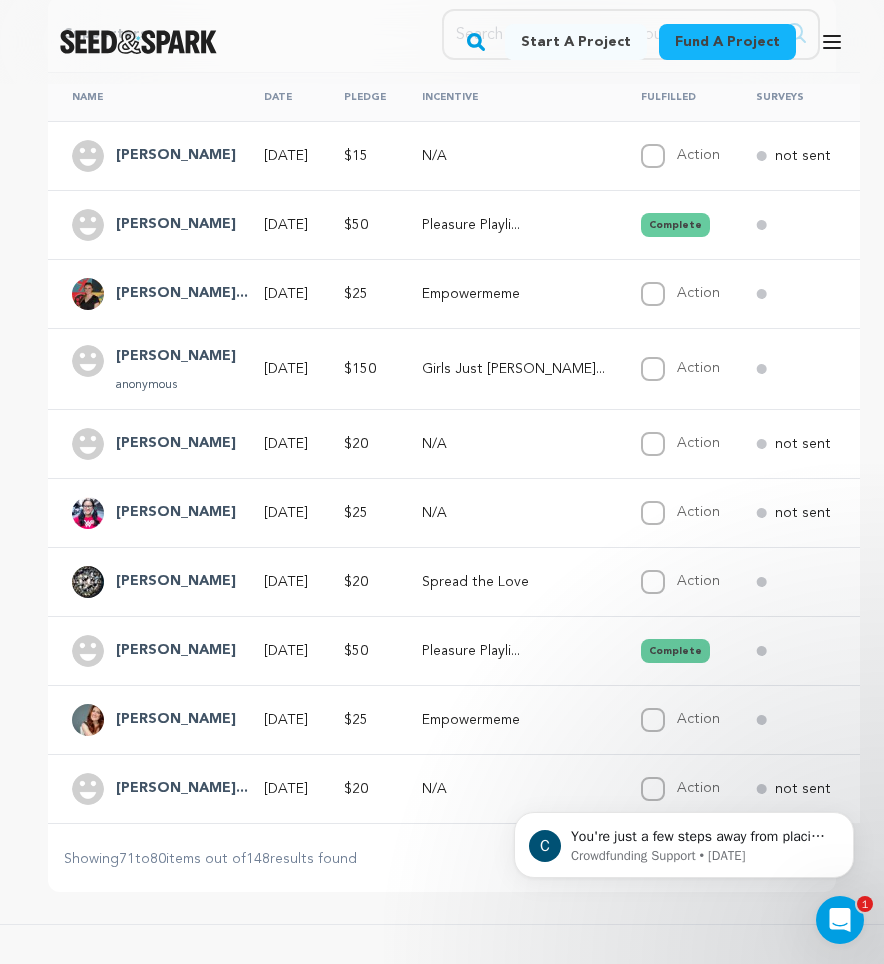 click on "[PERSON_NAME]" at bounding box center [176, 651] 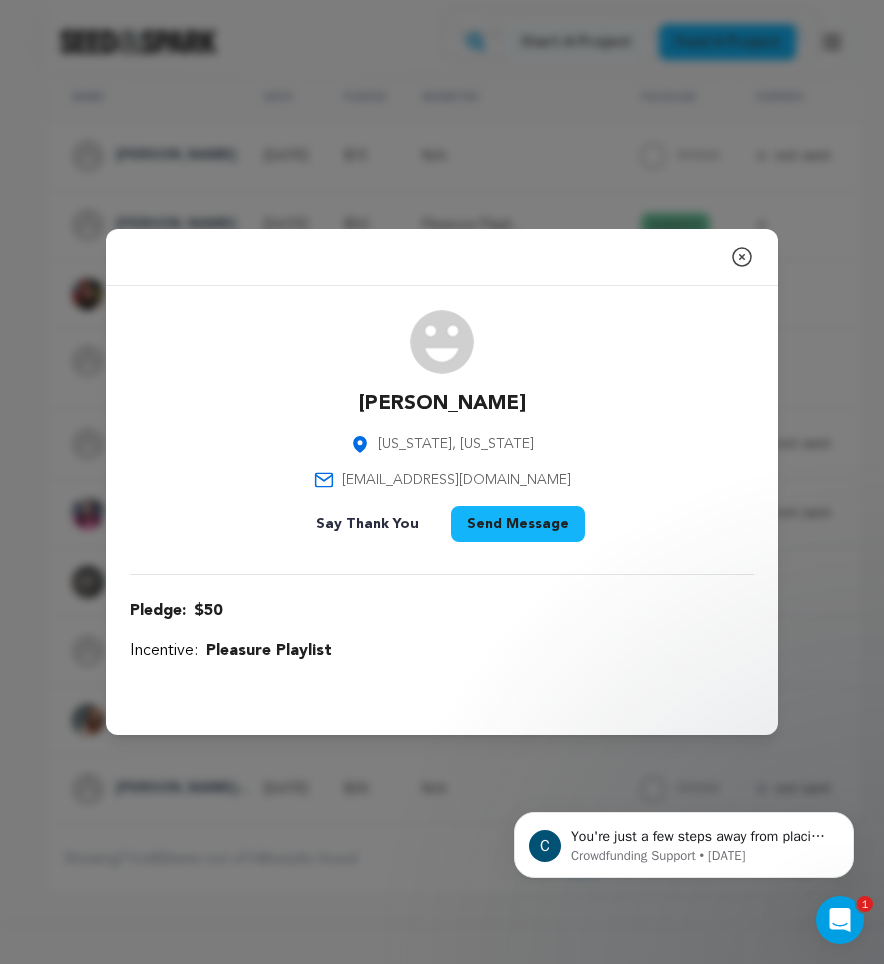 click 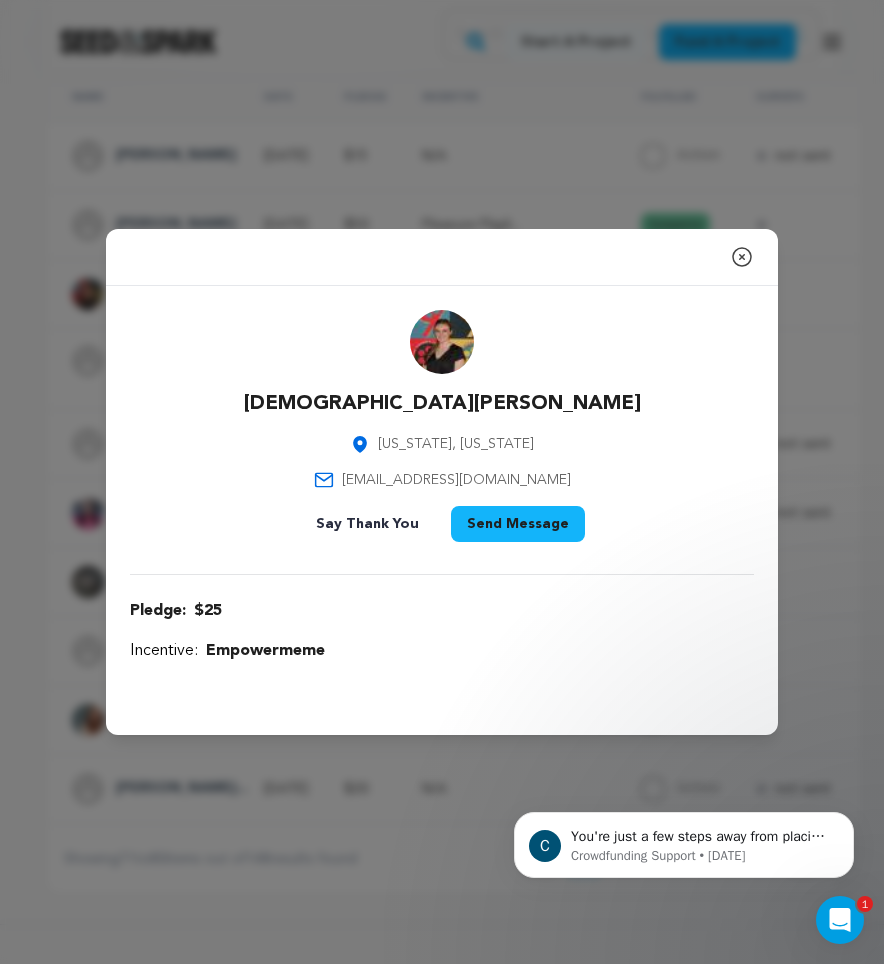 click 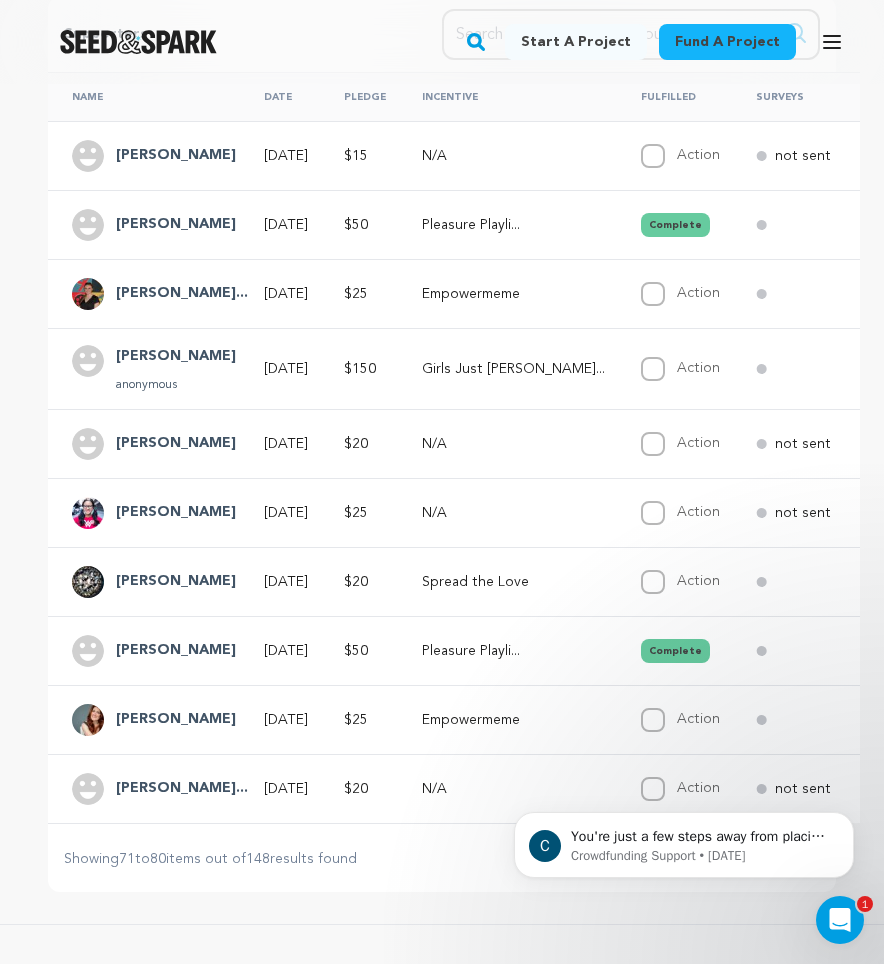 click on "[PERSON_NAME]" at bounding box center (176, 720) 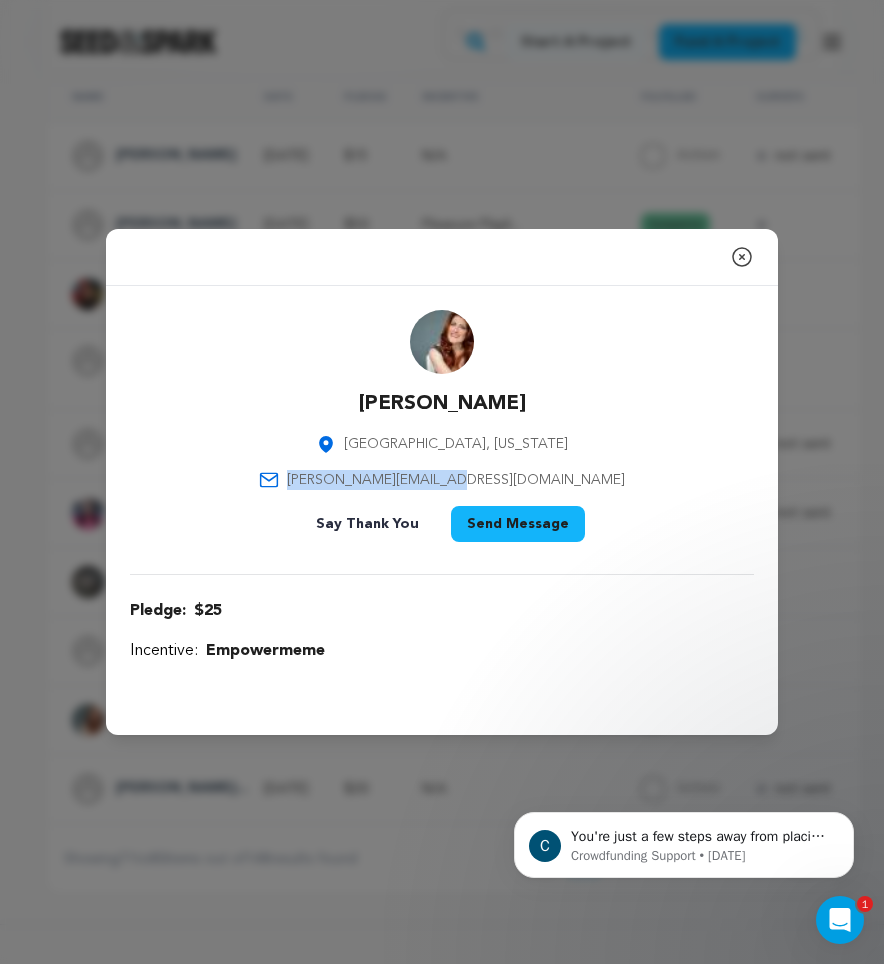 drag, startPoint x: 537, startPoint y: 479, endPoint x: 378, endPoint y: 481, distance: 159.01257 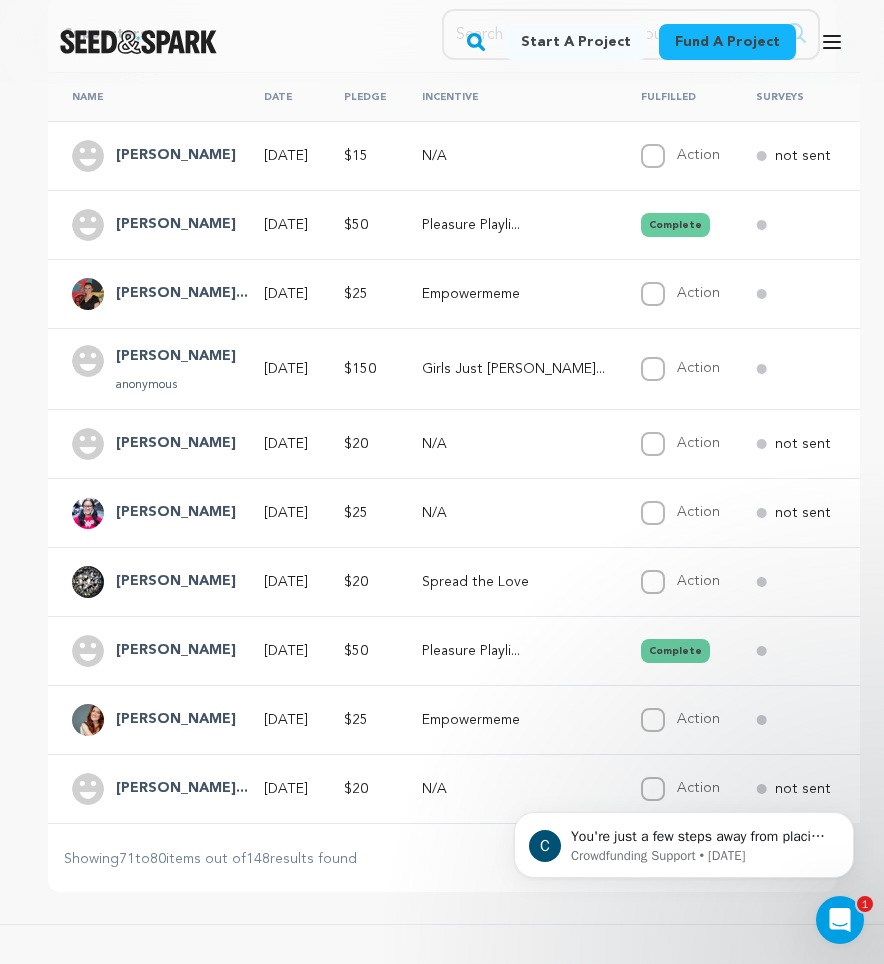 click on "[PERSON_NAME]..." at bounding box center (182, 789) 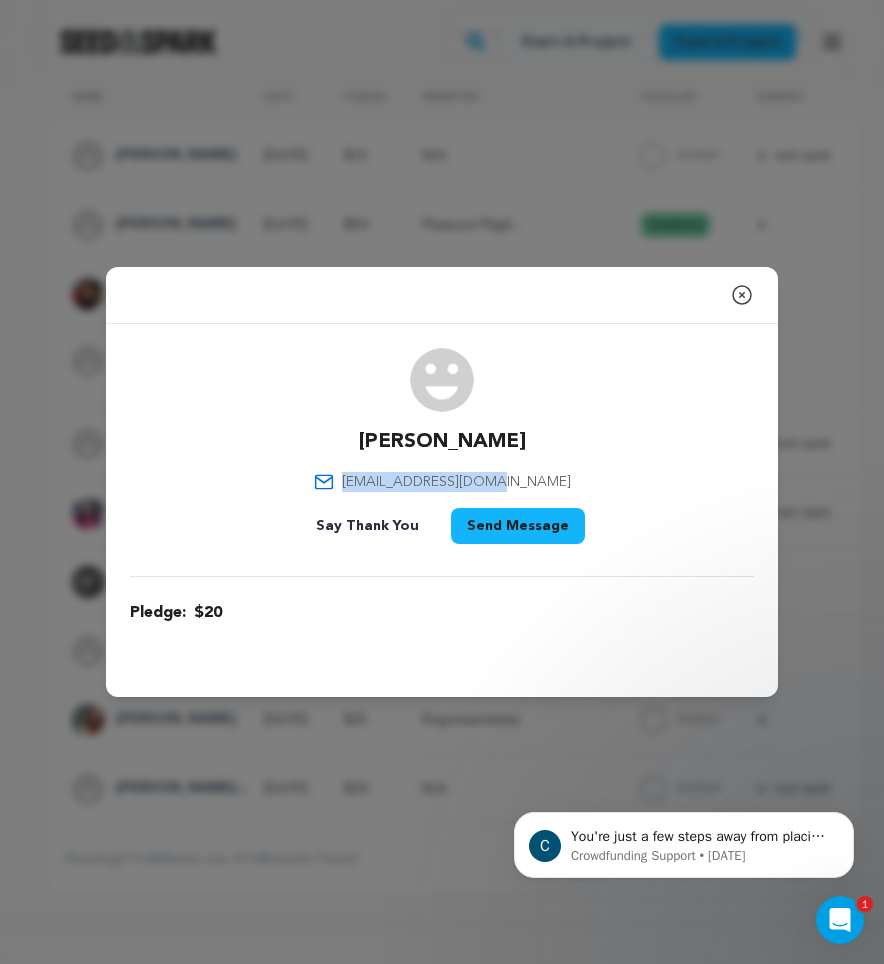 drag, startPoint x: 532, startPoint y: 482, endPoint x: 379, endPoint y: 477, distance: 153.08168 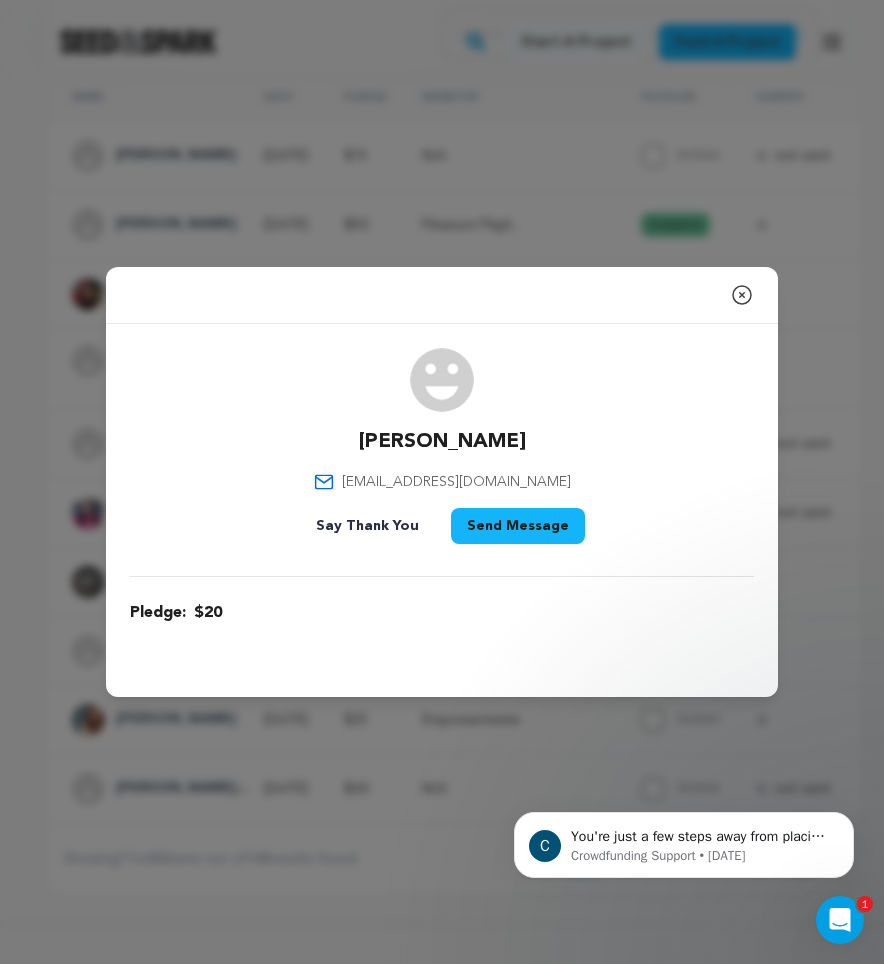 click at bounding box center (793, 294) 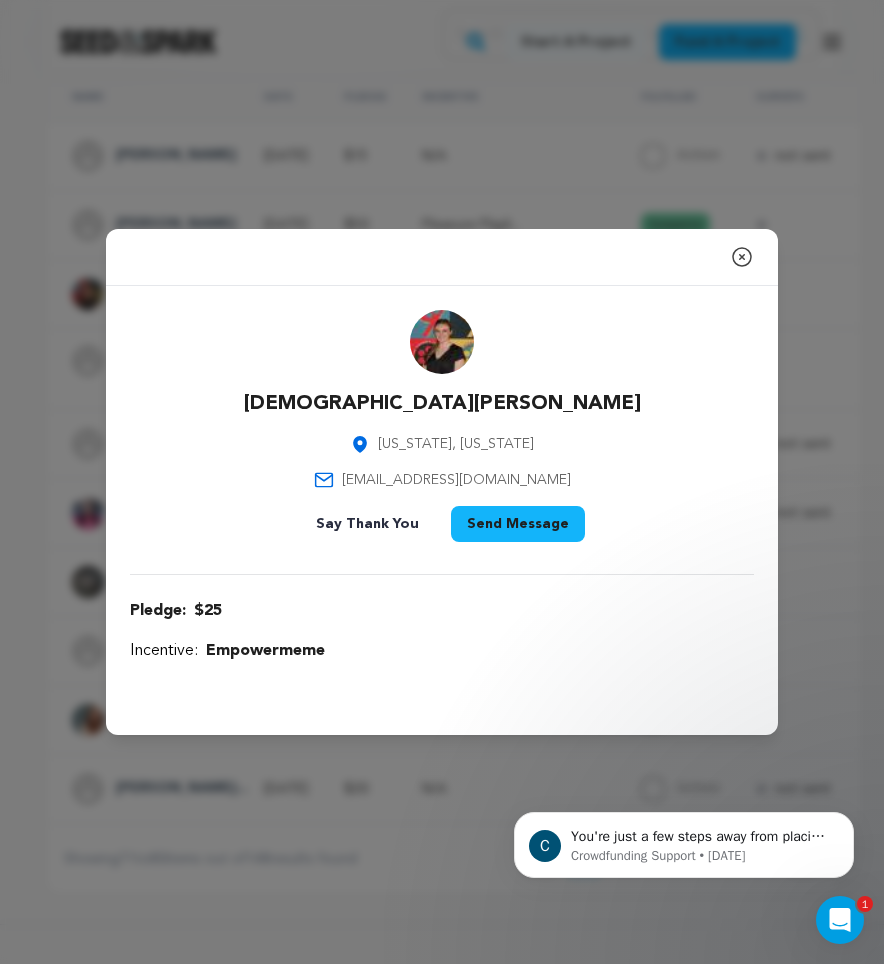 click 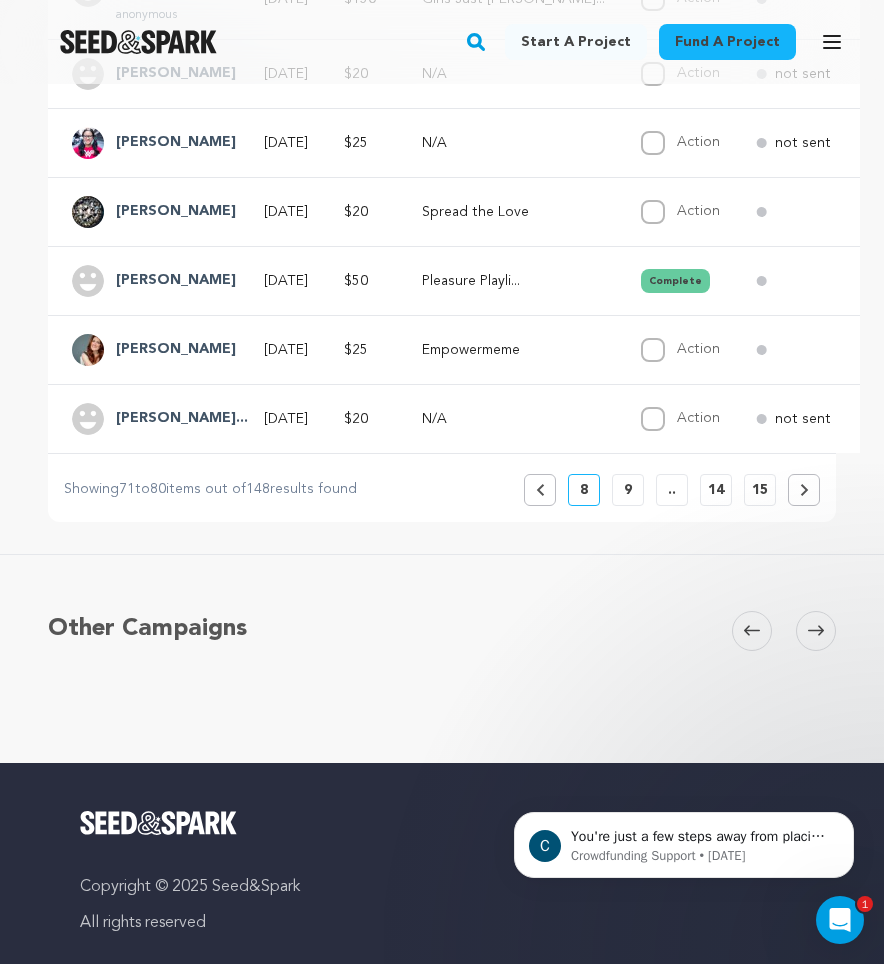 scroll, scrollTop: 878, scrollLeft: 0, axis: vertical 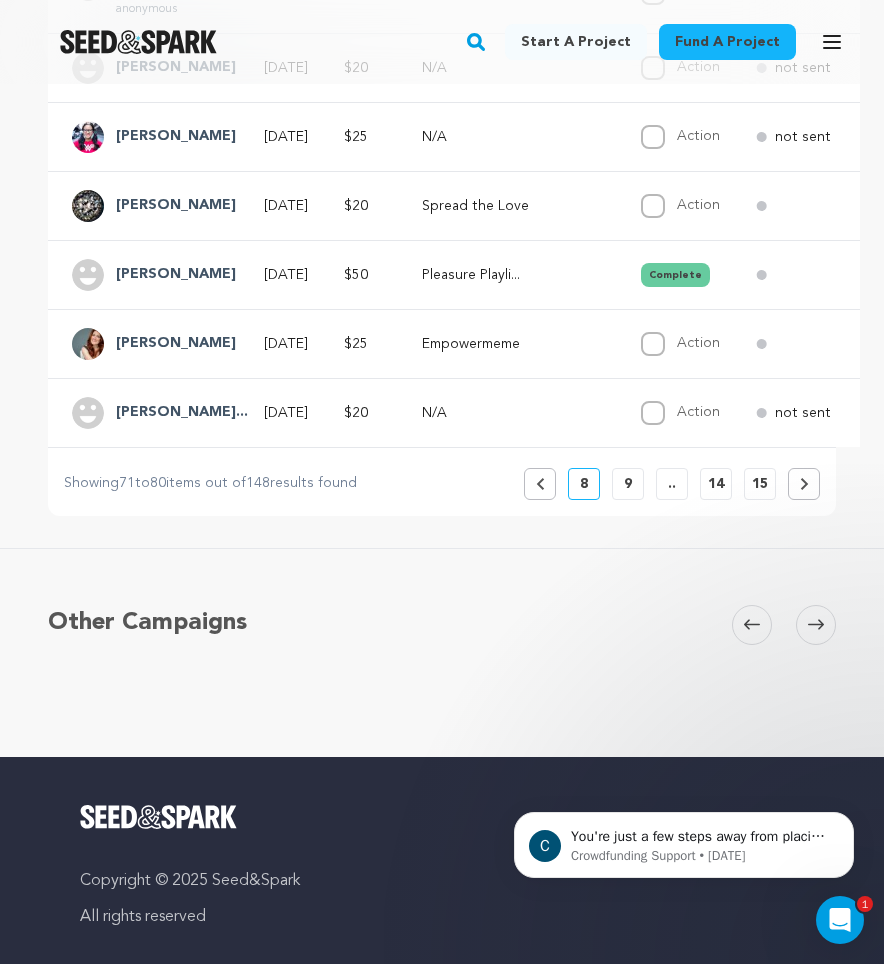 click on "9" at bounding box center (628, 484) 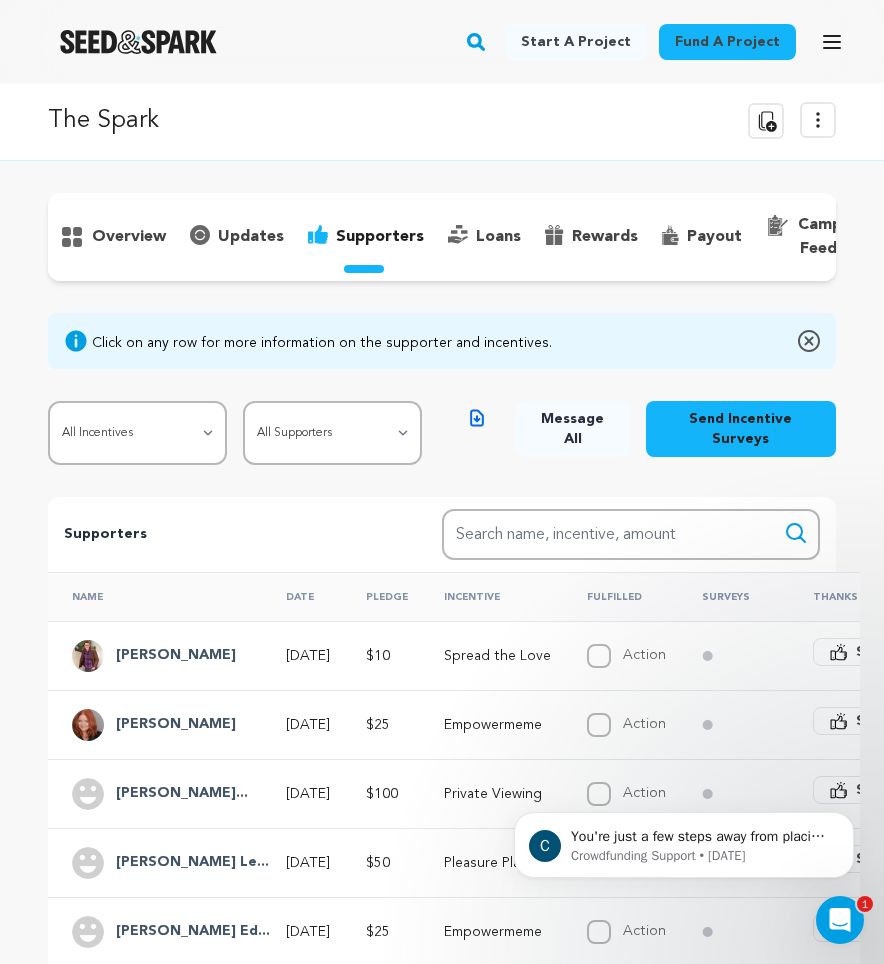 scroll, scrollTop: 0, scrollLeft: 0, axis: both 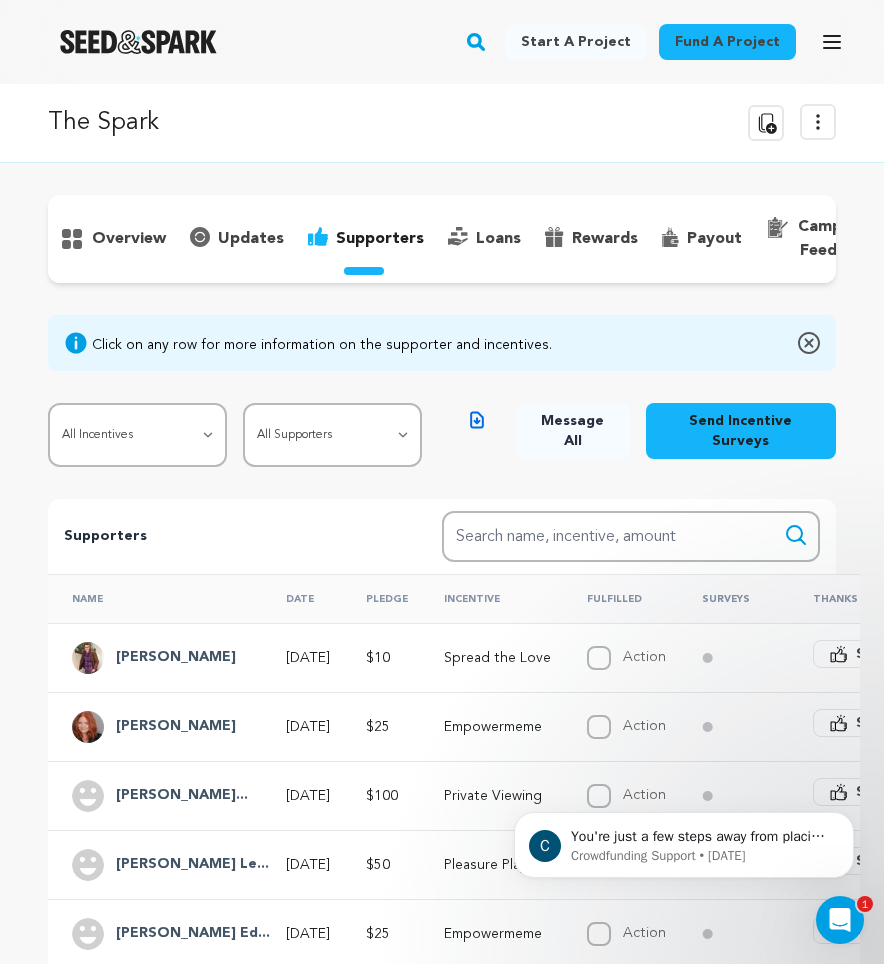 click on "[PERSON_NAME]" at bounding box center [176, 658] 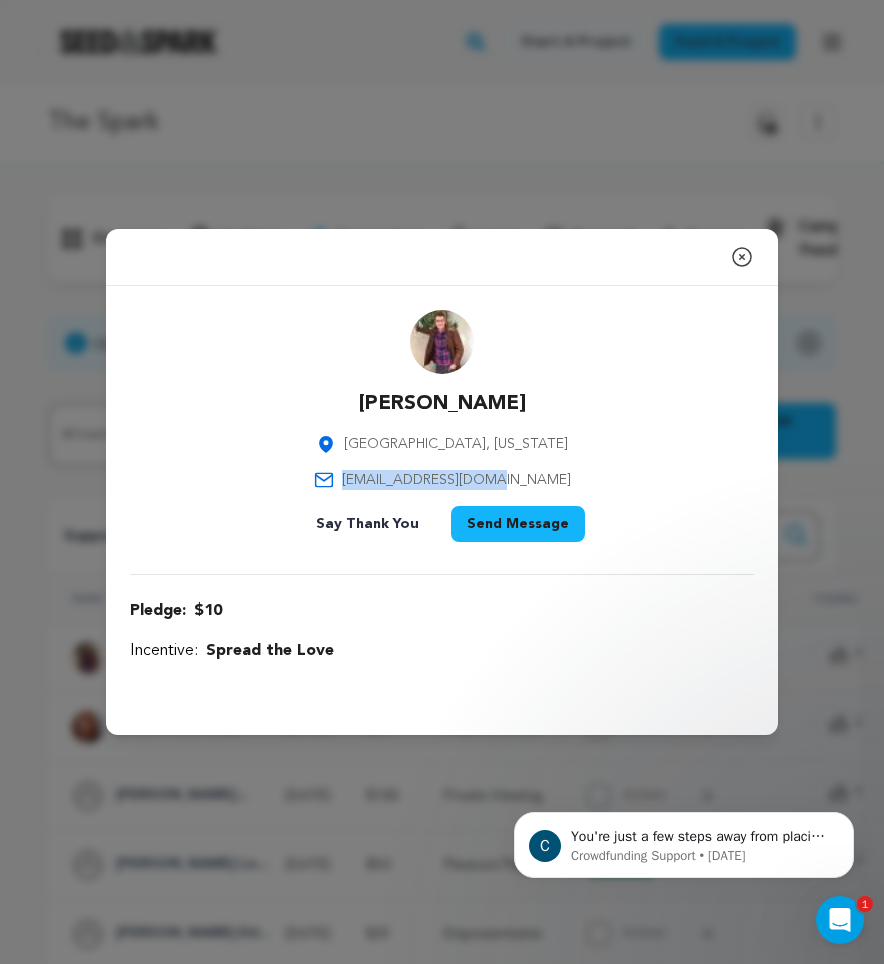 drag, startPoint x: 547, startPoint y: 477, endPoint x: 373, endPoint y: 474, distance: 174.02586 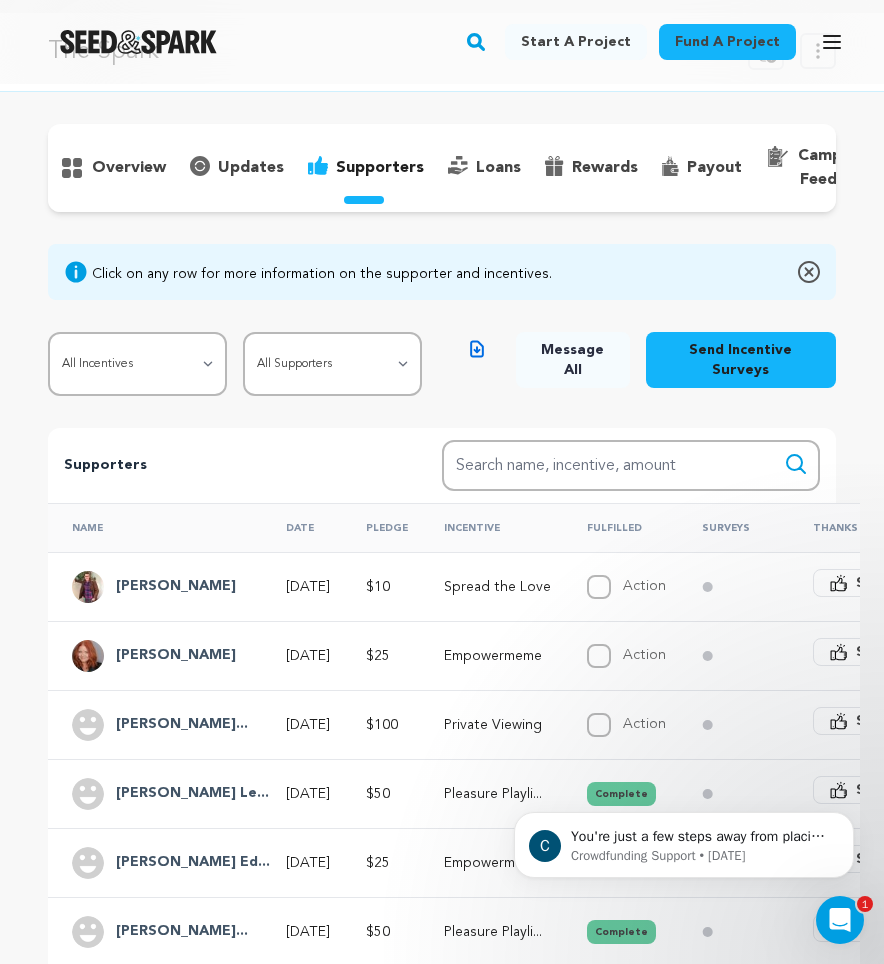 scroll, scrollTop: 92, scrollLeft: 0, axis: vertical 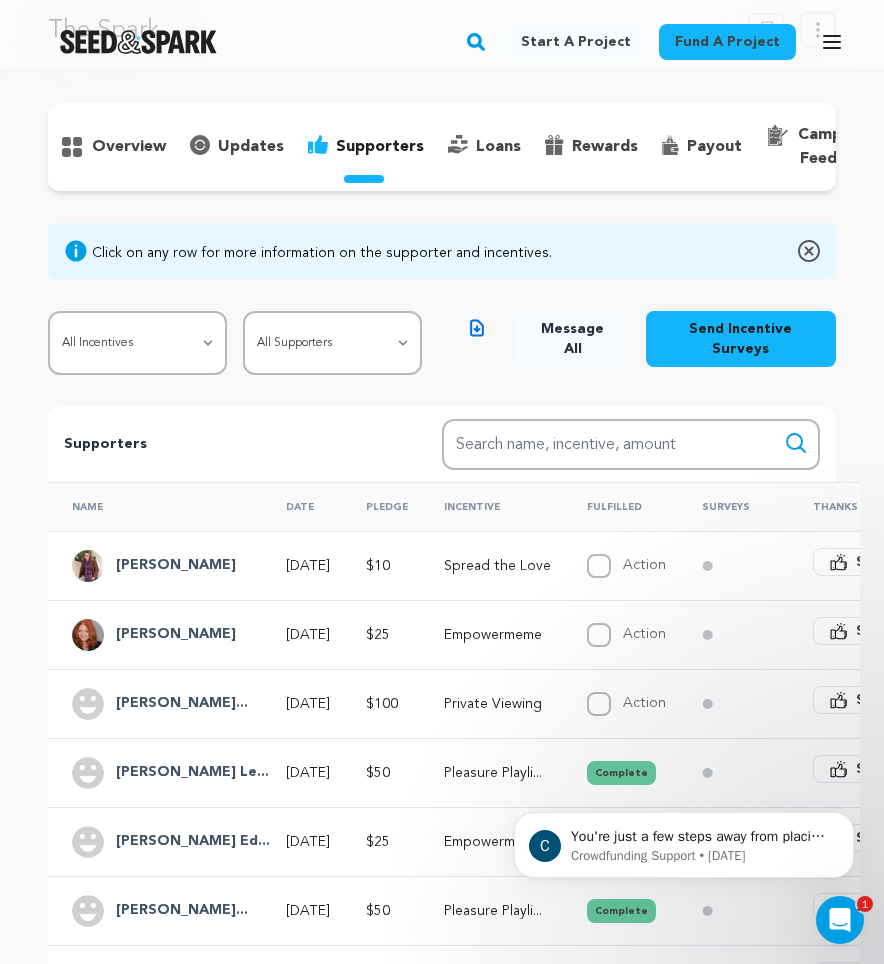 click on "[PERSON_NAME]..." at bounding box center [182, 704] 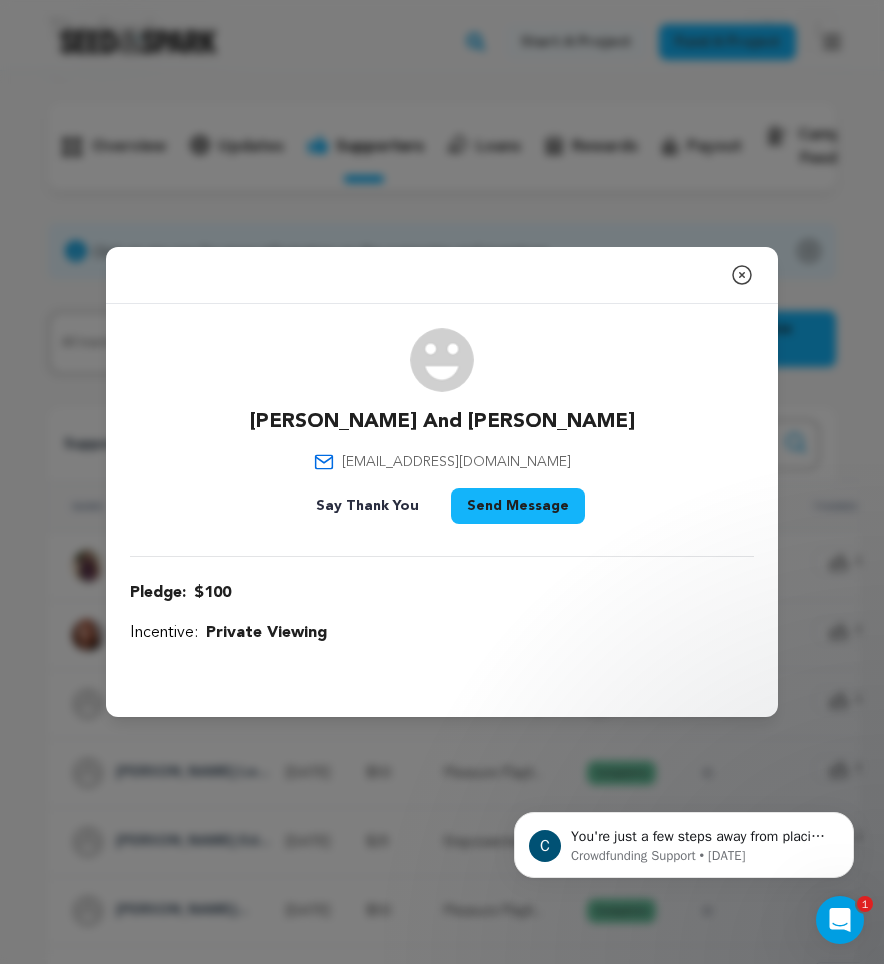 click 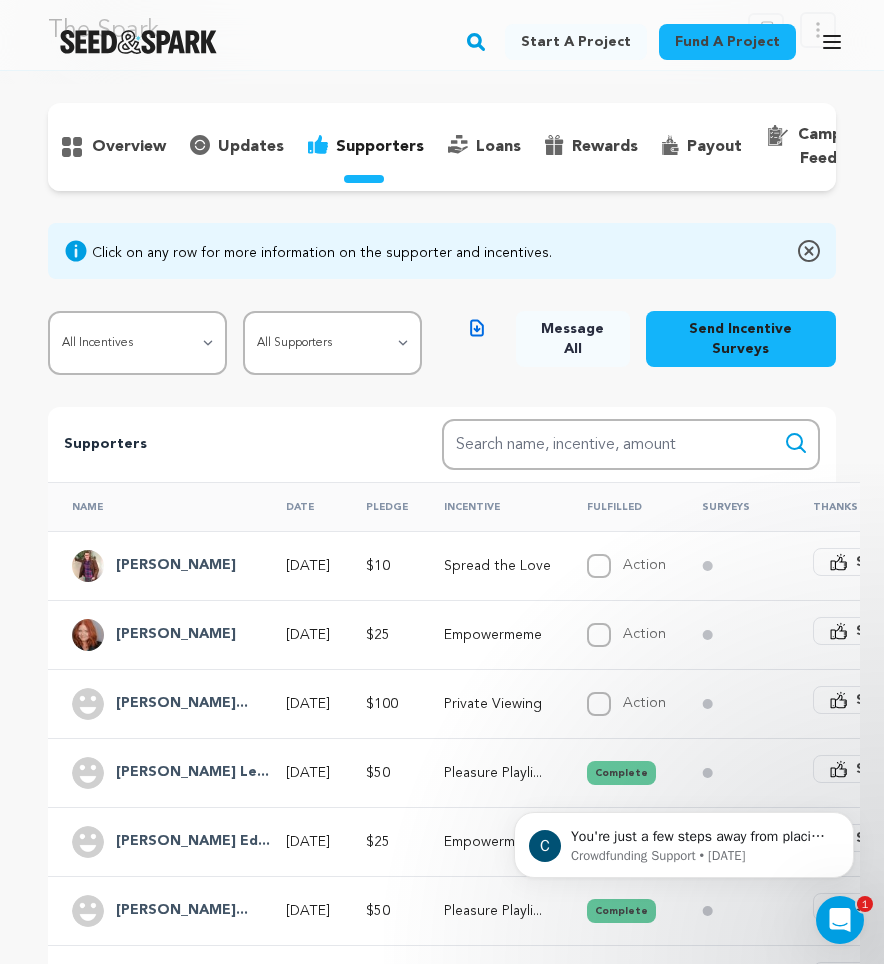 click on "[PERSON_NAME] Le..." at bounding box center [192, 773] 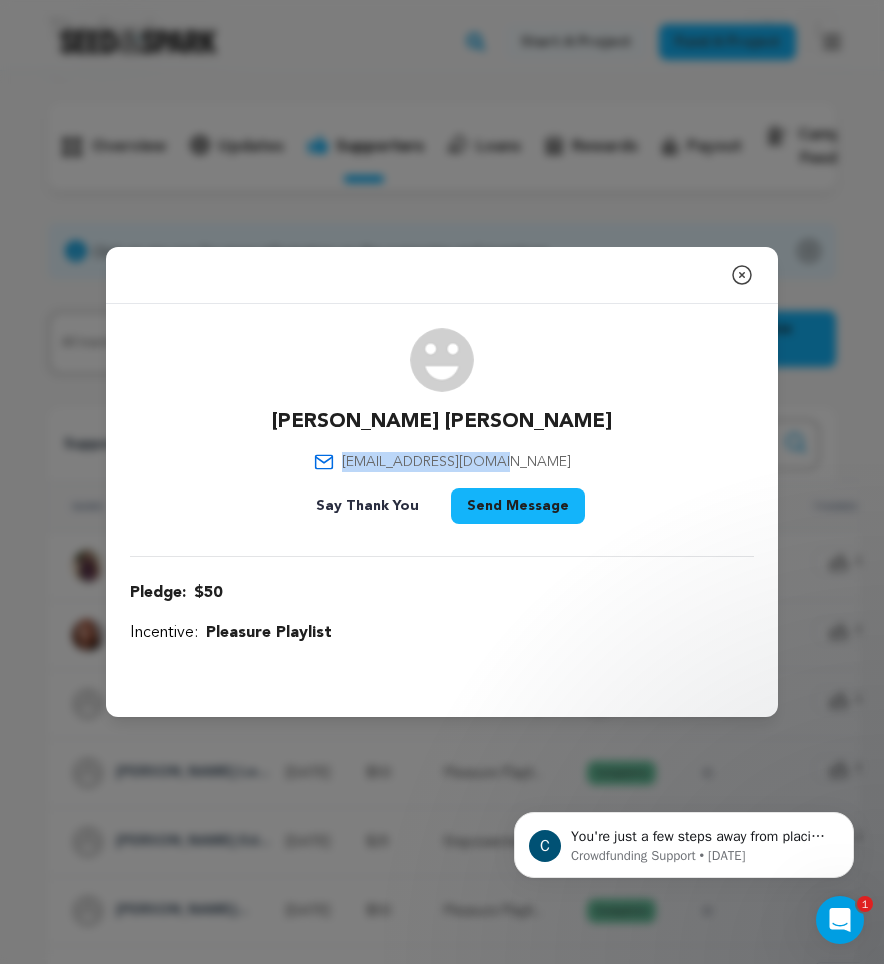 drag, startPoint x: 532, startPoint y: 462, endPoint x: 378, endPoint y: 458, distance: 154.05194 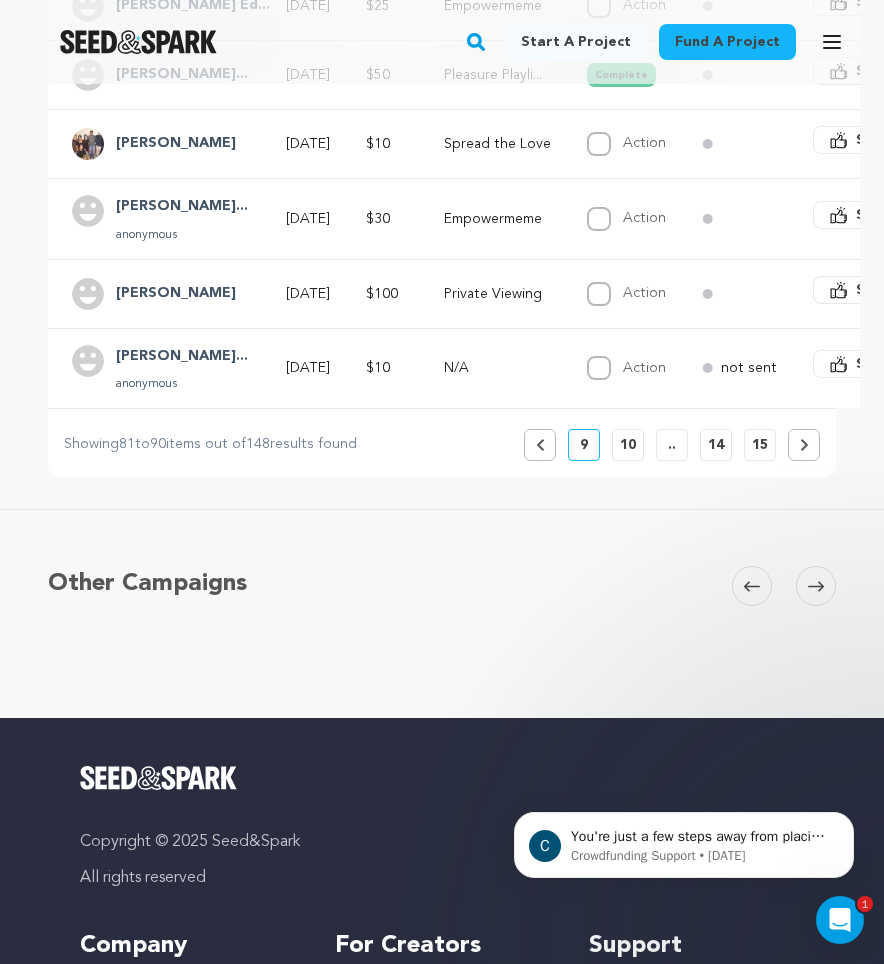 scroll, scrollTop: 962, scrollLeft: 0, axis: vertical 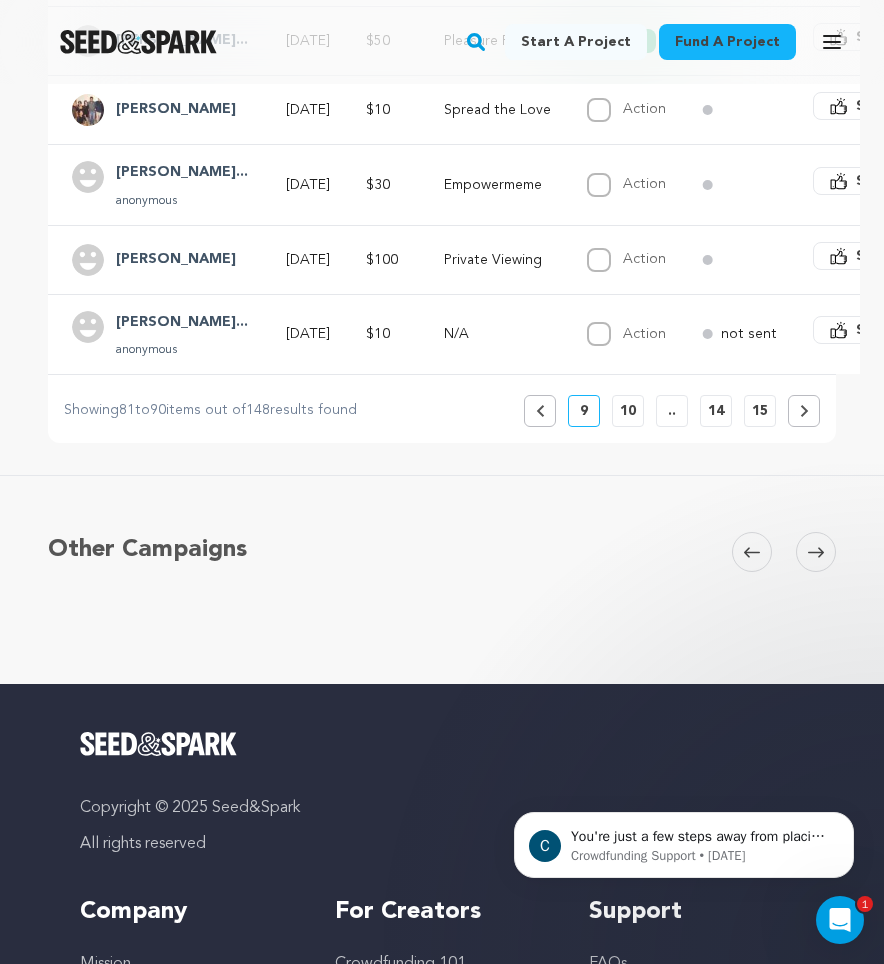 click on "10" at bounding box center (628, 411) 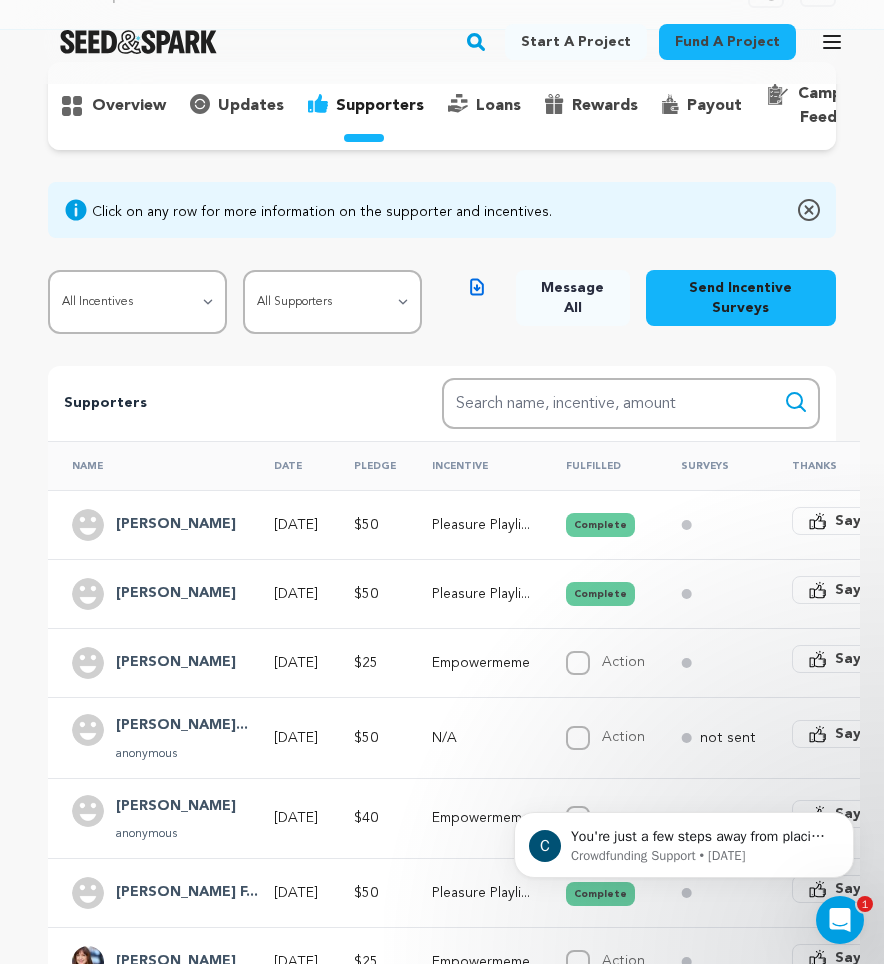 scroll, scrollTop: 139, scrollLeft: 0, axis: vertical 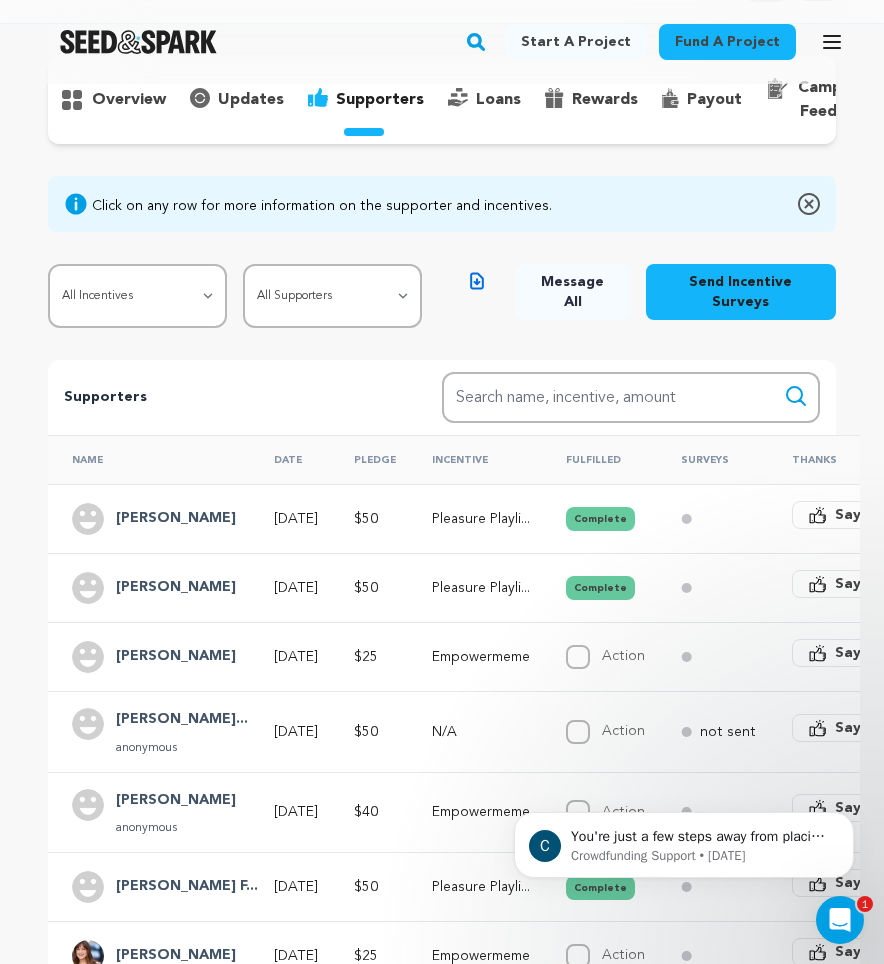 click on "[PERSON_NAME]" at bounding box center (176, 519) 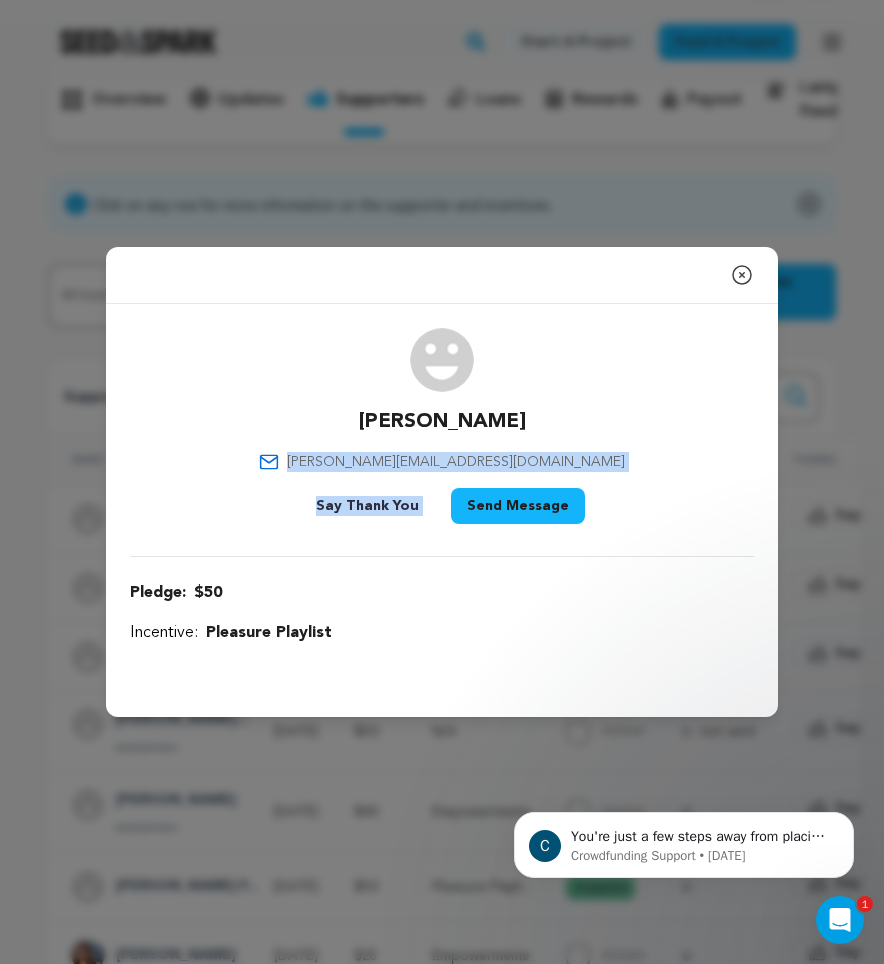 drag, startPoint x: 550, startPoint y: 459, endPoint x: 401, endPoint y: 459, distance: 149 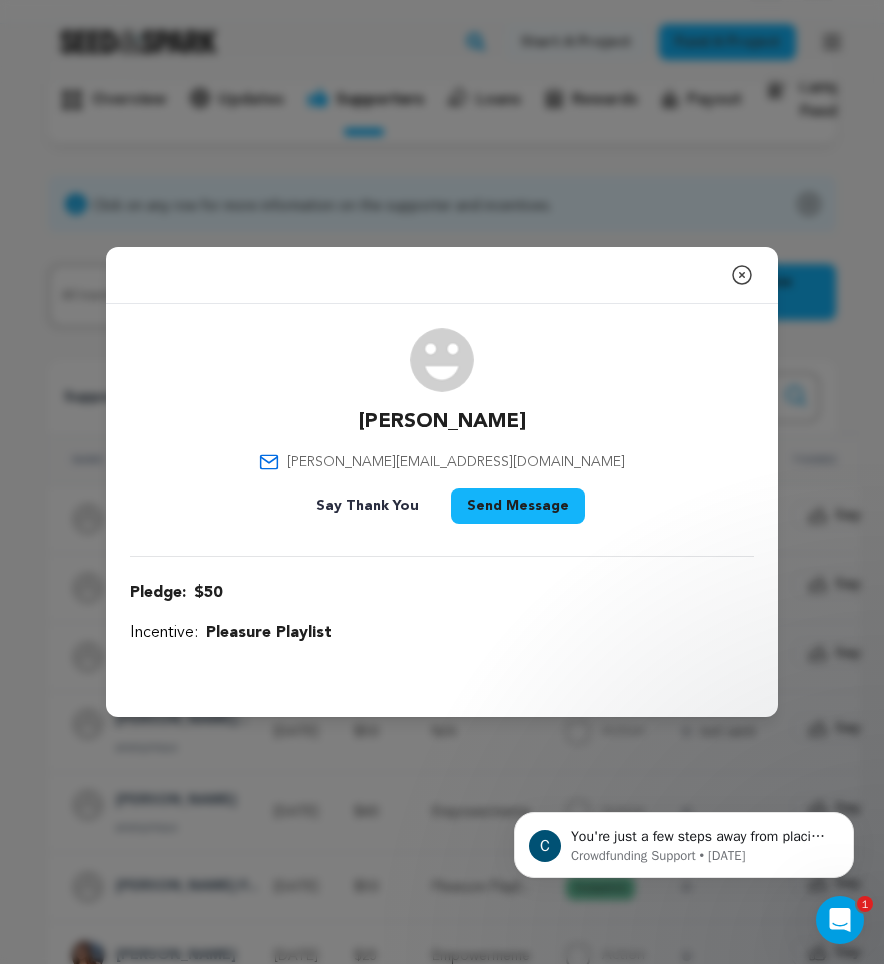 click on "[PERSON_NAME]
[EMAIL_ADDRESS][DOMAIN_NAME]
Say Thank You
Send Message" at bounding box center [442, 430] 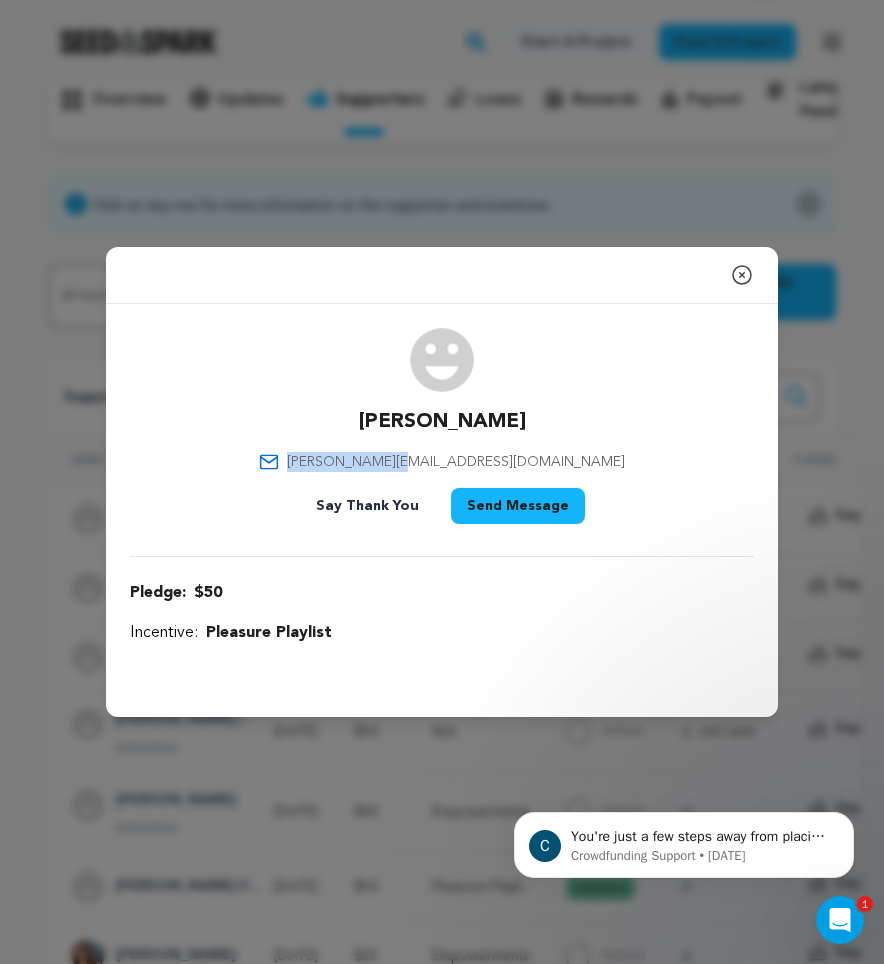 drag, startPoint x: 514, startPoint y: 465, endPoint x: 399, endPoint y: 461, distance: 115.06954 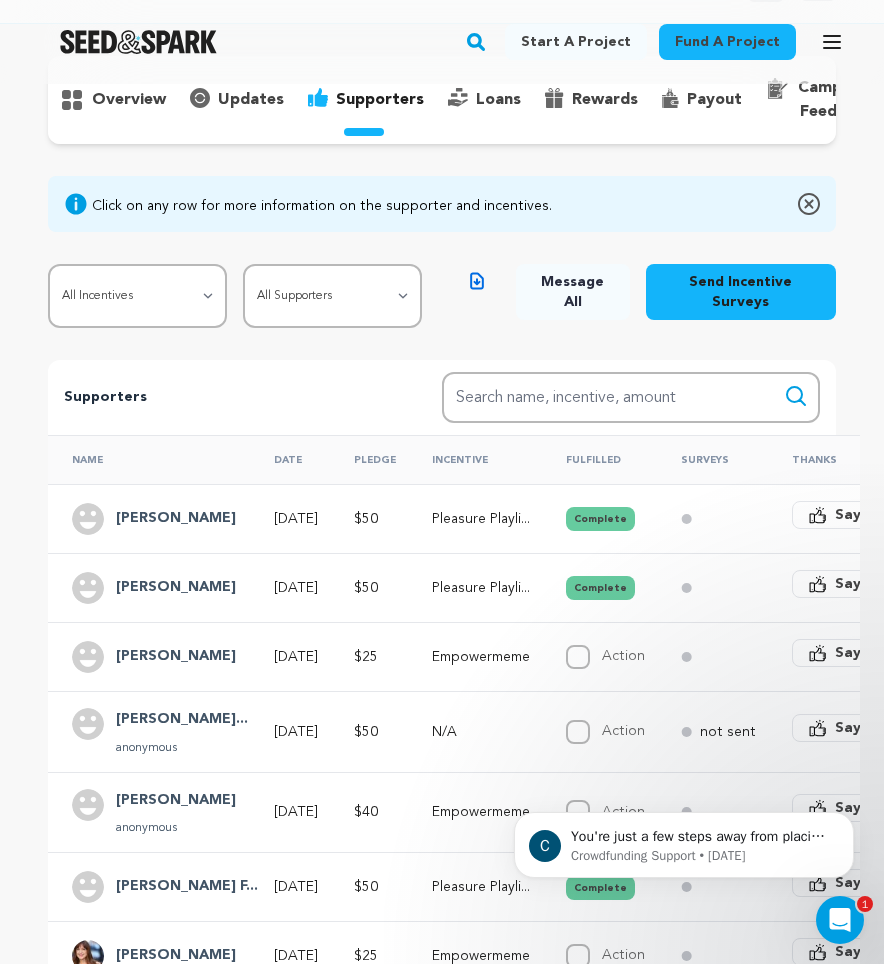 click on "[PERSON_NAME]" at bounding box center (176, 588) 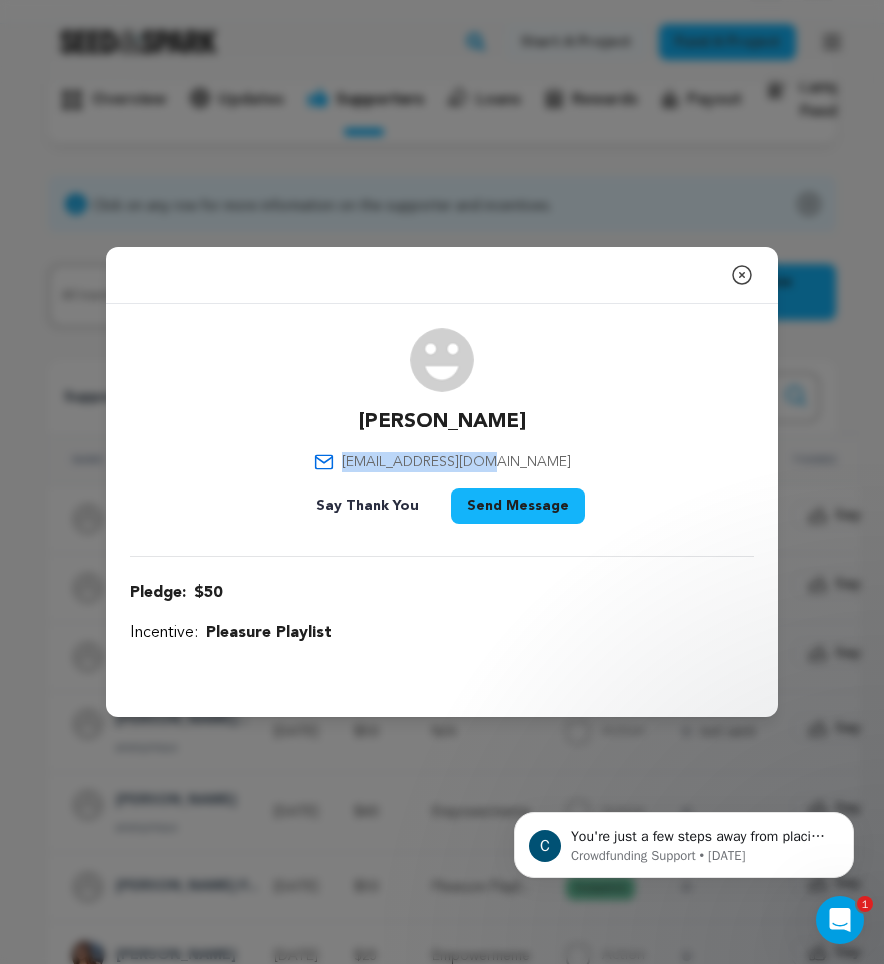 drag, startPoint x: 537, startPoint y: 461, endPoint x: 383, endPoint y: 459, distance: 154.01299 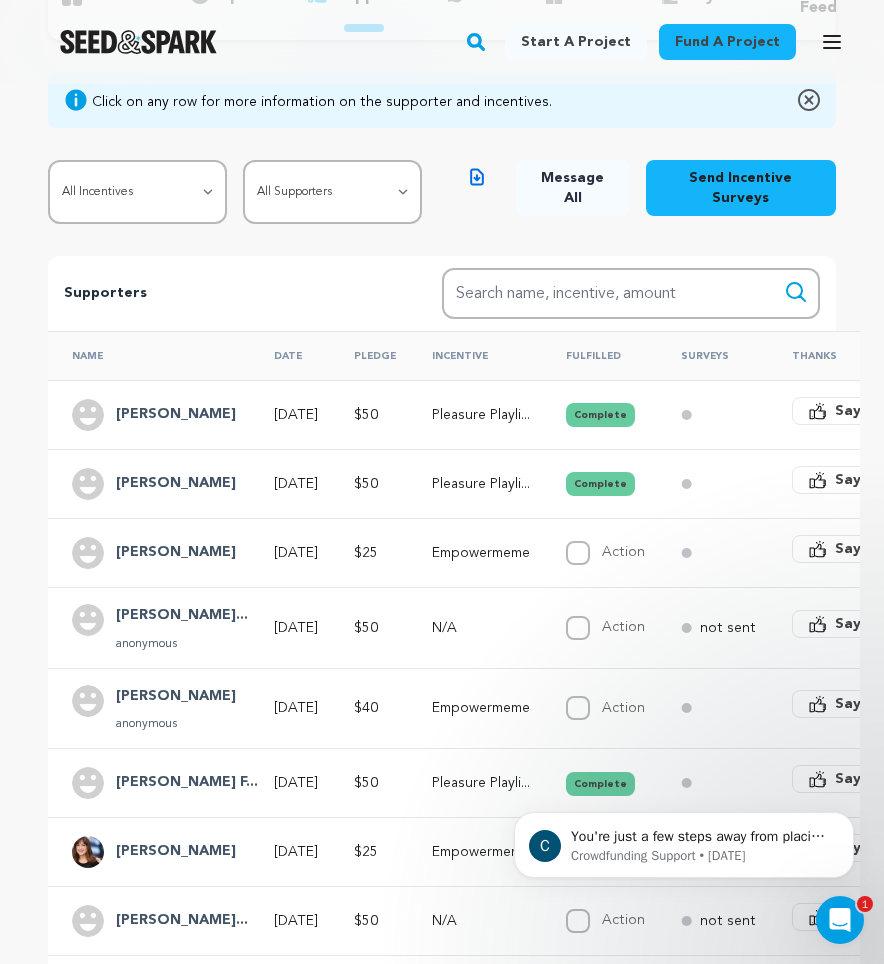 scroll, scrollTop: 244, scrollLeft: 0, axis: vertical 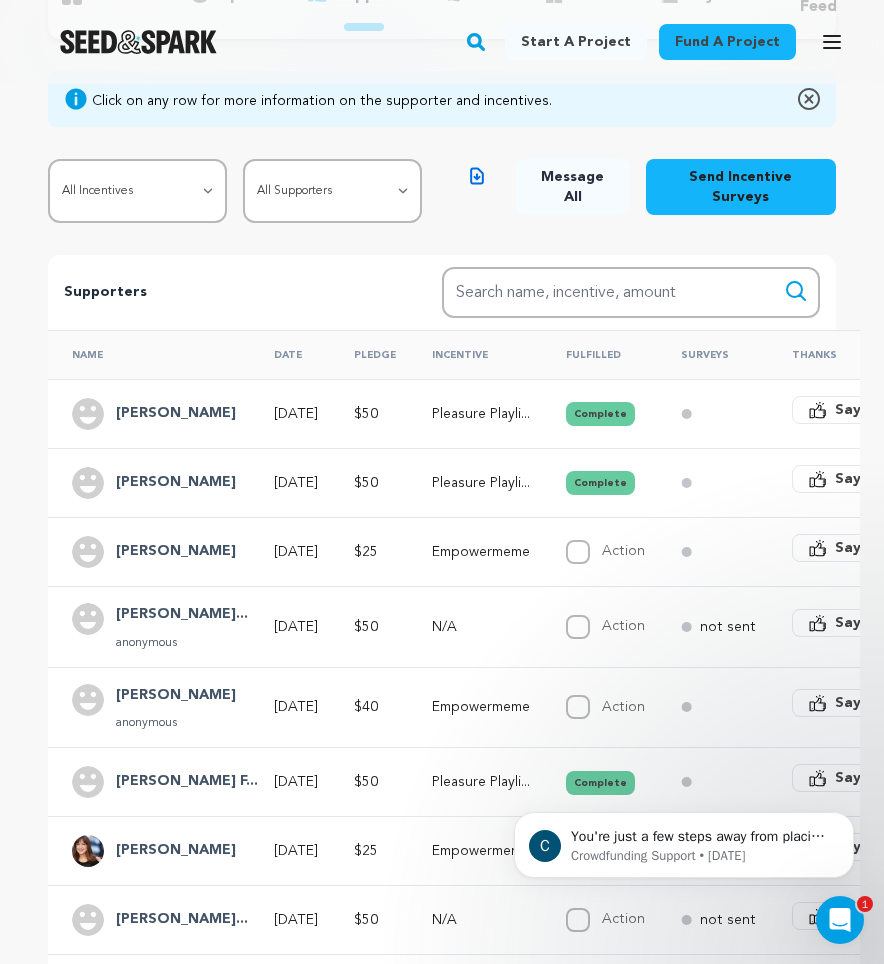 click on "[PERSON_NAME]" at bounding box center (176, 552) 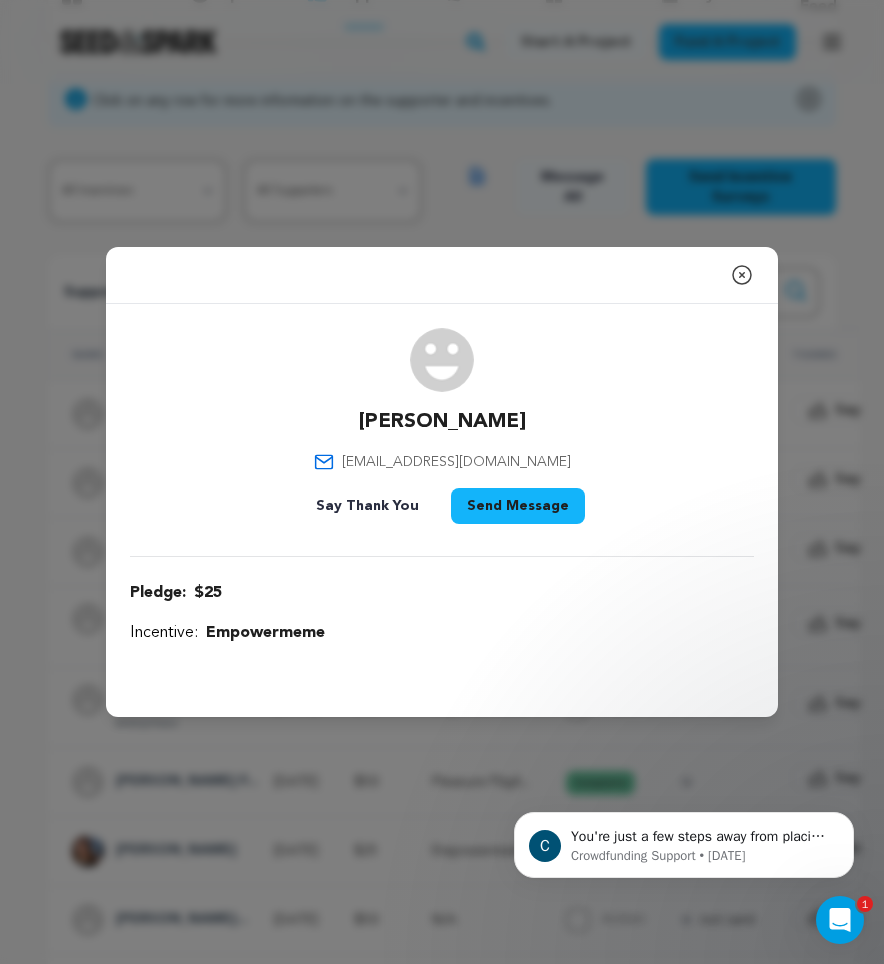 click 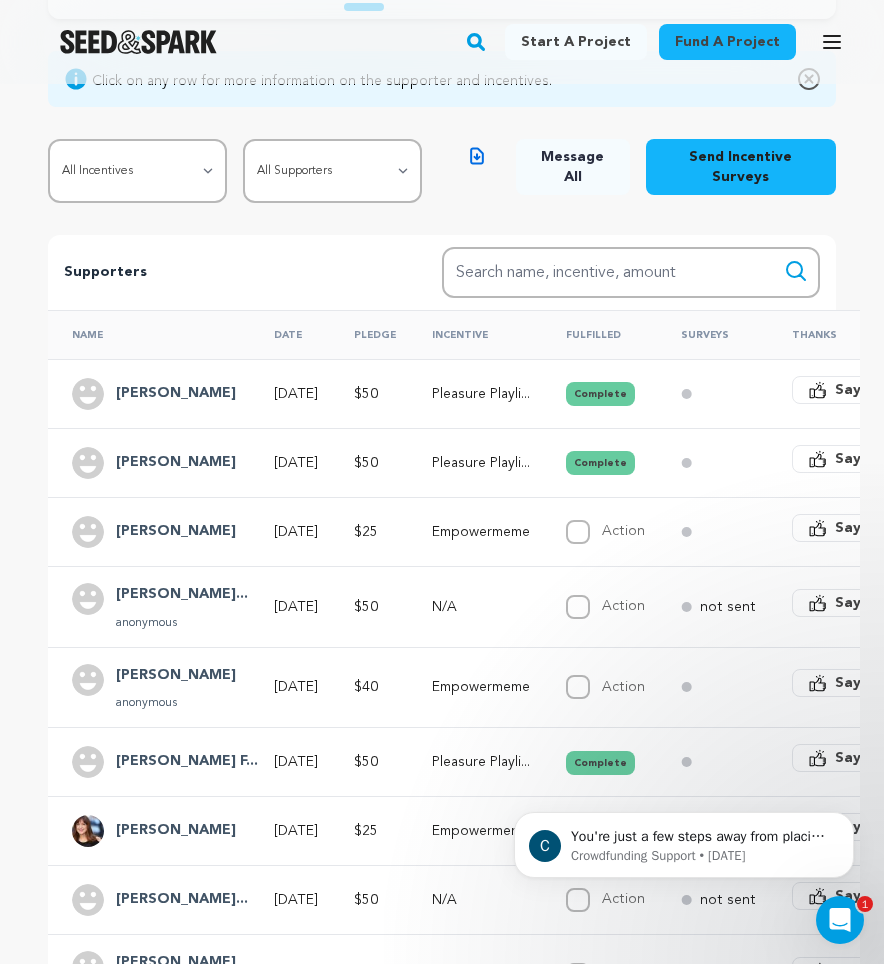 scroll, scrollTop: 279, scrollLeft: 0, axis: vertical 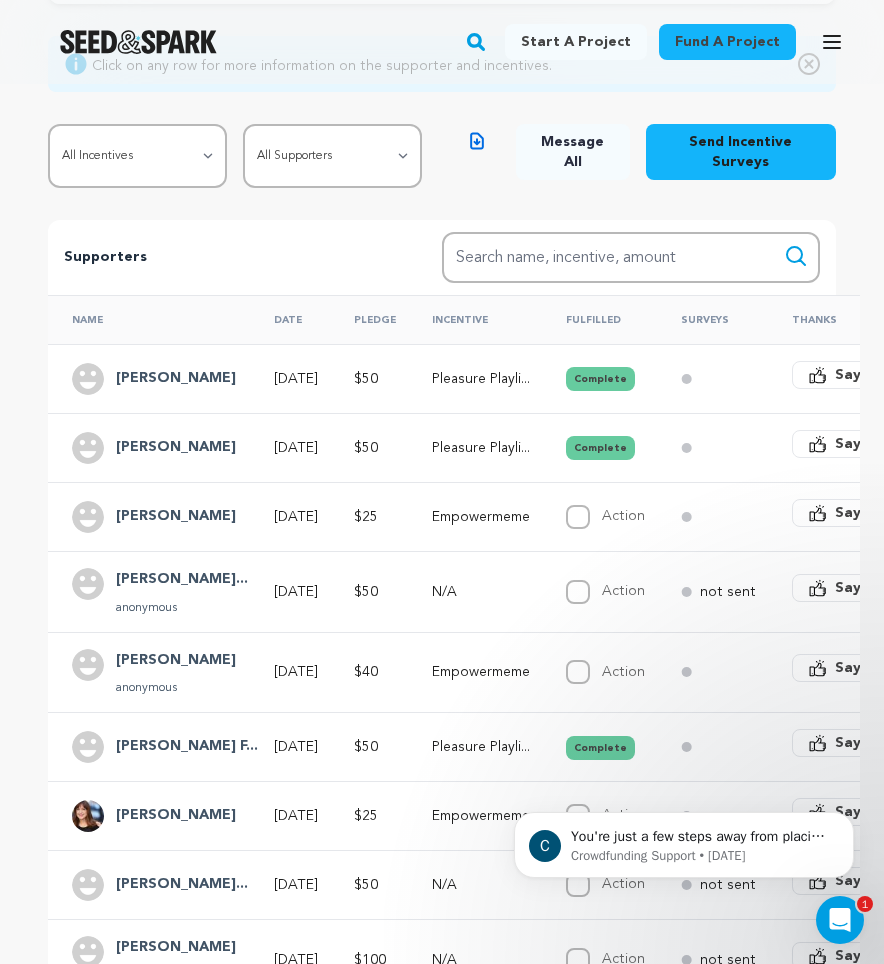 click on "[PERSON_NAME]" at bounding box center [176, 661] 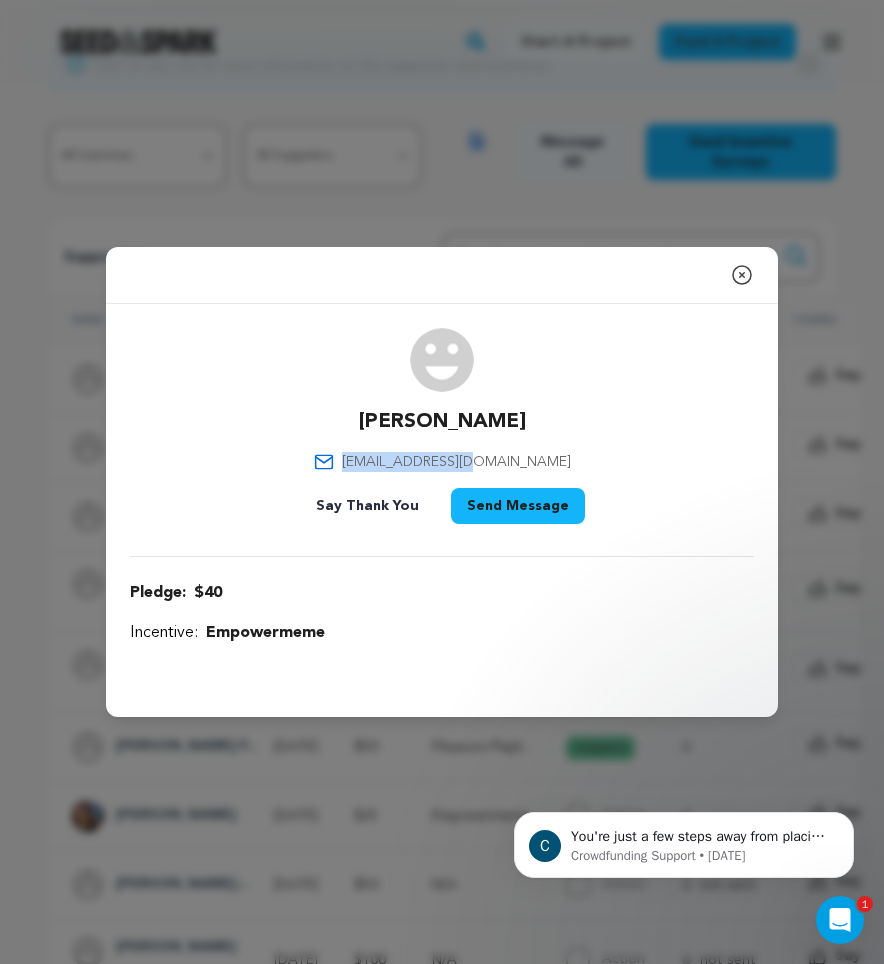 drag, startPoint x: 528, startPoint y: 457, endPoint x: 381, endPoint y: 463, distance: 147.12239 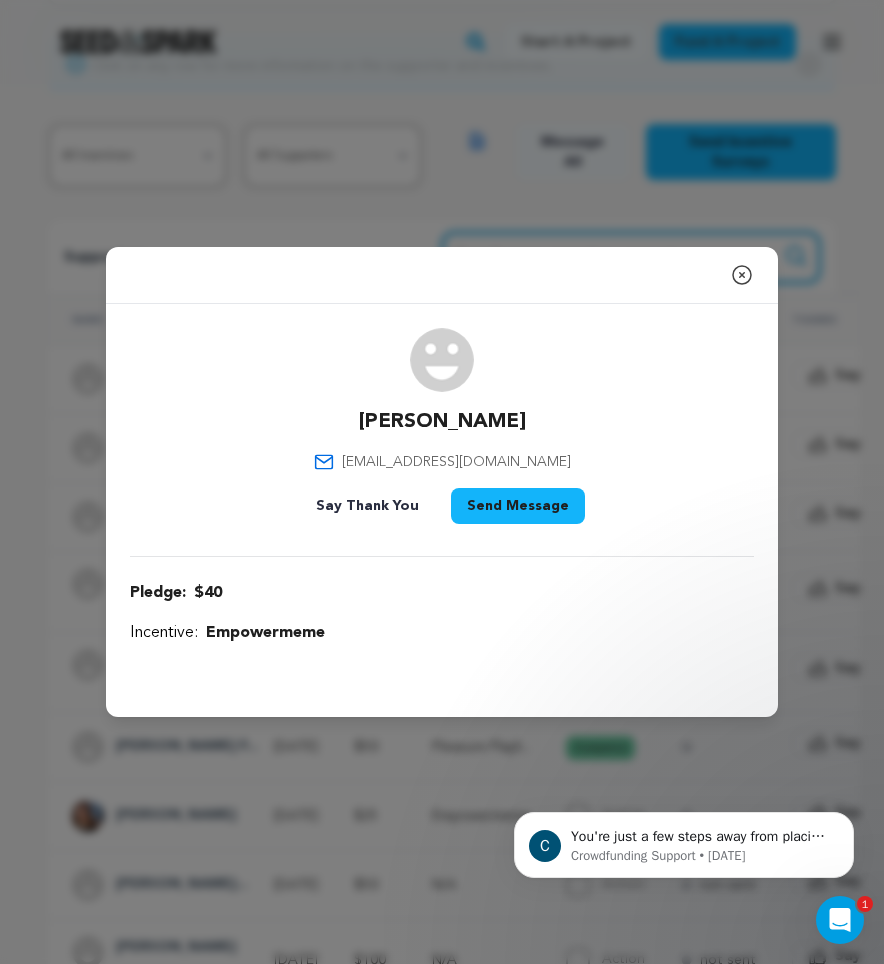 click on "Search name, item" at bounding box center [631, 257] 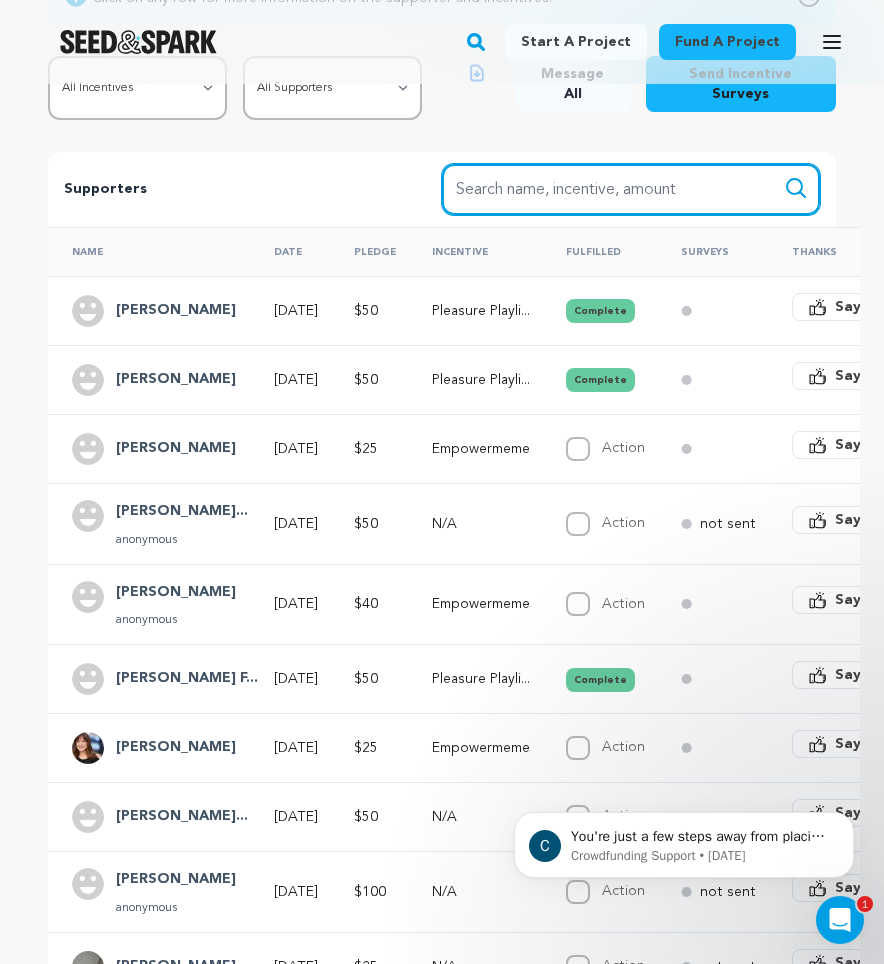 scroll, scrollTop: 355, scrollLeft: 0, axis: vertical 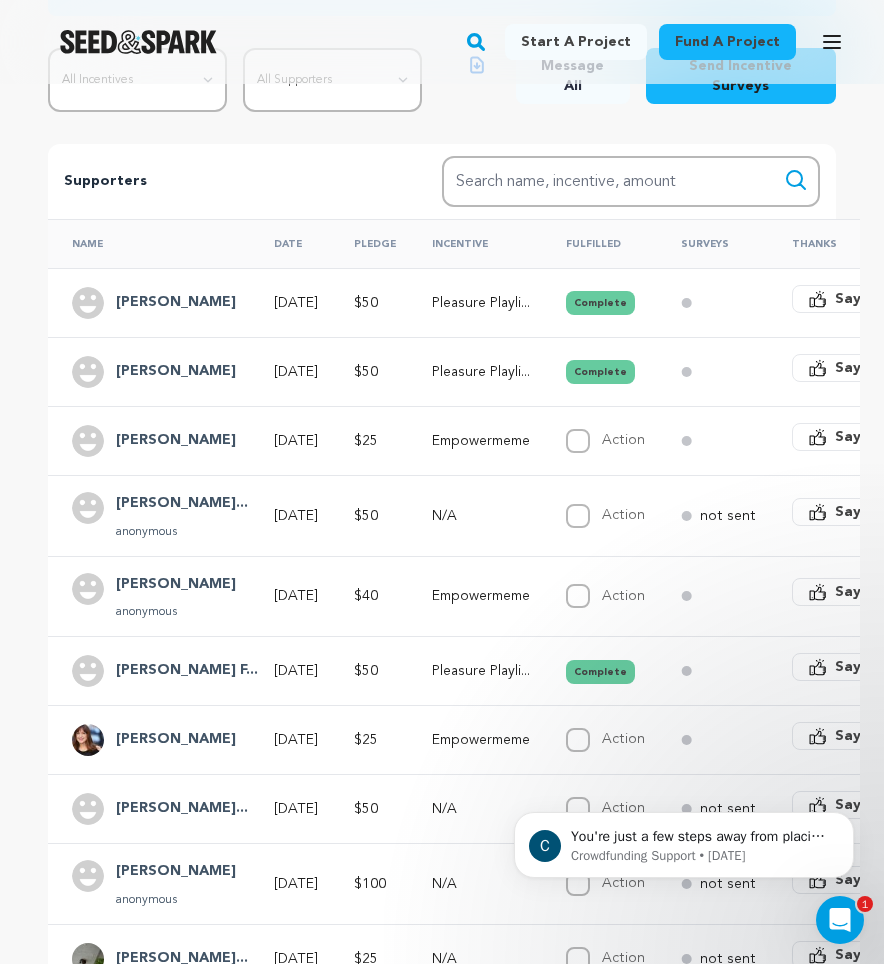 click on "[PERSON_NAME] F..." at bounding box center (187, 671) 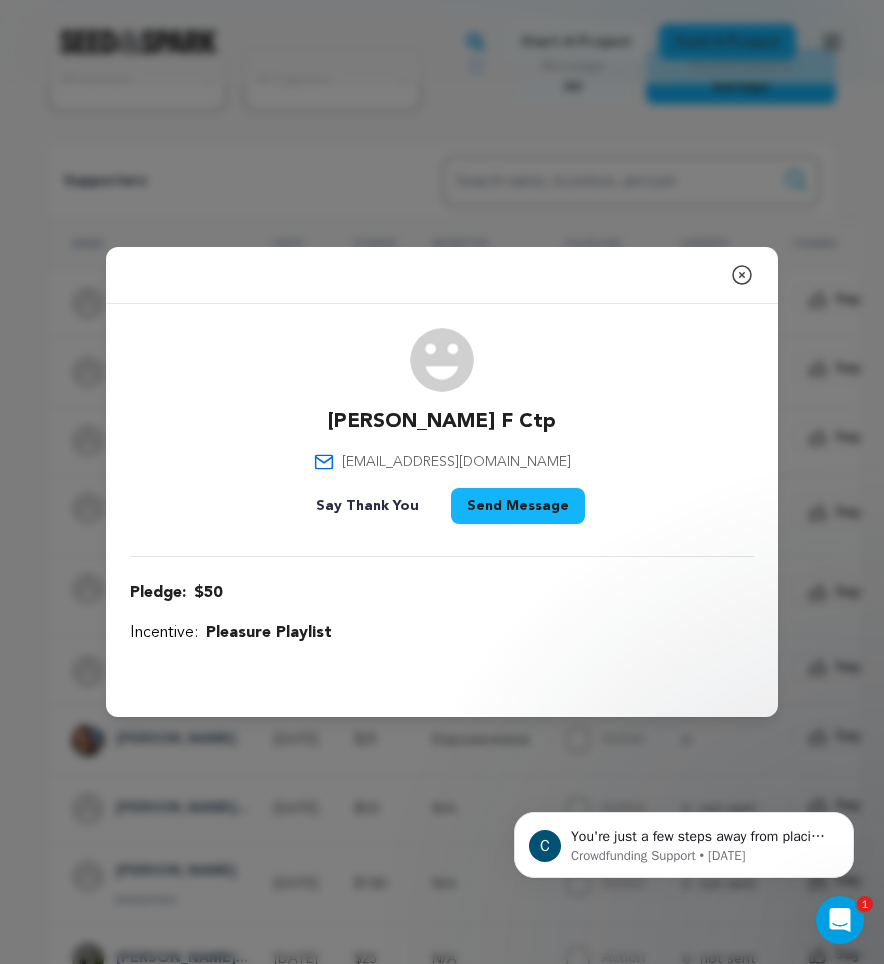 click 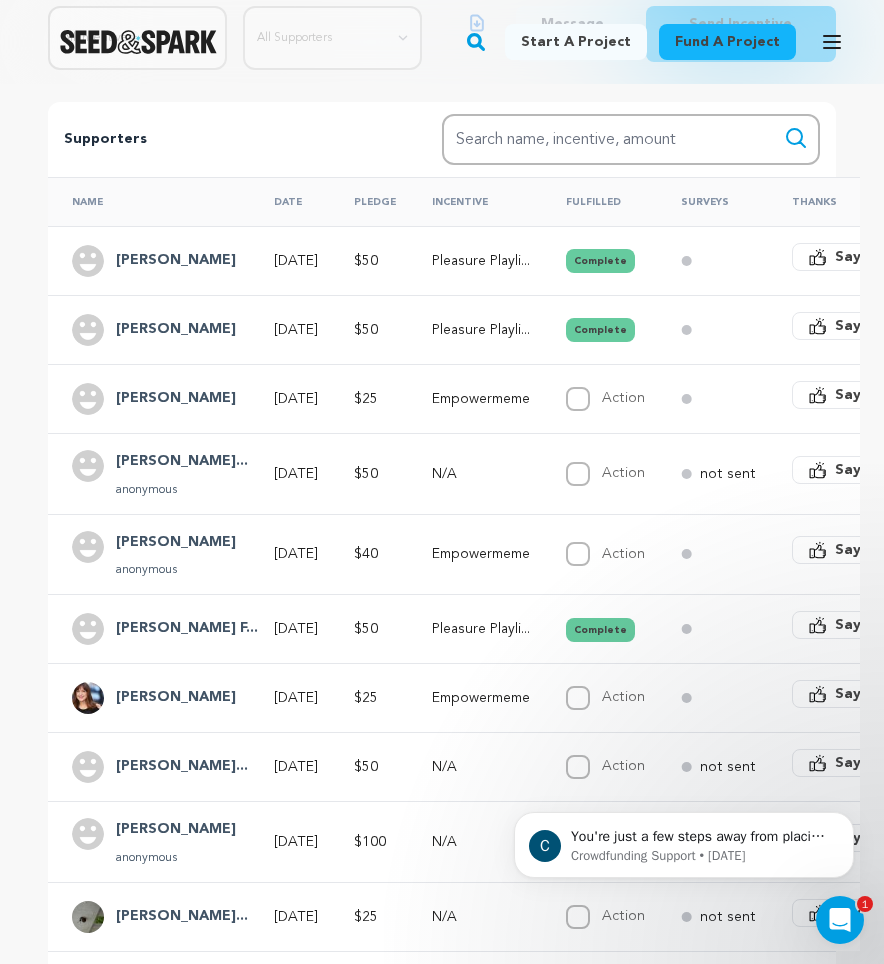 scroll, scrollTop: 399, scrollLeft: 0, axis: vertical 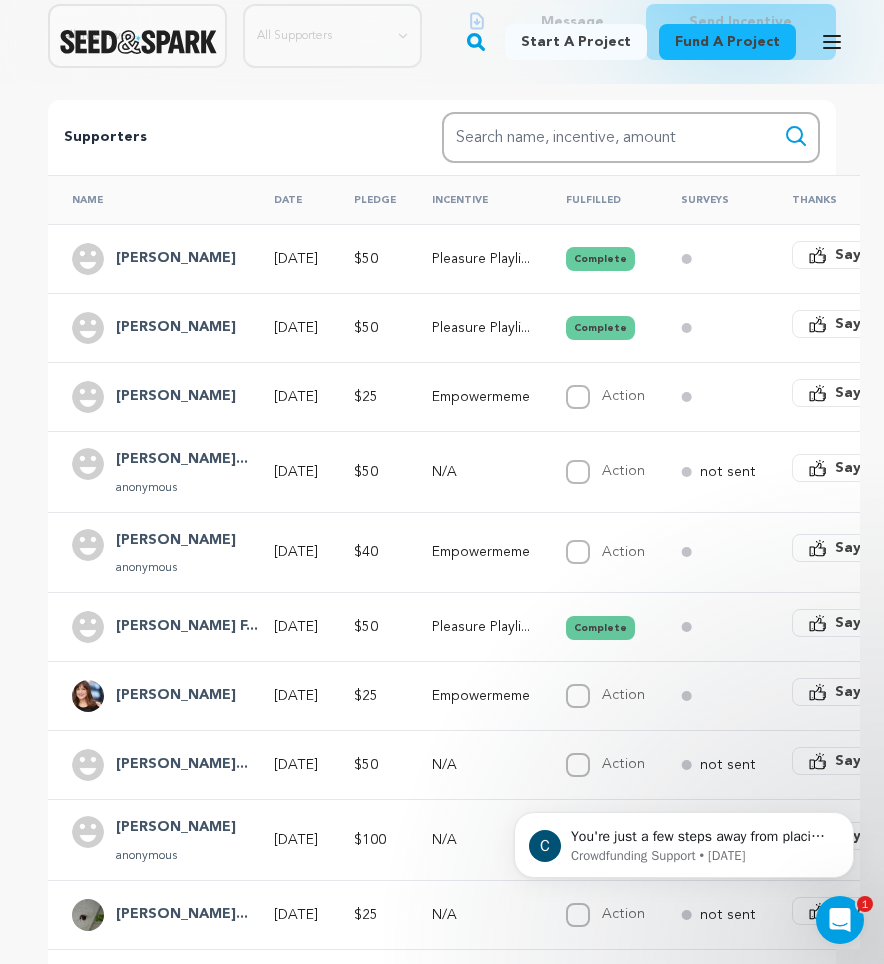 click on "[PERSON_NAME]" at bounding box center [176, 696] 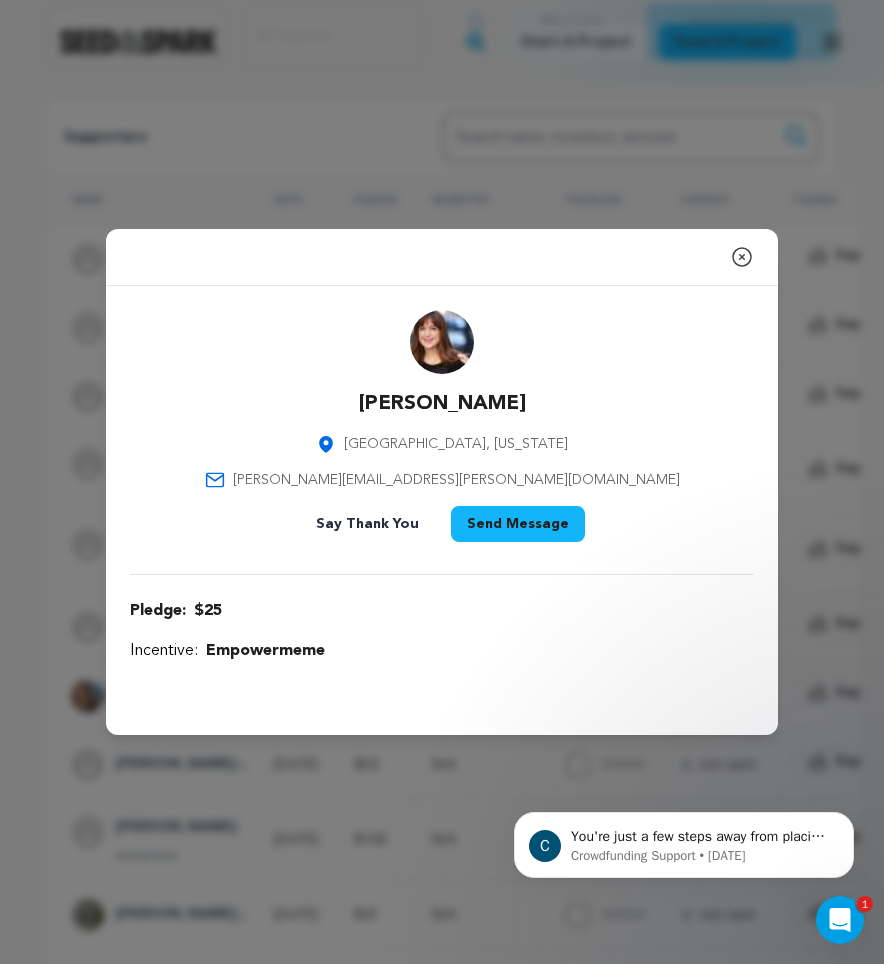 click 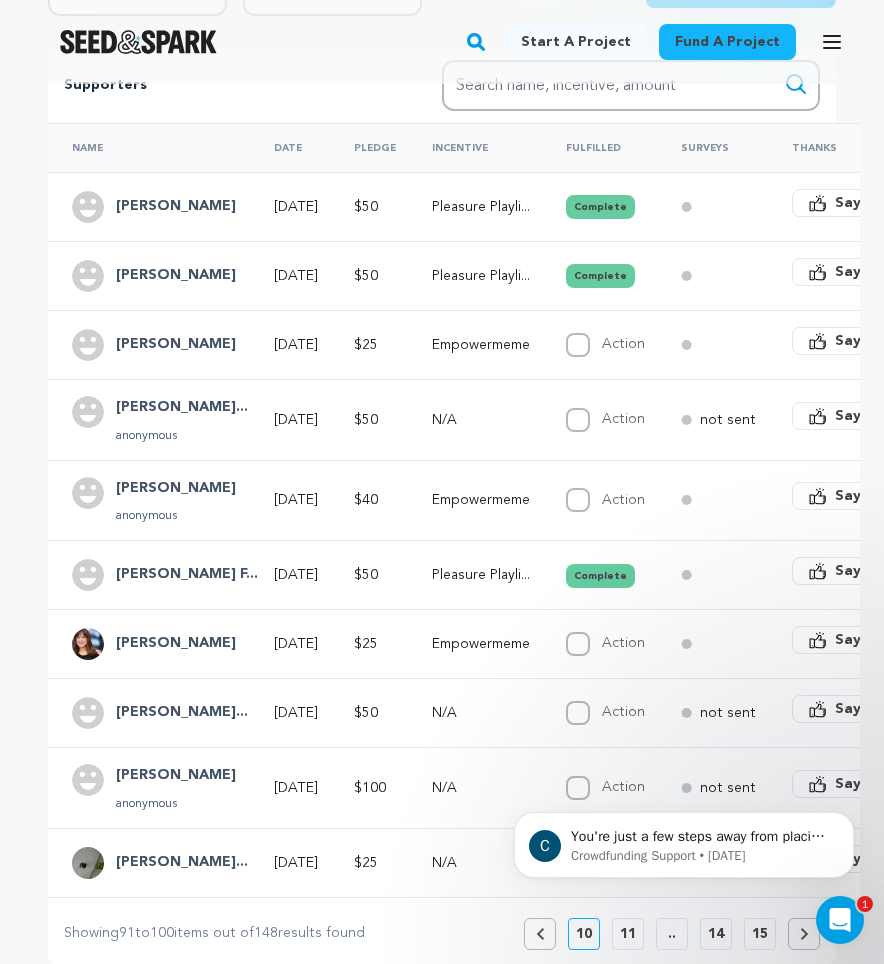 scroll, scrollTop: 453, scrollLeft: 0, axis: vertical 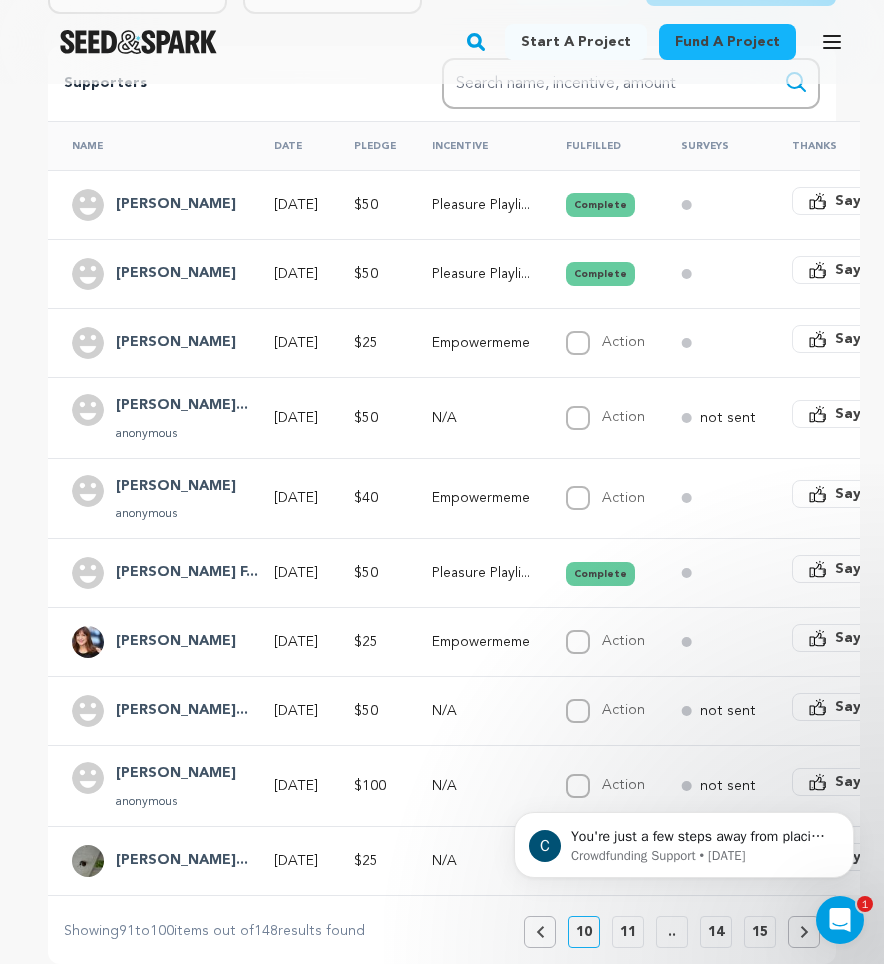click on "[PERSON_NAME]..." at bounding box center (182, 711) 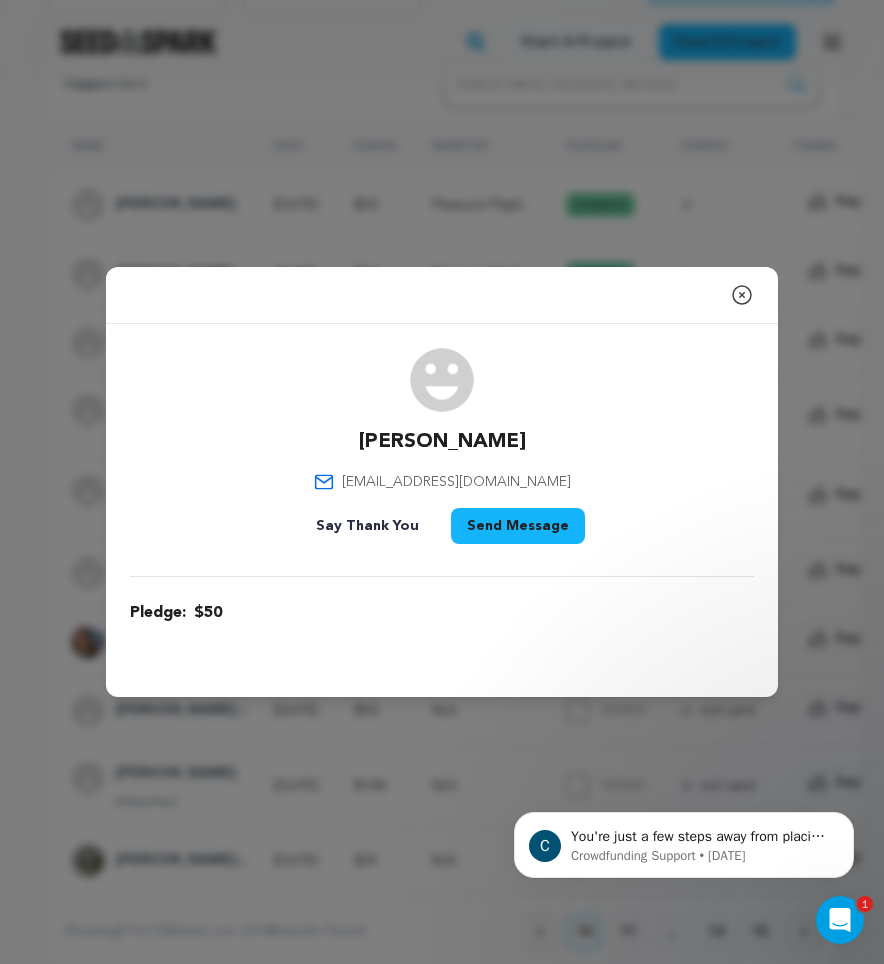 click 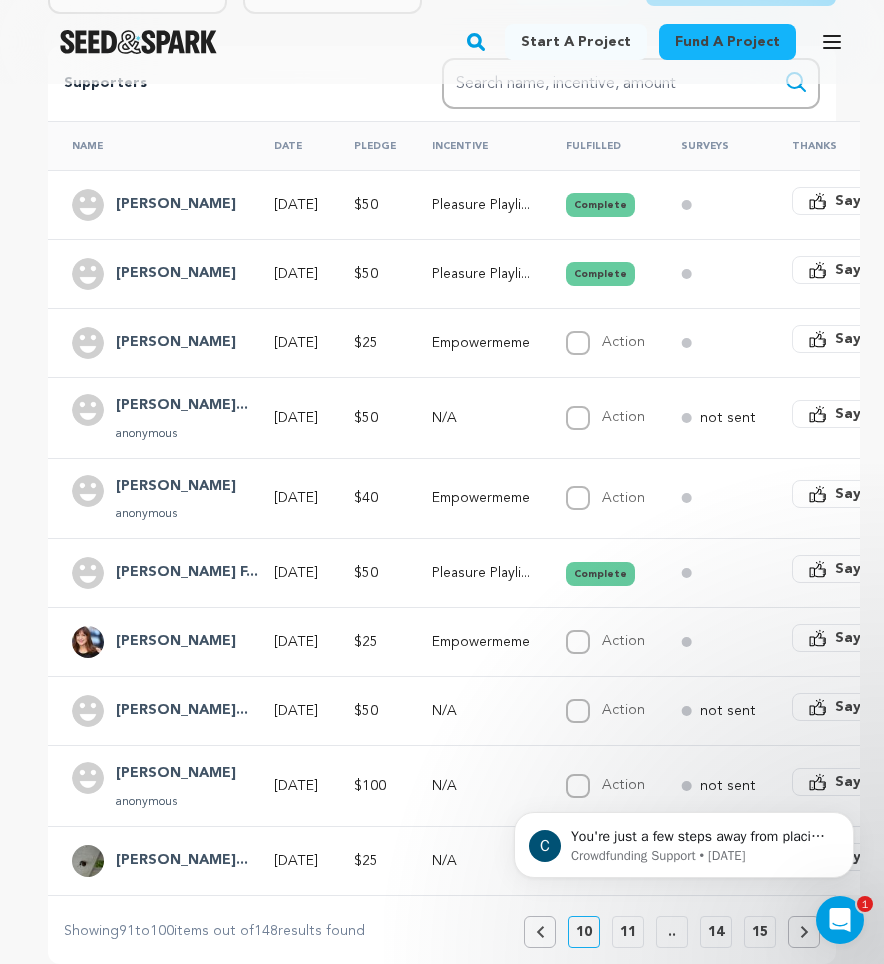 click on "[PERSON_NAME]..." at bounding box center [182, 861] 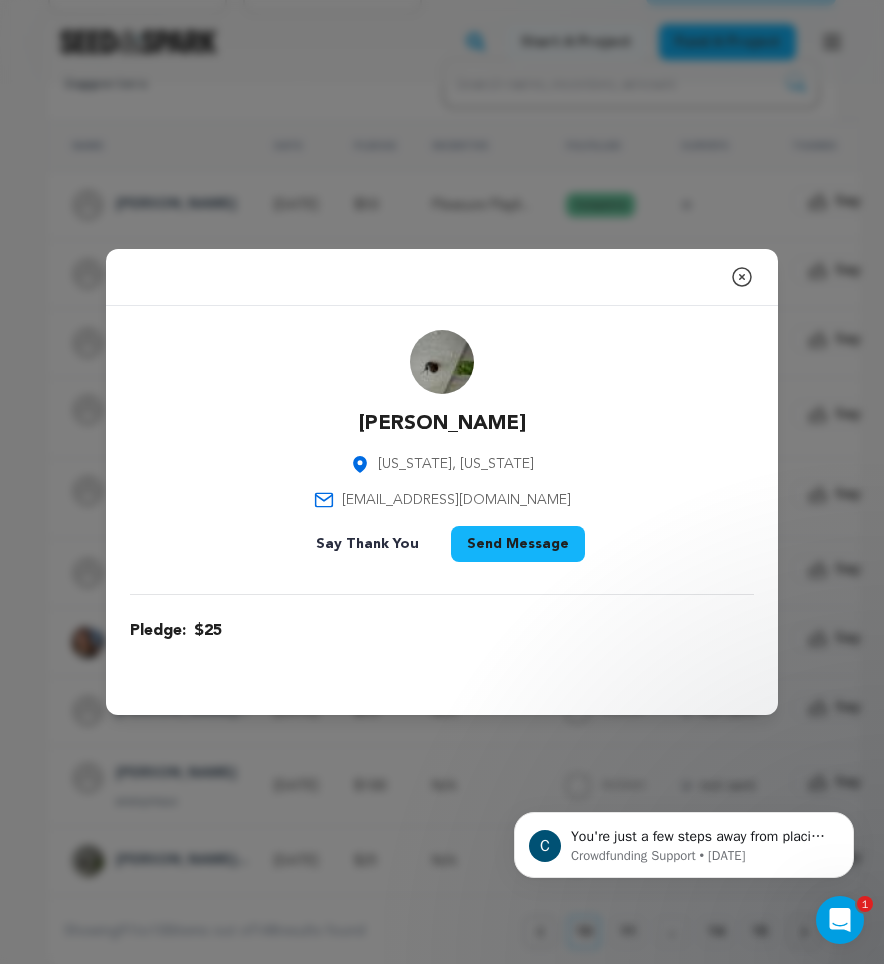 click 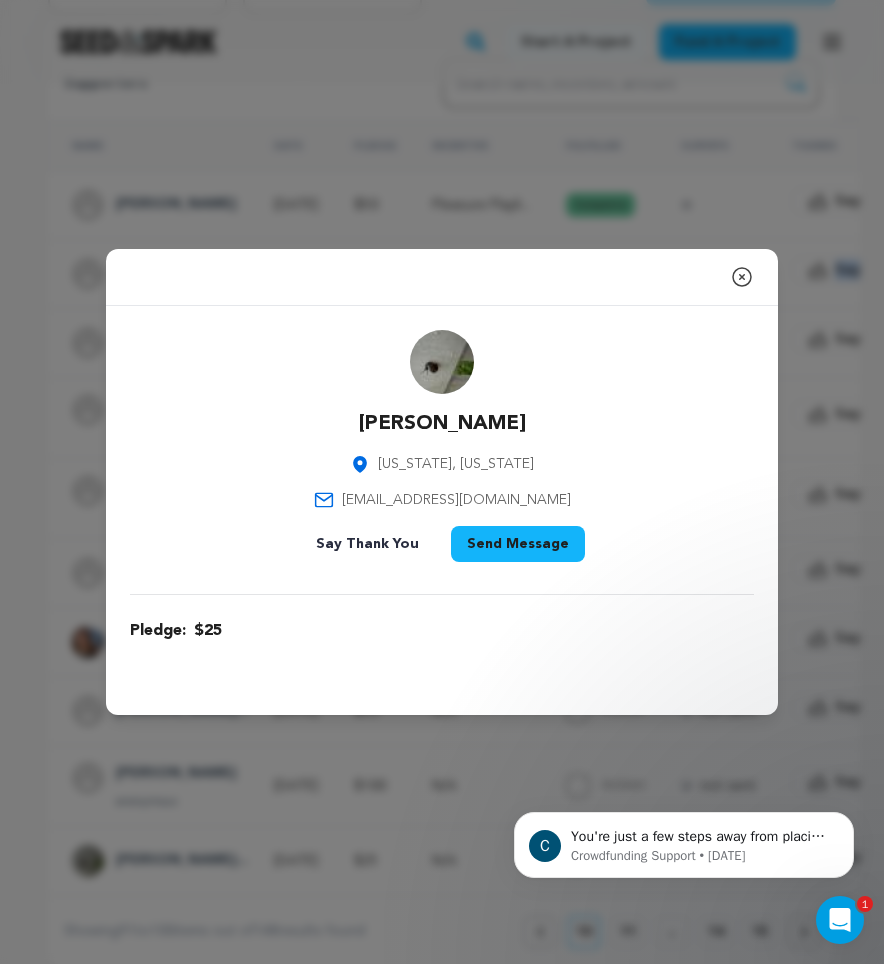 click at bounding box center [712, 273] 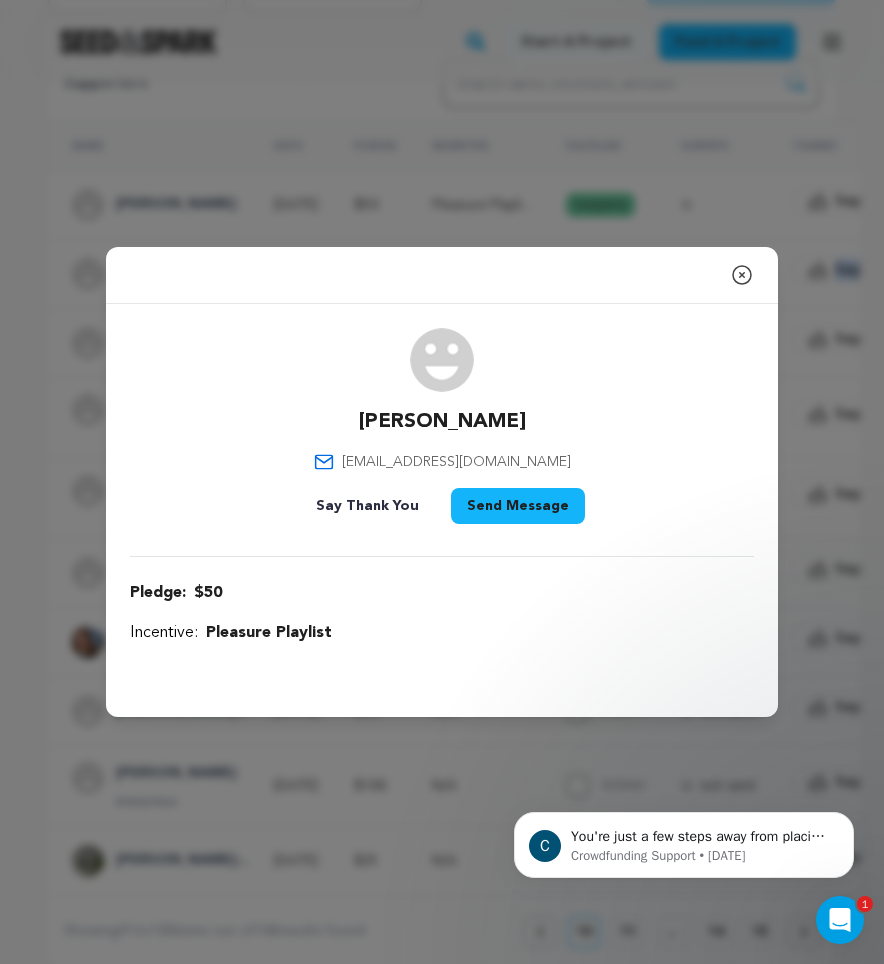 click 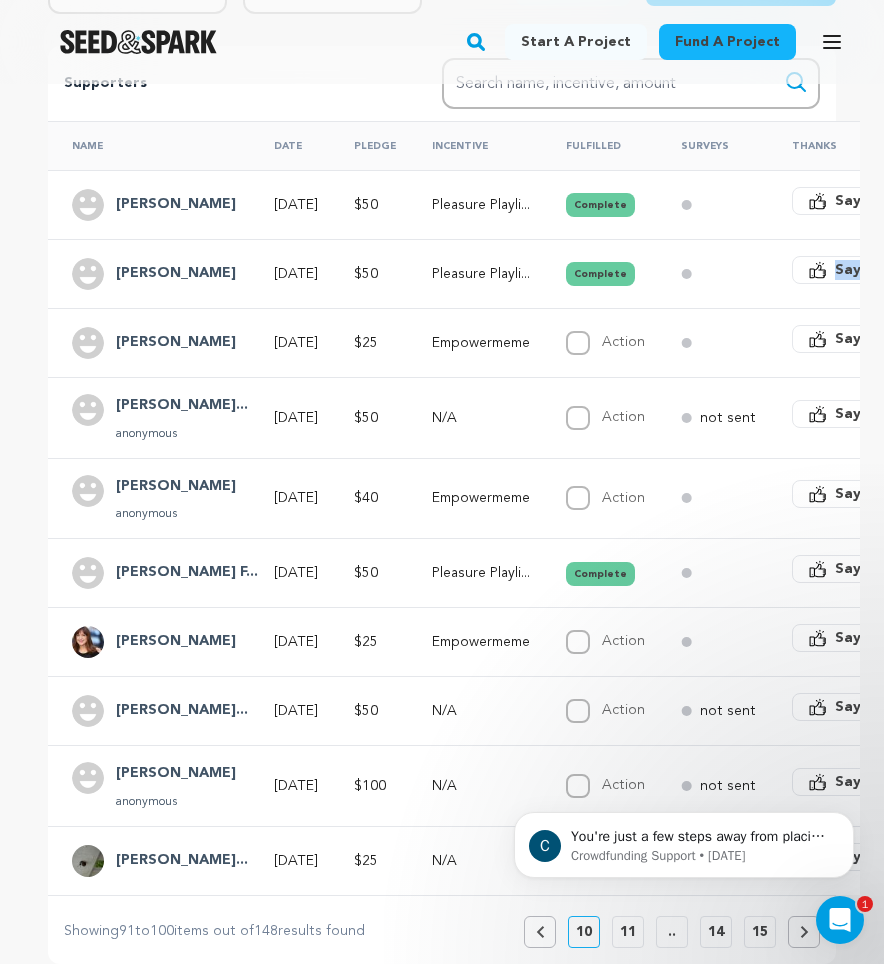 click on "11" at bounding box center [628, 932] 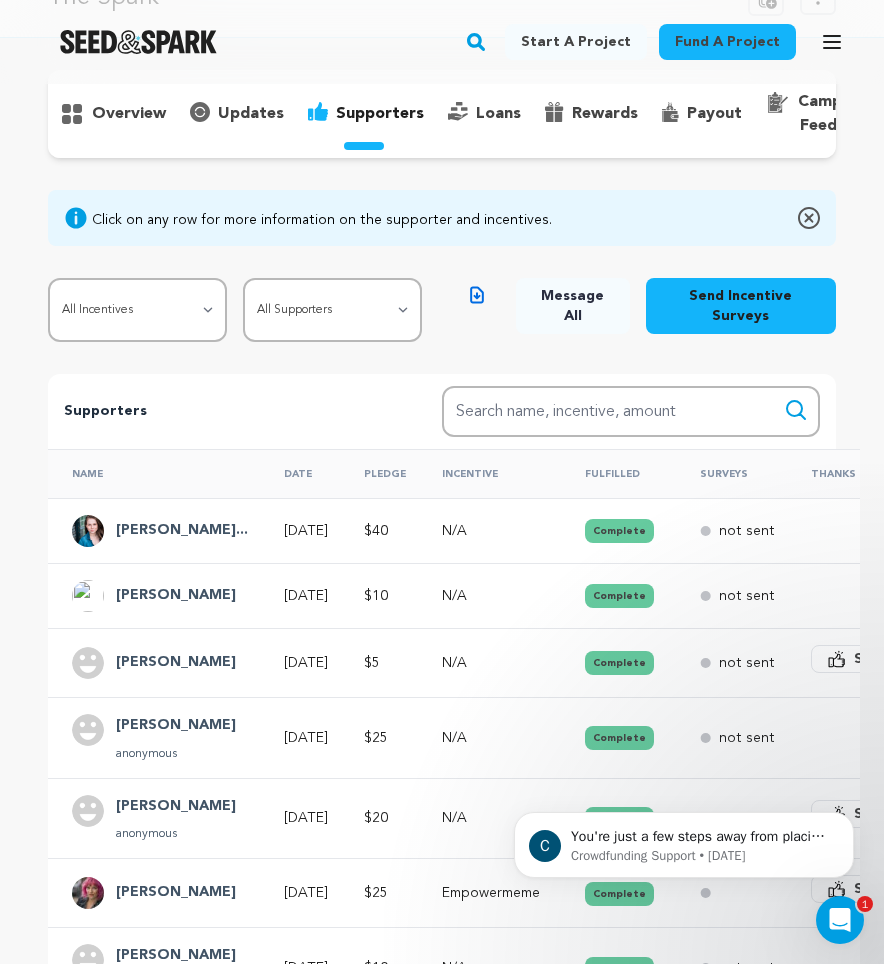 scroll, scrollTop: 130, scrollLeft: 0, axis: vertical 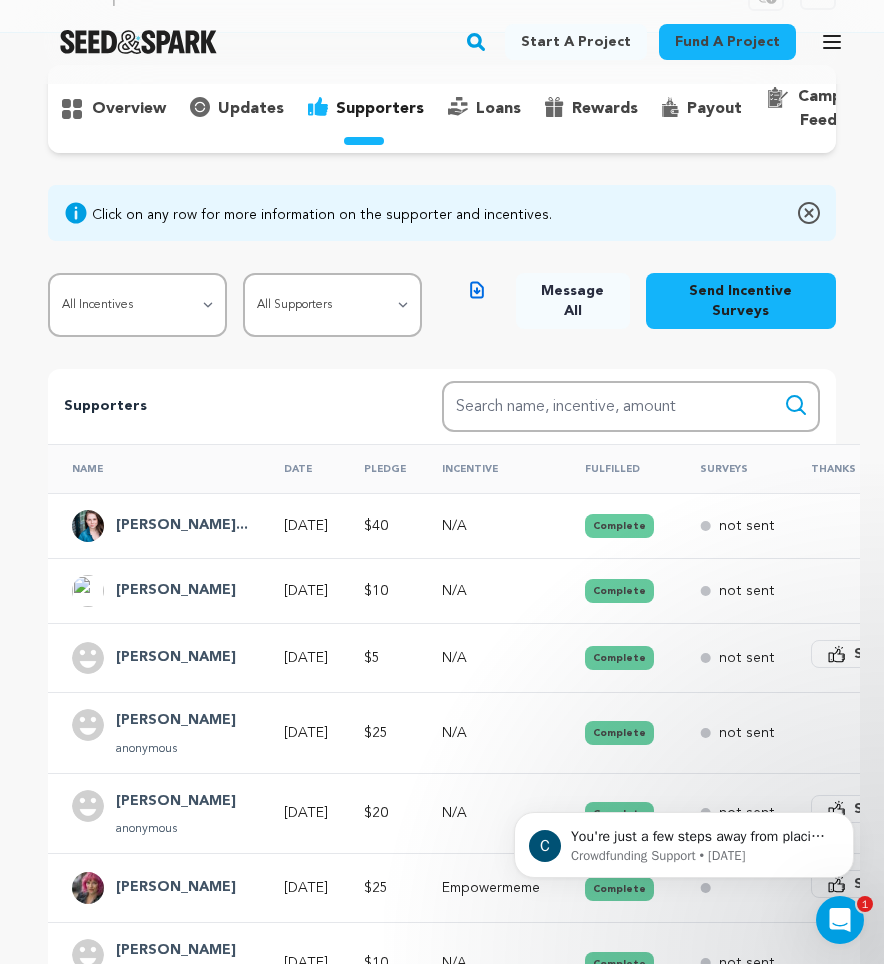 click on "[PERSON_NAME]" at bounding box center [176, 802] 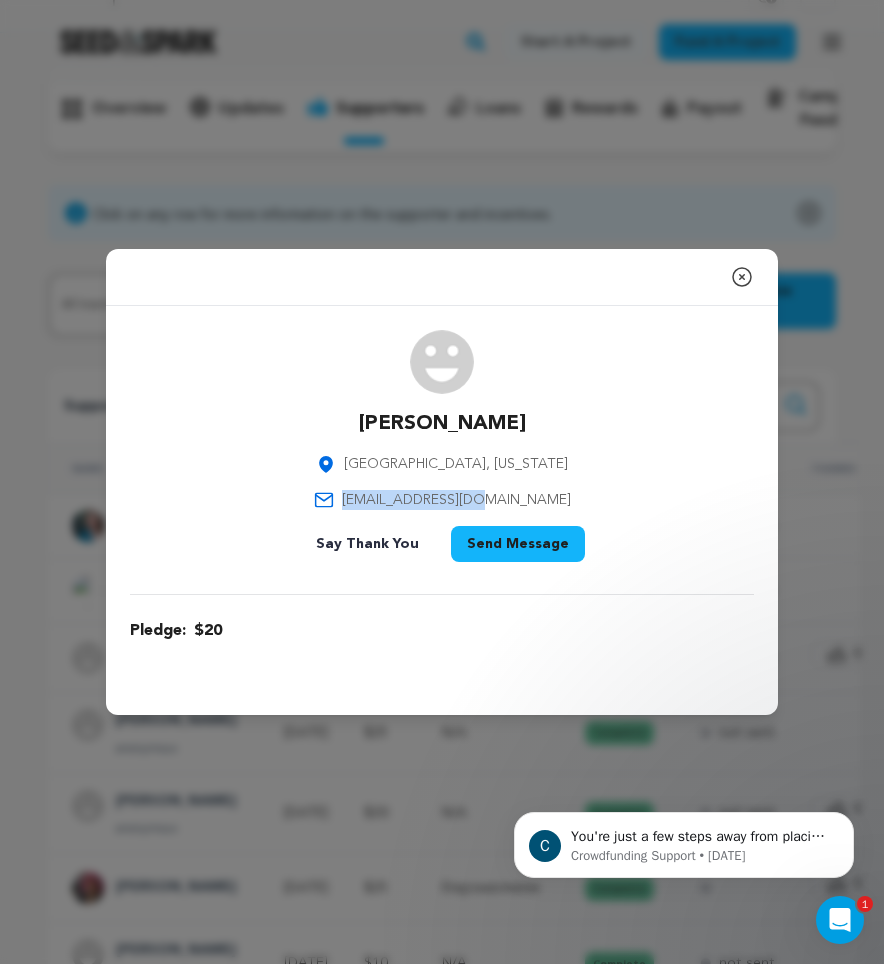 drag, startPoint x: 525, startPoint y: 504, endPoint x: 391, endPoint y: 497, distance: 134.18271 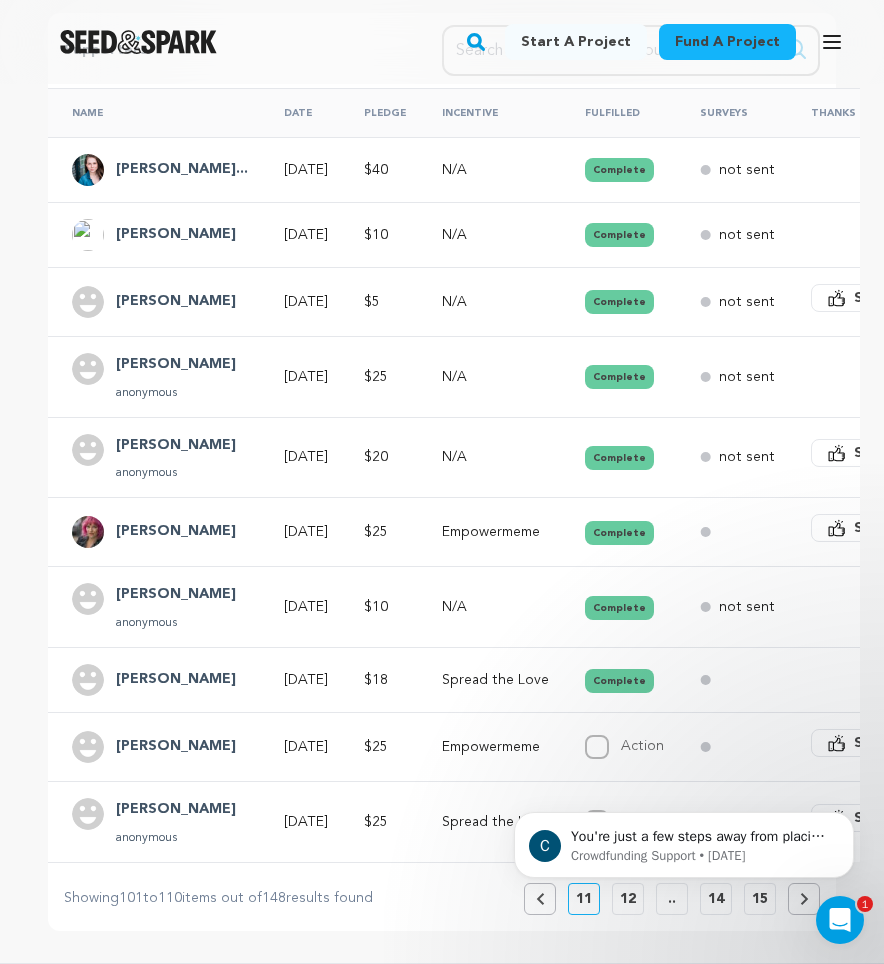 scroll, scrollTop: 487, scrollLeft: 0, axis: vertical 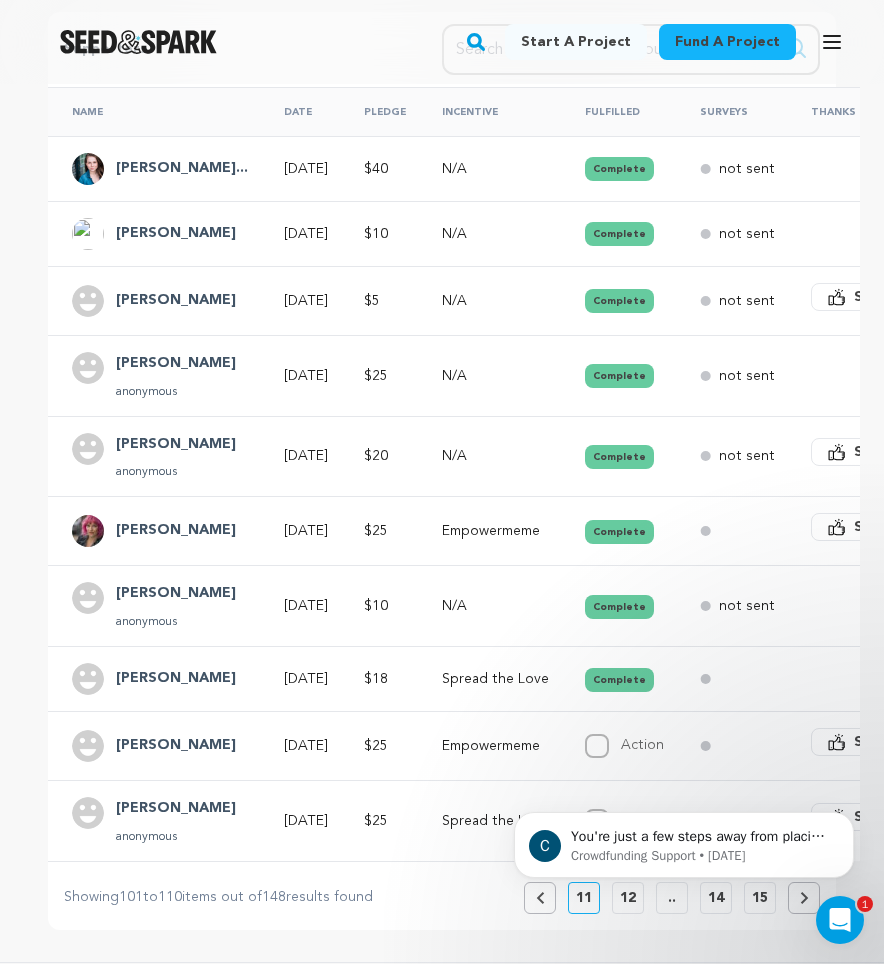 click on "[PERSON_NAME]" at bounding box center [176, 809] 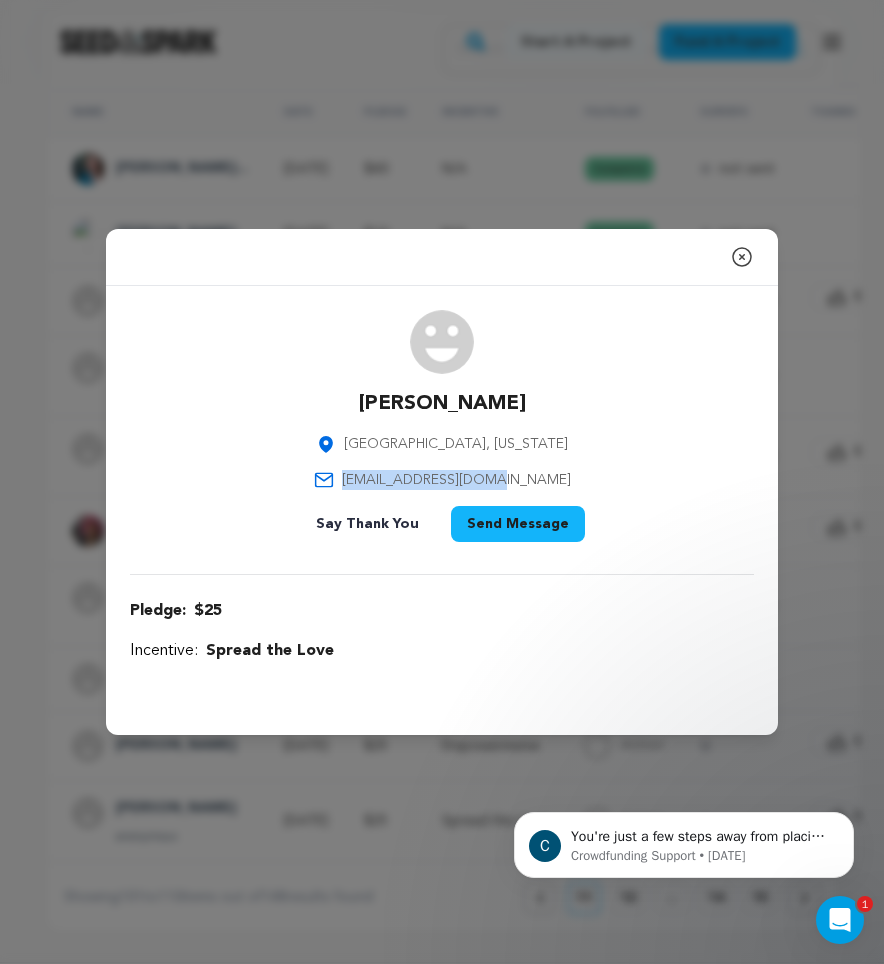 drag, startPoint x: 547, startPoint y: 474, endPoint x: 382, endPoint y: 472, distance: 165.01212 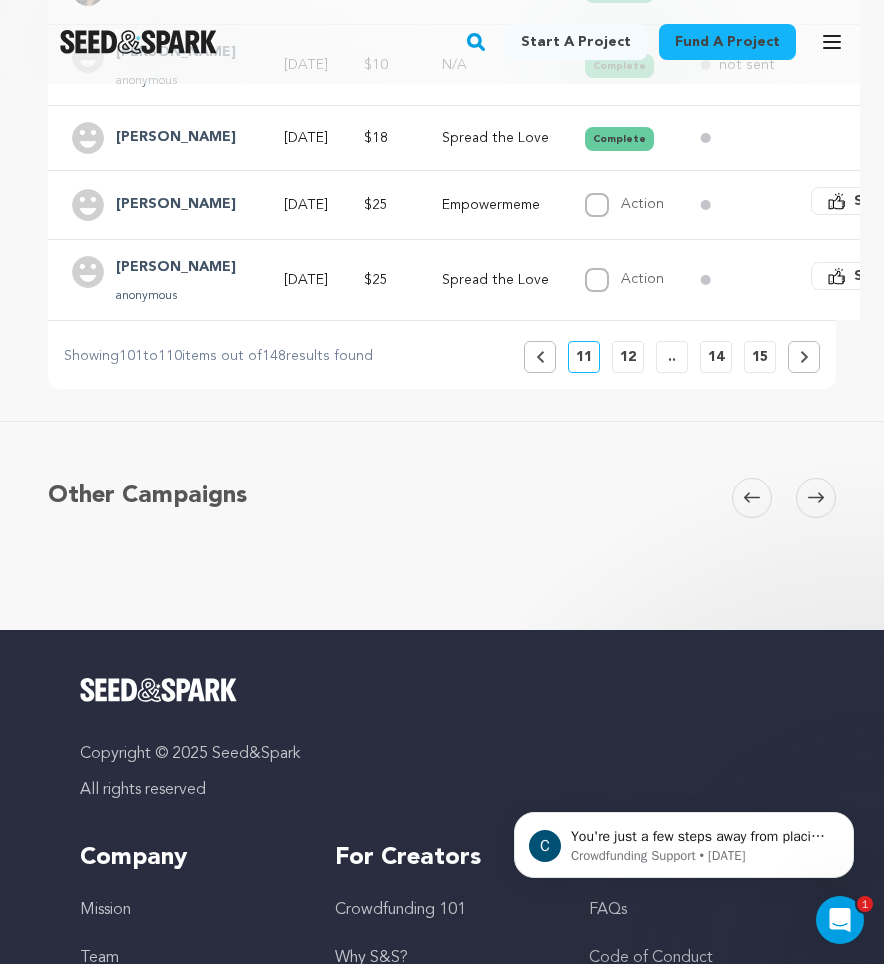 scroll, scrollTop: 959, scrollLeft: 0, axis: vertical 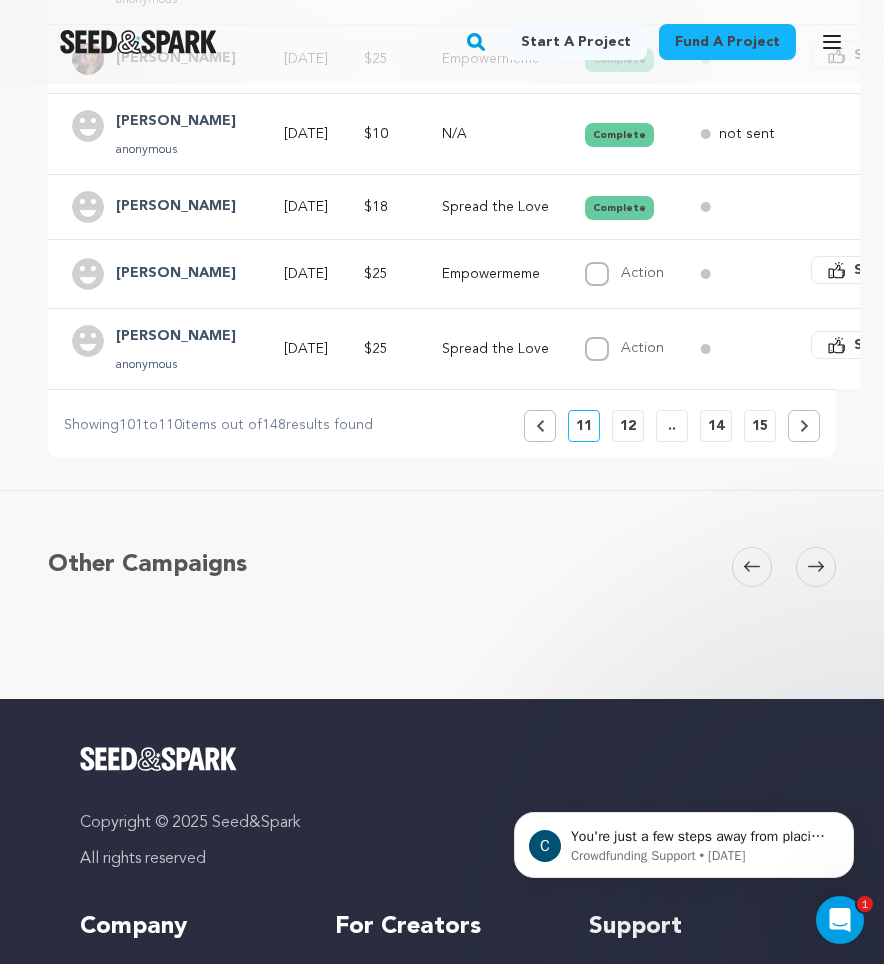 click on "12" at bounding box center (628, 426) 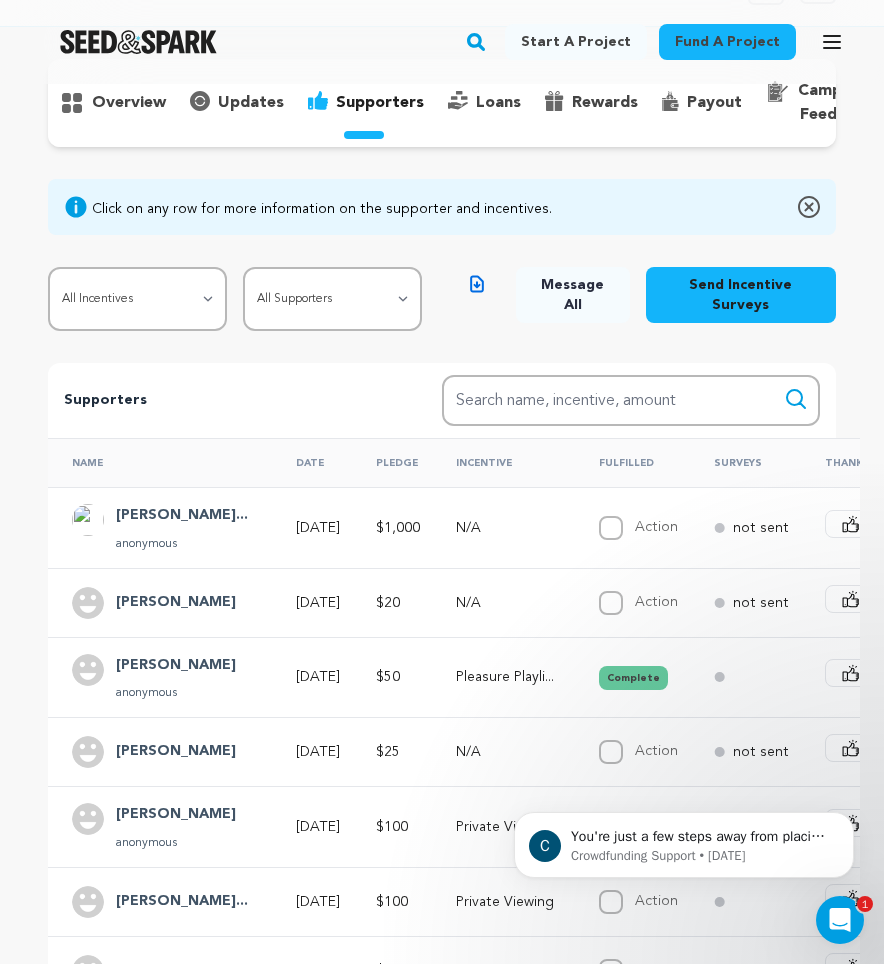 scroll, scrollTop: 140, scrollLeft: 0, axis: vertical 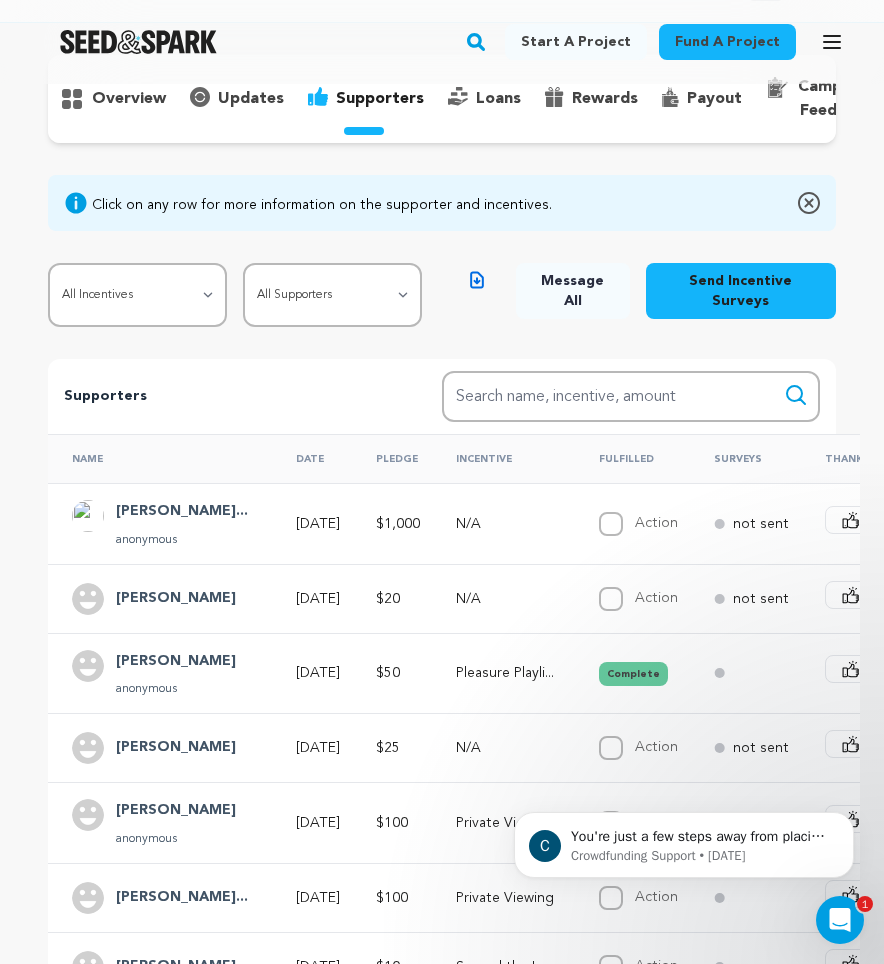 click on "[PERSON_NAME]" at bounding box center (176, 748) 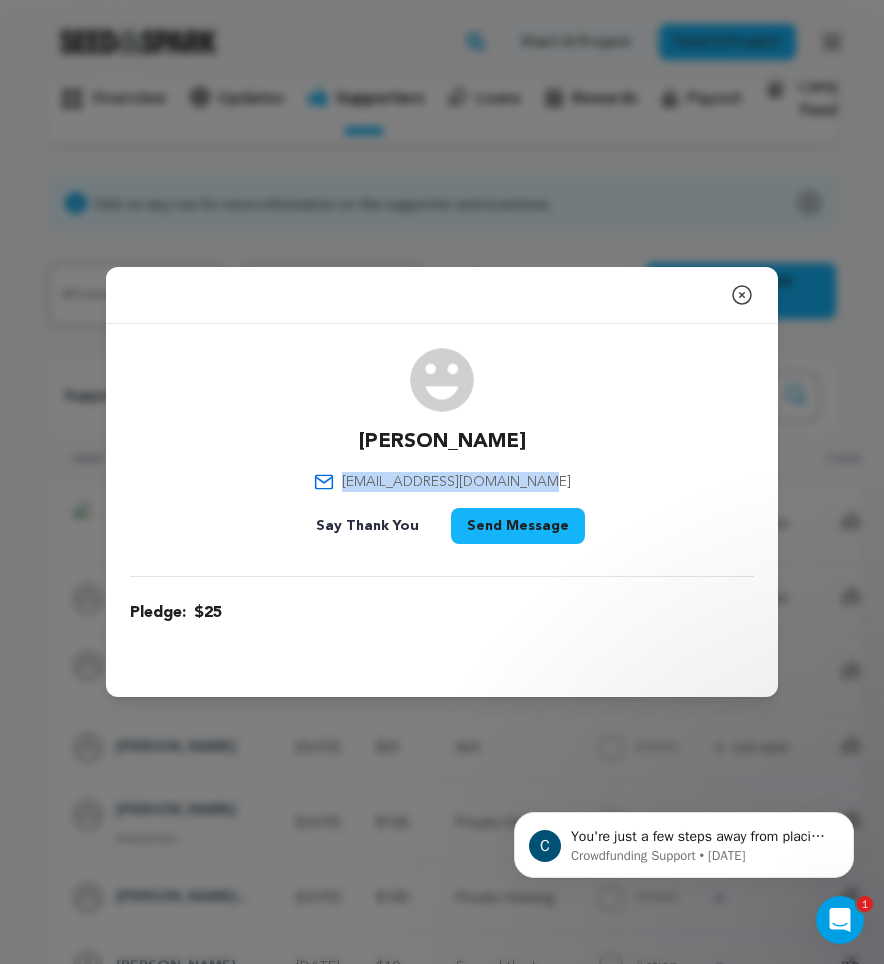 drag, startPoint x: 564, startPoint y: 481, endPoint x: 364, endPoint y: 479, distance: 200.01 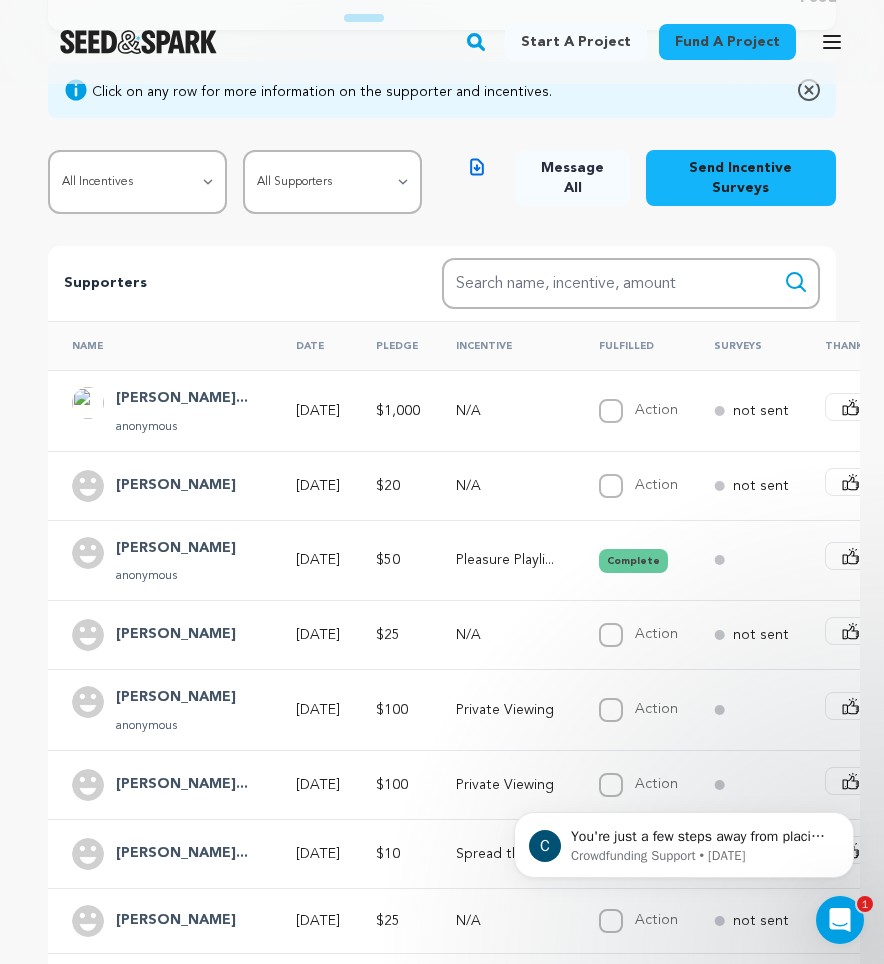 scroll, scrollTop: 254, scrollLeft: 0, axis: vertical 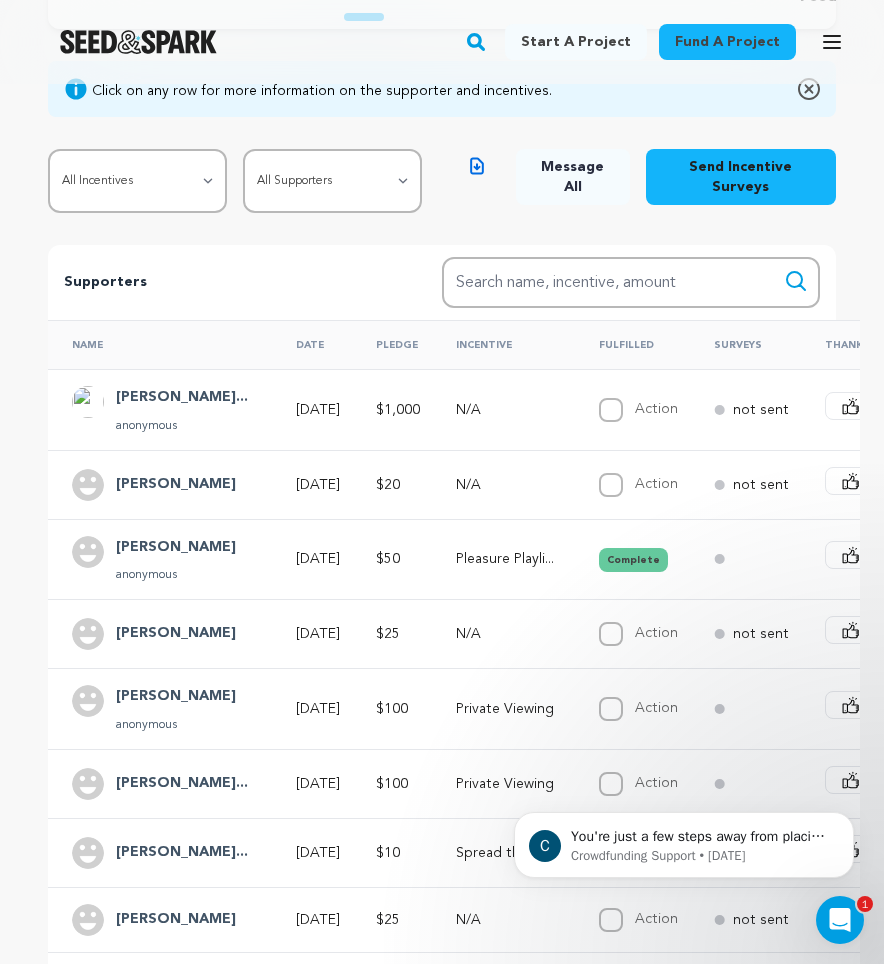 click on "[PERSON_NAME]" at bounding box center (176, 697) 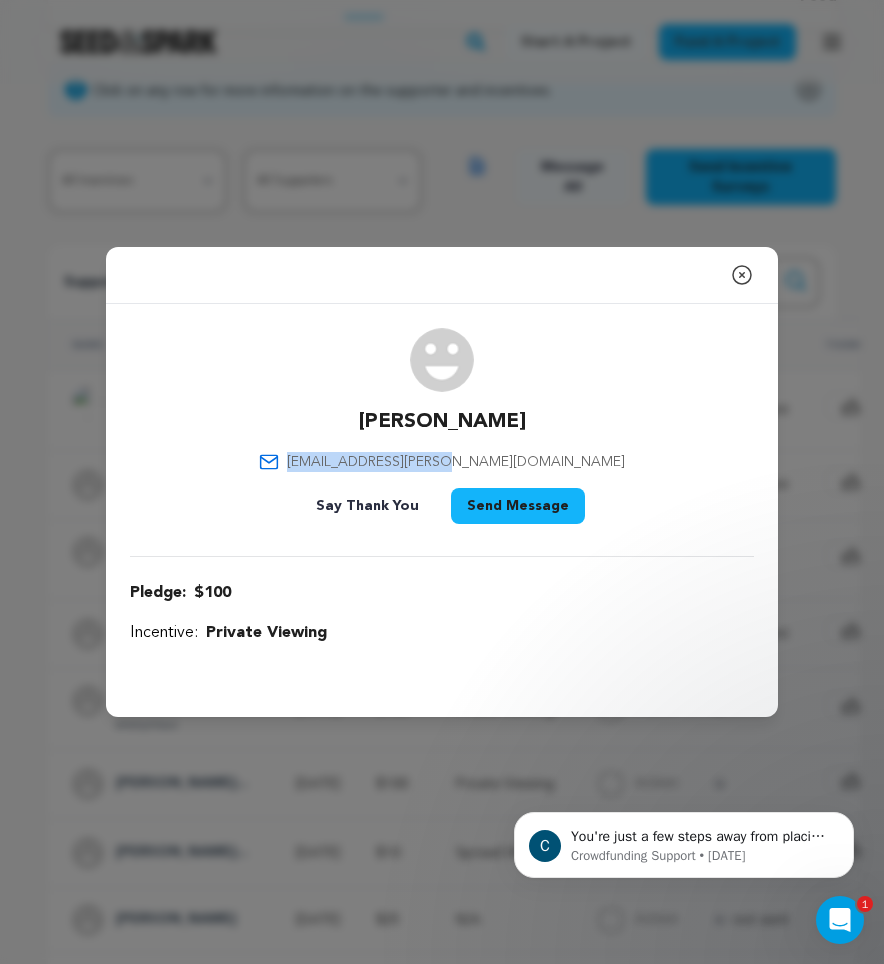 drag, startPoint x: 528, startPoint y: 458, endPoint x: 380, endPoint y: 461, distance: 148.0304 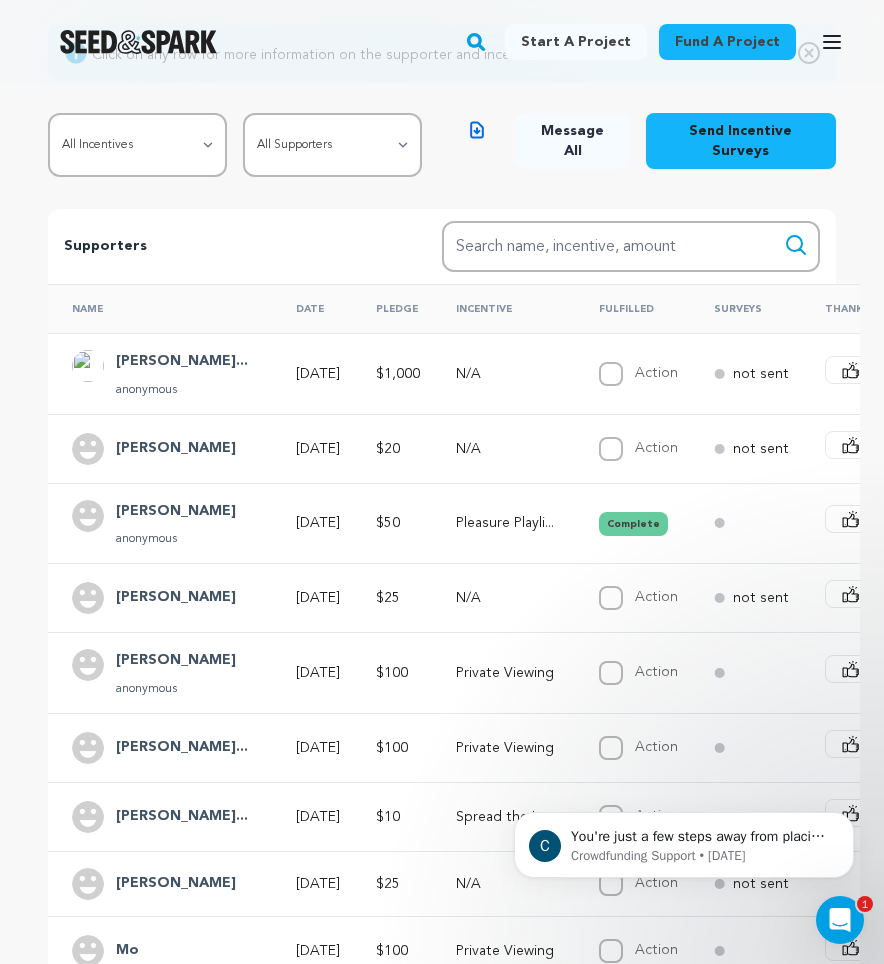 scroll, scrollTop: 307, scrollLeft: 0, axis: vertical 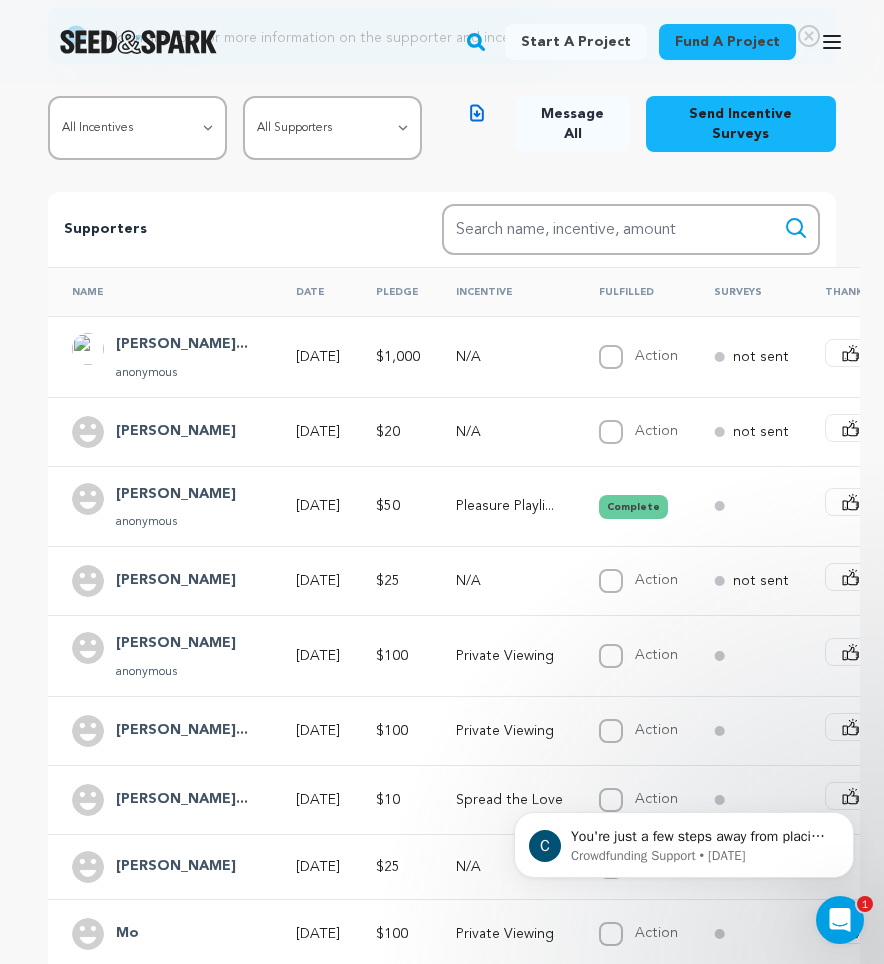 click on "[PERSON_NAME]..." at bounding box center [182, 731] 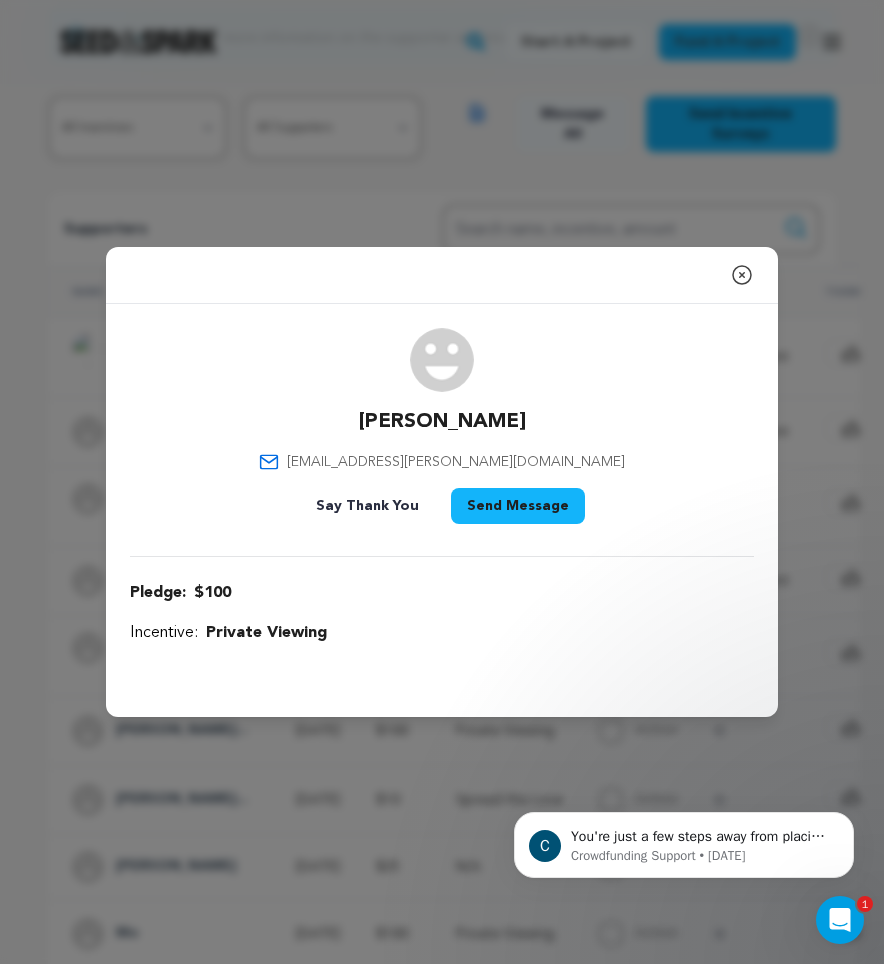 drag, startPoint x: 455, startPoint y: 420, endPoint x: 529, endPoint y: 421, distance: 74.00676 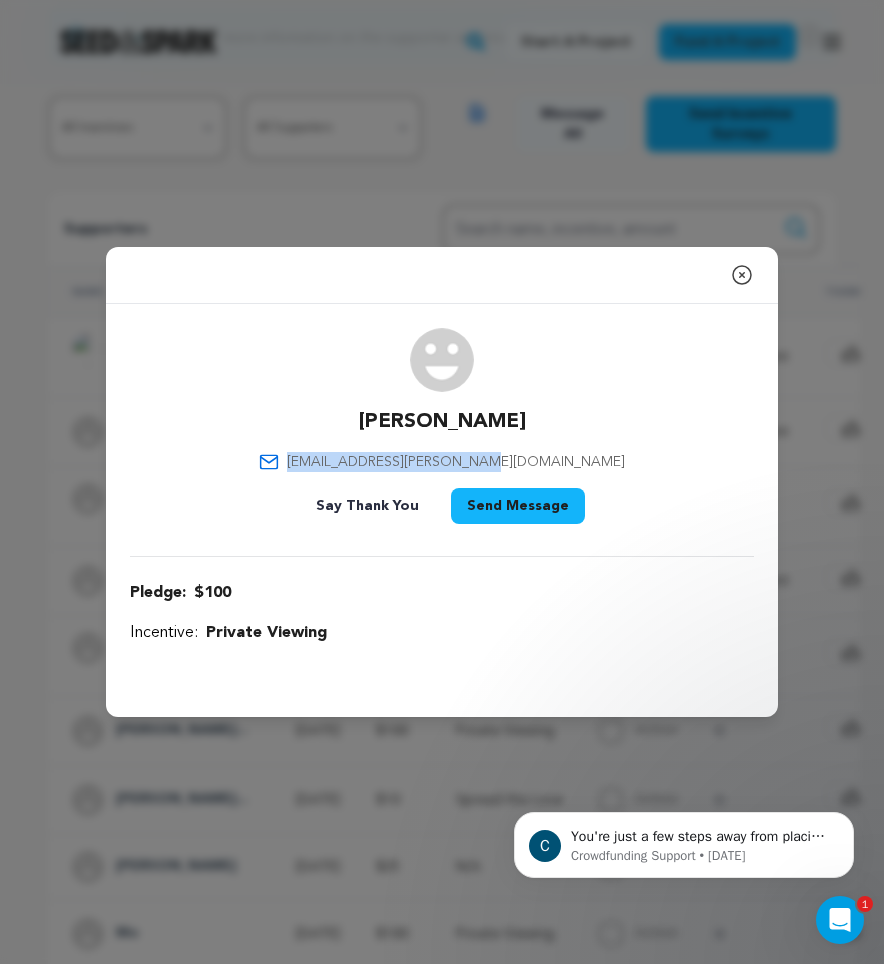 drag, startPoint x: 562, startPoint y: 463, endPoint x: 361, endPoint y: 457, distance: 201.08954 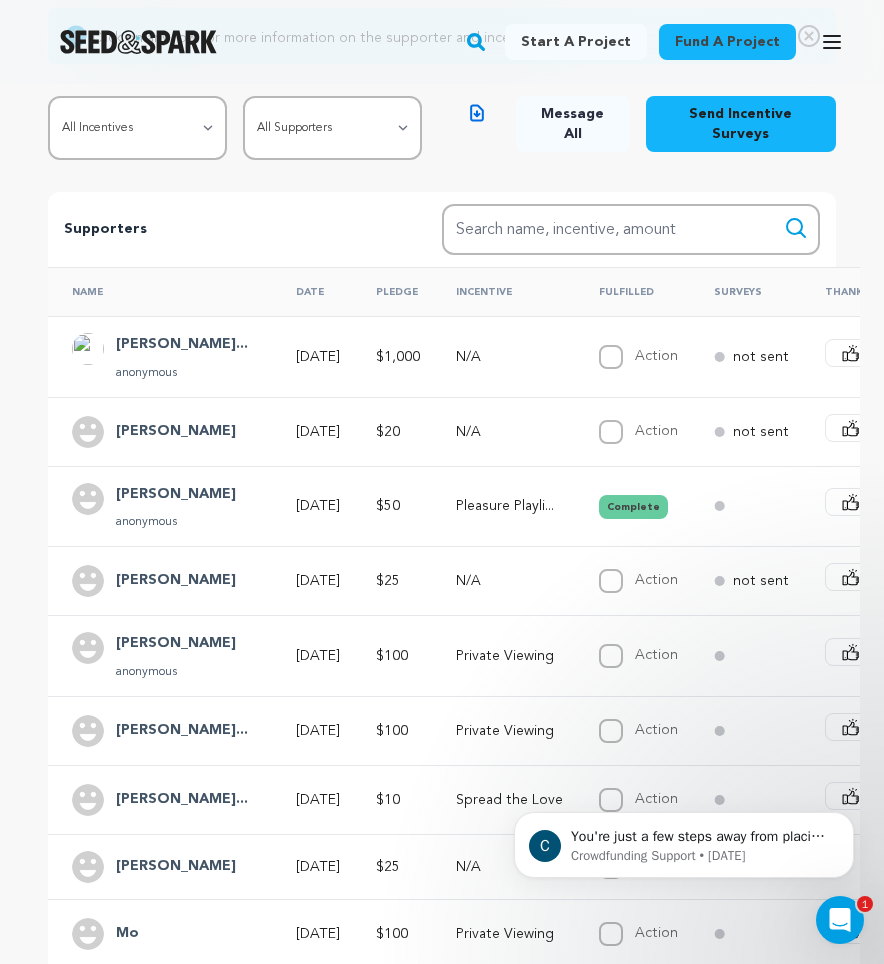 click on "Surveys" at bounding box center (745, 291) 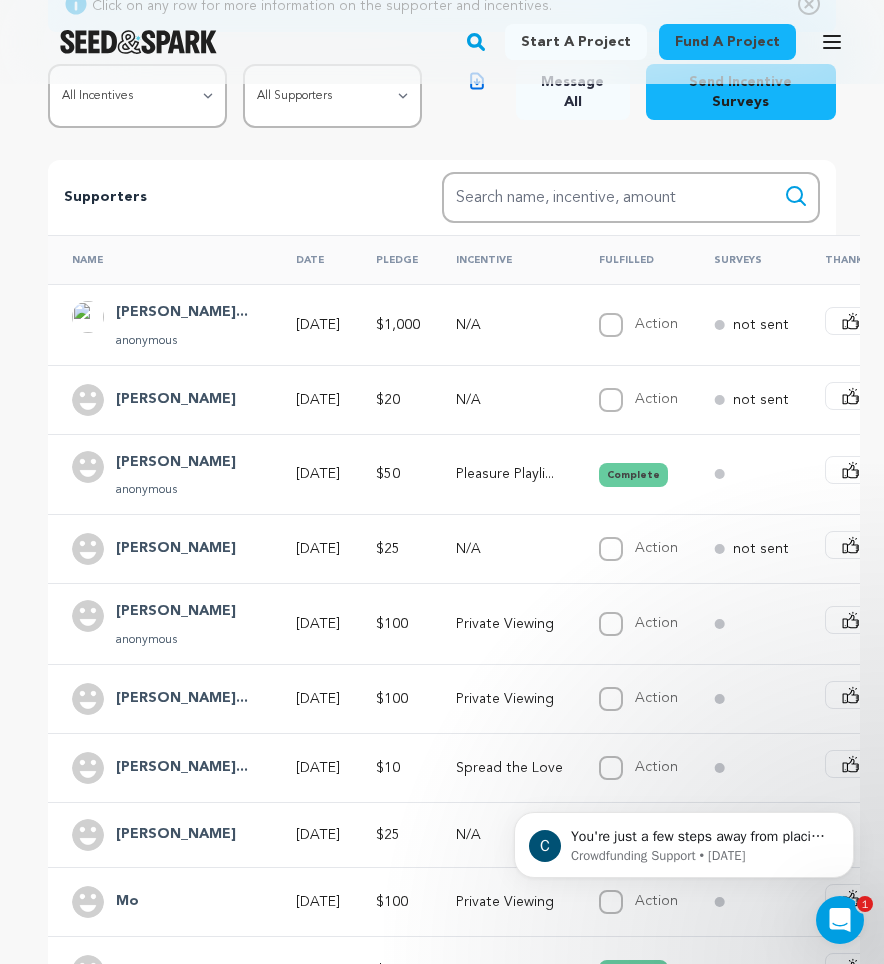 scroll, scrollTop: 352, scrollLeft: 0, axis: vertical 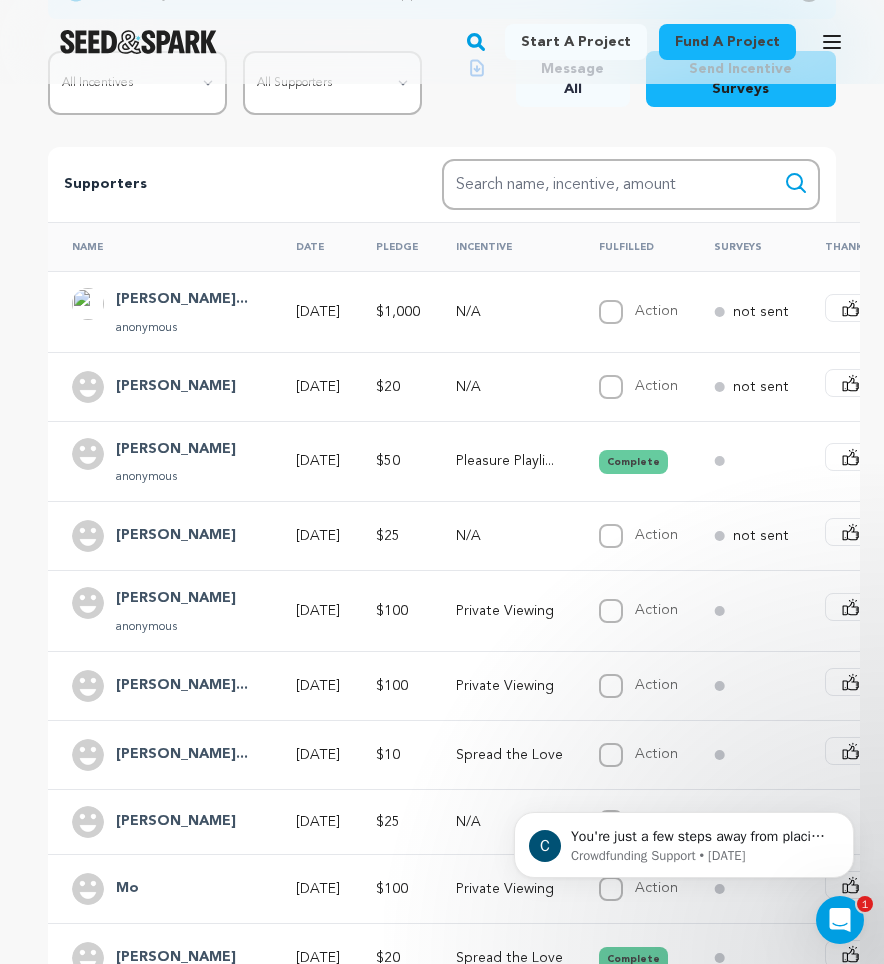 click on "[PERSON_NAME]..." at bounding box center [182, 755] 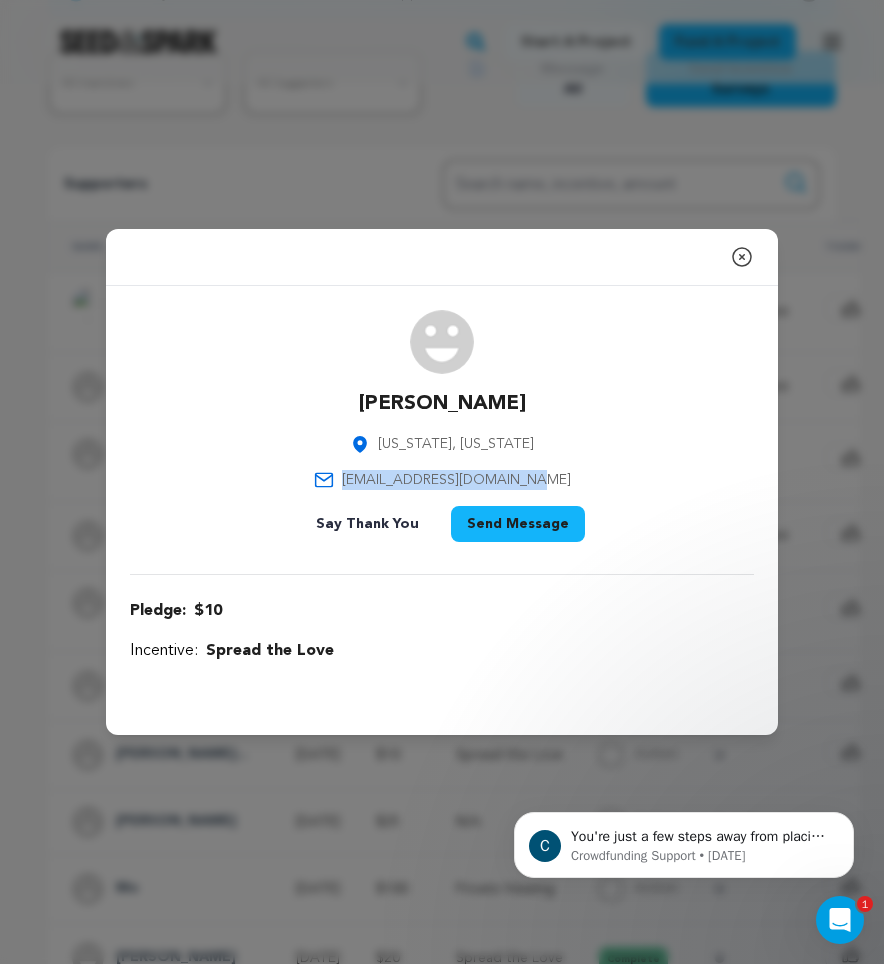 drag, startPoint x: 542, startPoint y: 482, endPoint x: 371, endPoint y: 479, distance: 171.0263 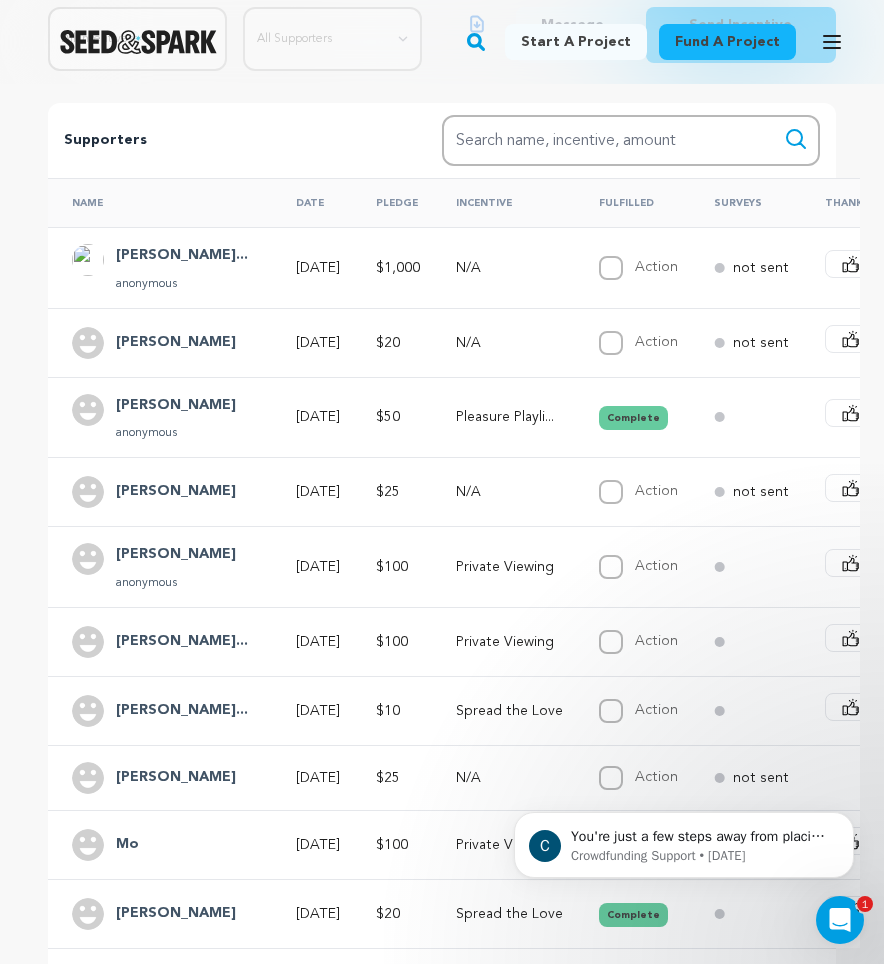 scroll, scrollTop: 417, scrollLeft: 0, axis: vertical 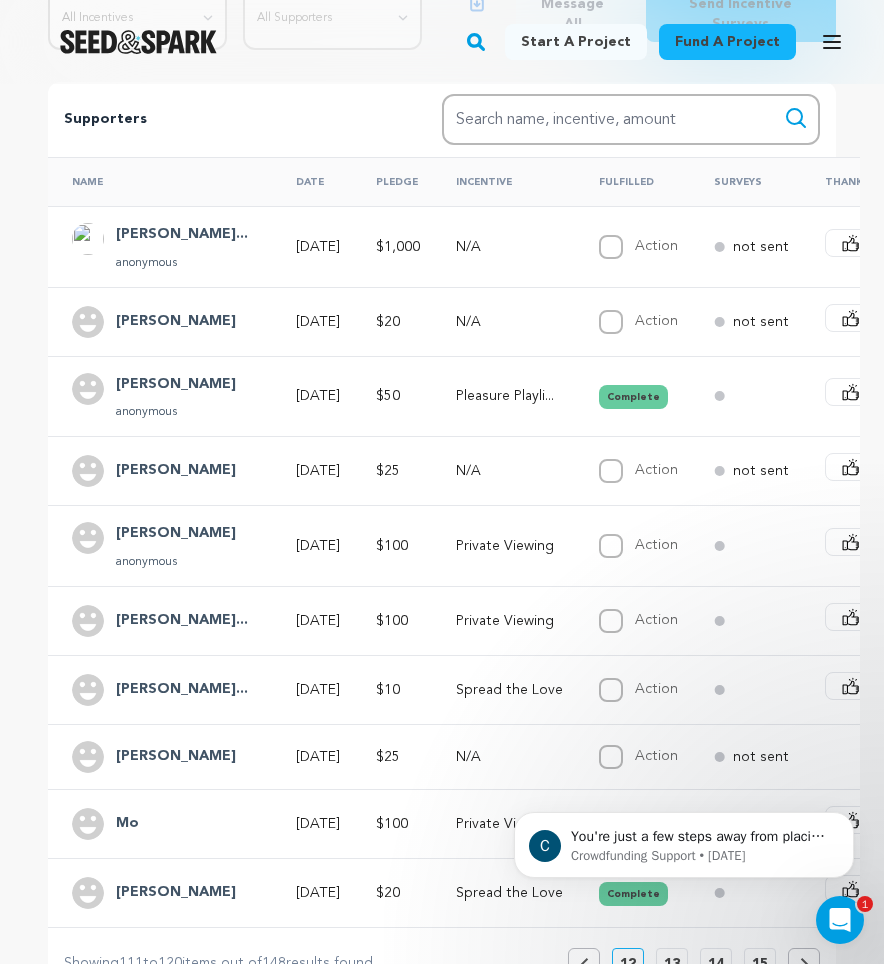 click on "[PERSON_NAME]" at bounding box center [176, 757] 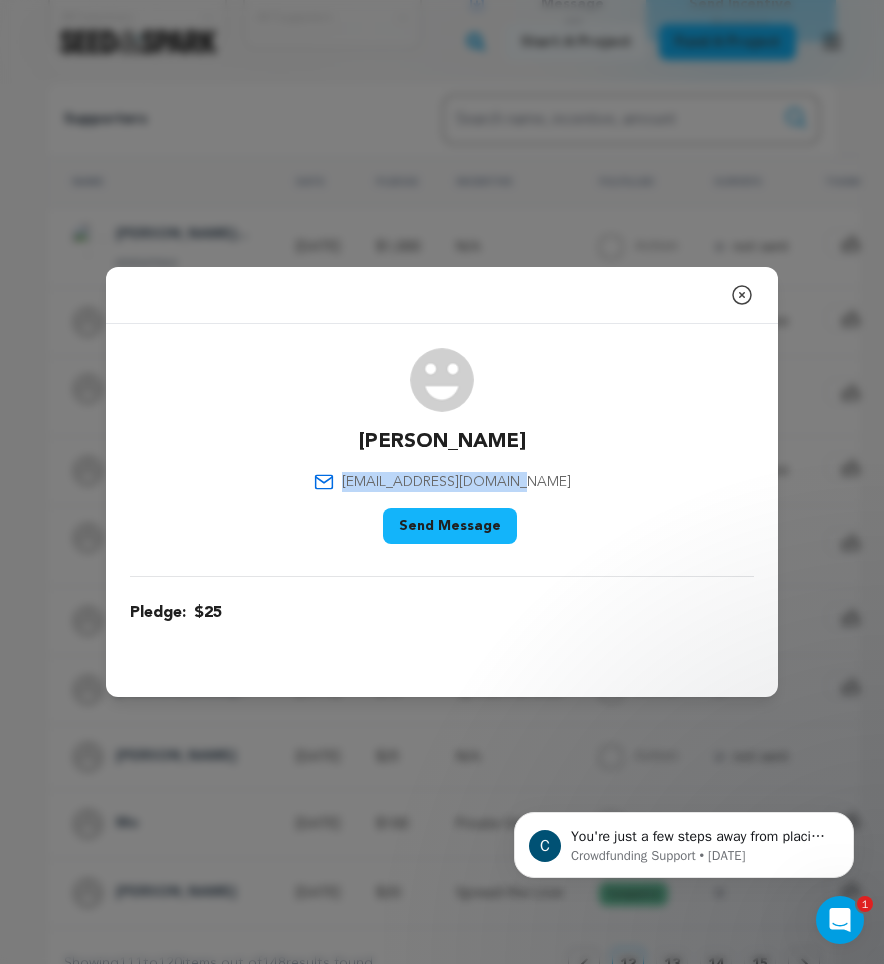 drag, startPoint x: 543, startPoint y: 484, endPoint x: 370, endPoint y: 480, distance: 173.04623 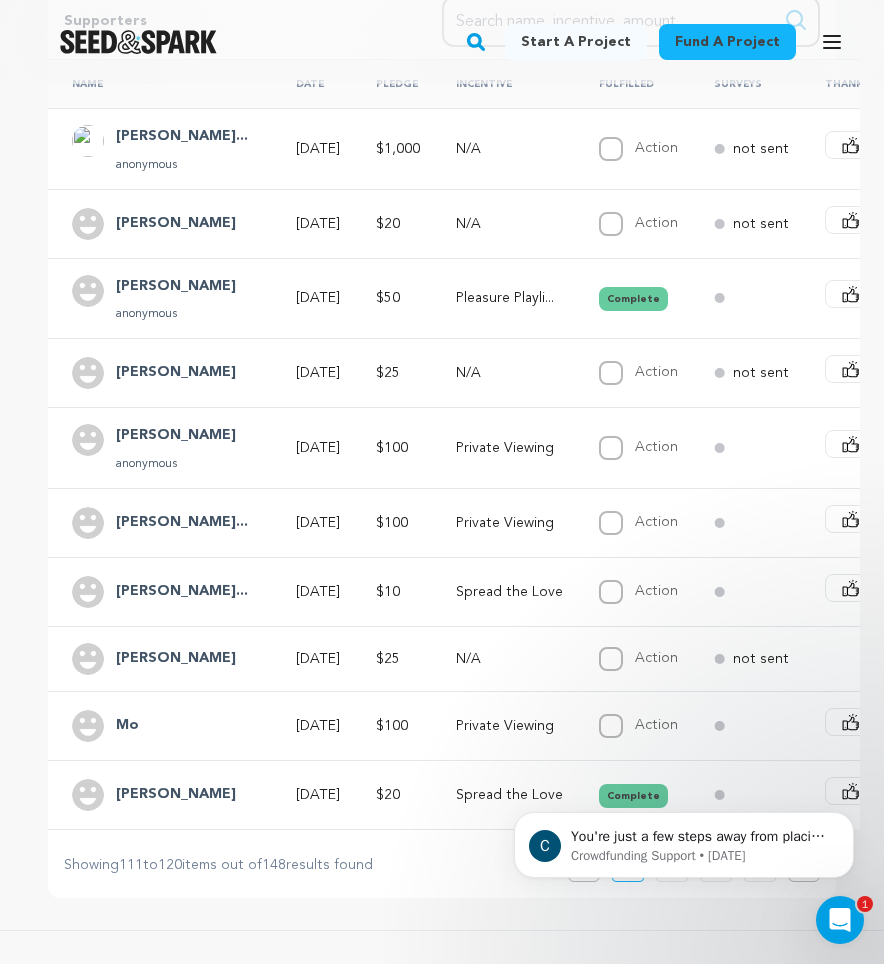 scroll, scrollTop: 523, scrollLeft: 0, axis: vertical 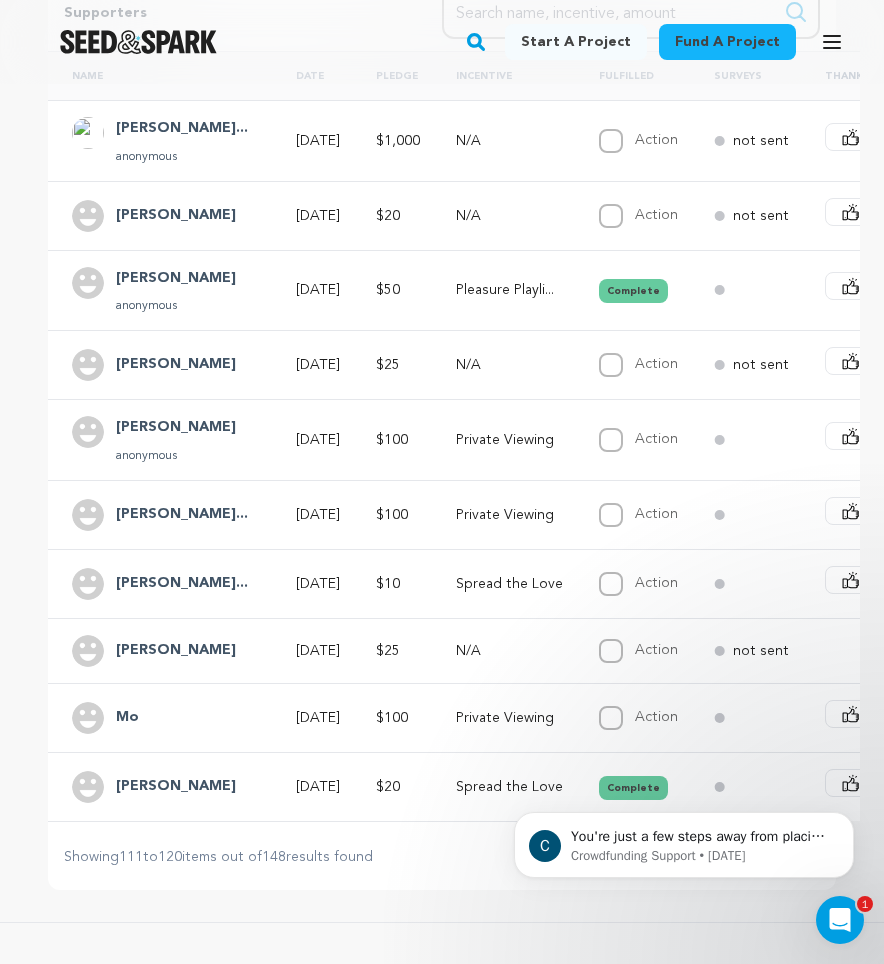 click on "[PERSON_NAME]" at bounding box center (176, 787) 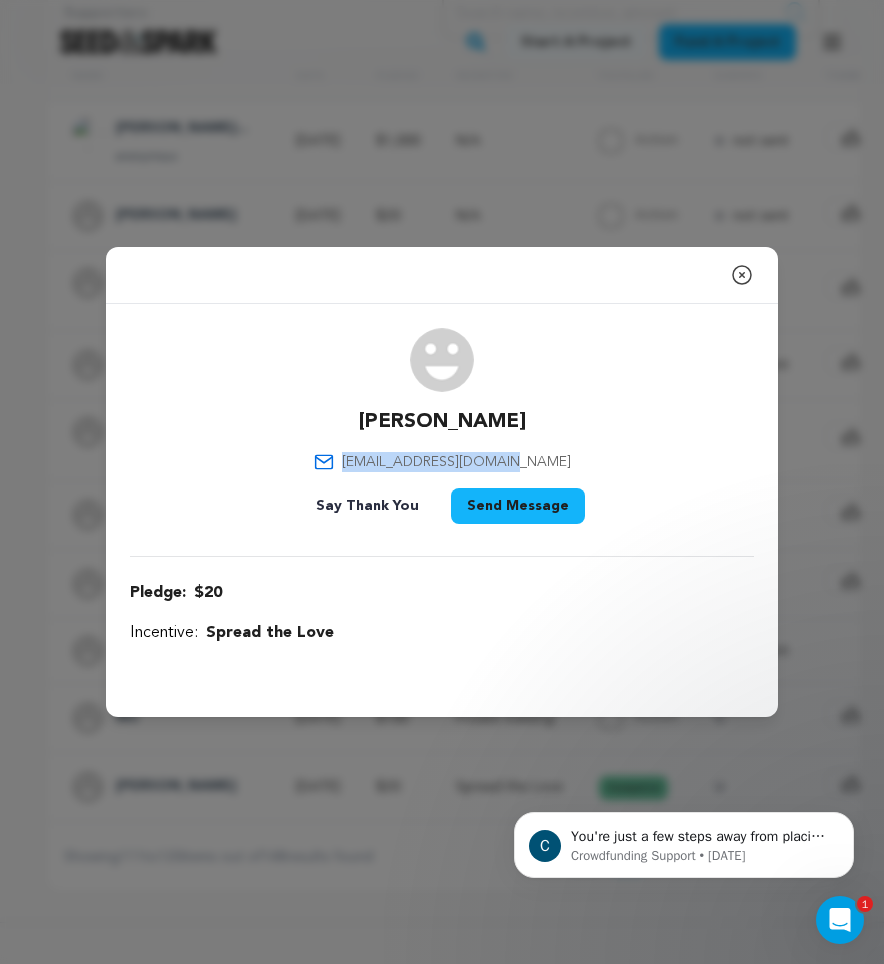 drag, startPoint x: 542, startPoint y: 463, endPoint x: 379, endPoint y: 466, distance: 163.0276 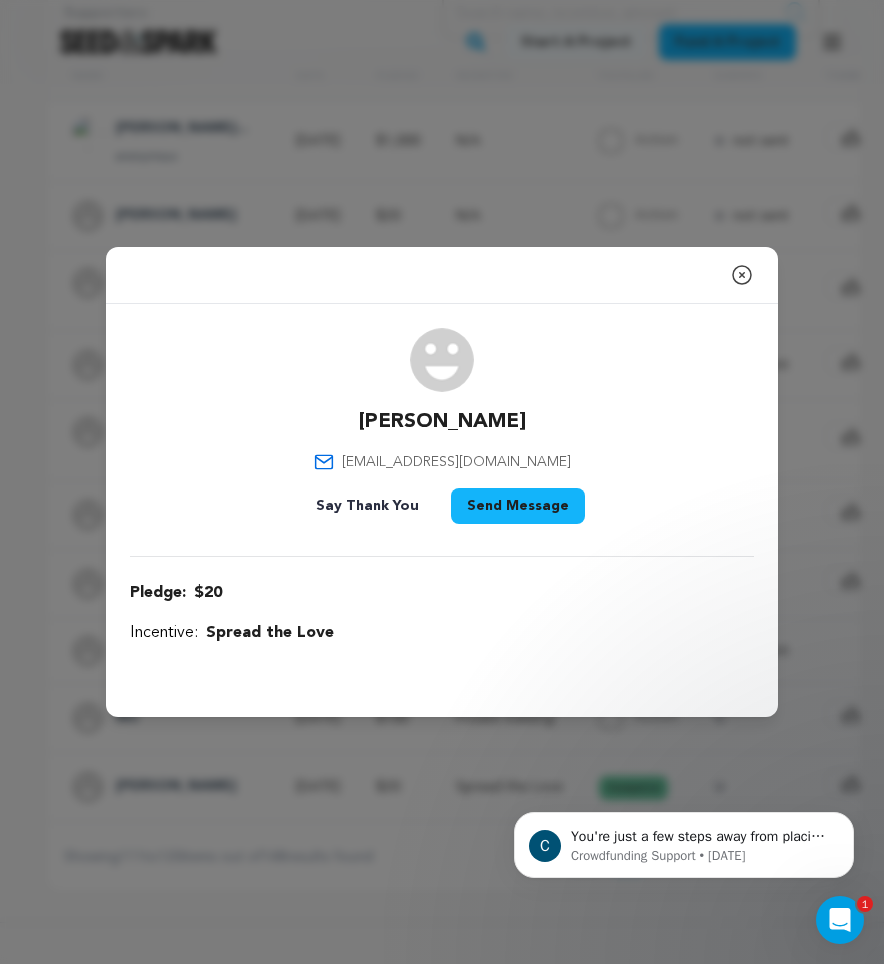 click at bounding box center (745, 290) 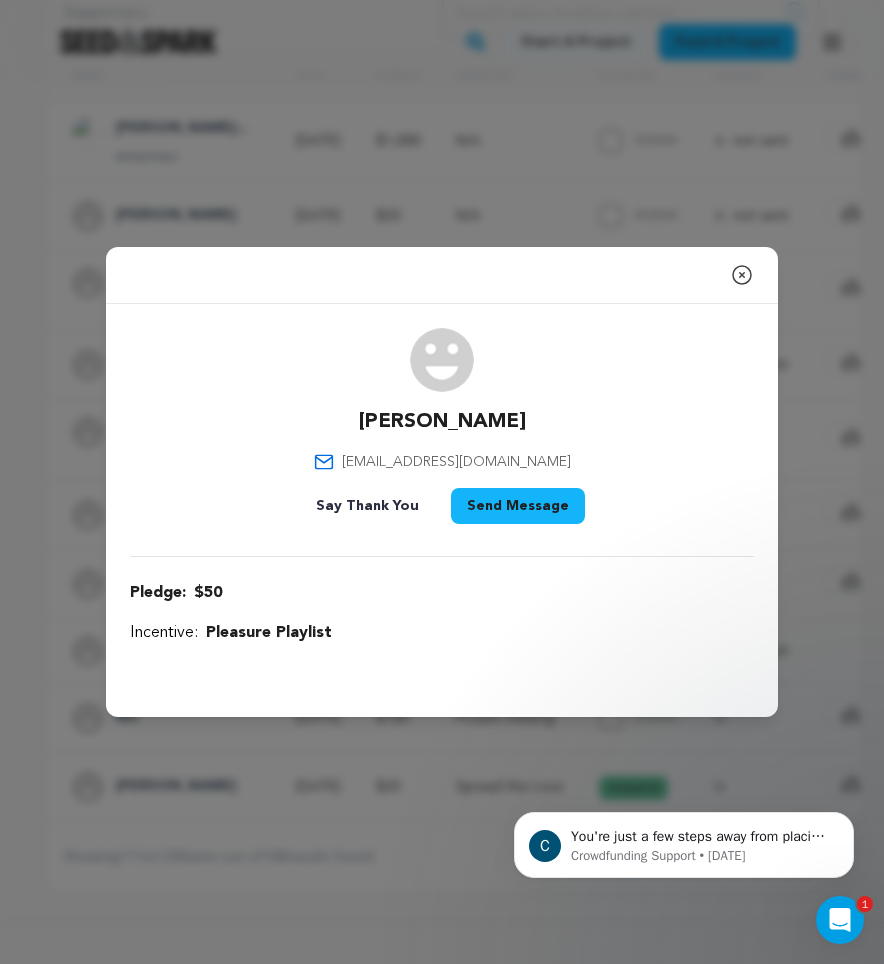 click 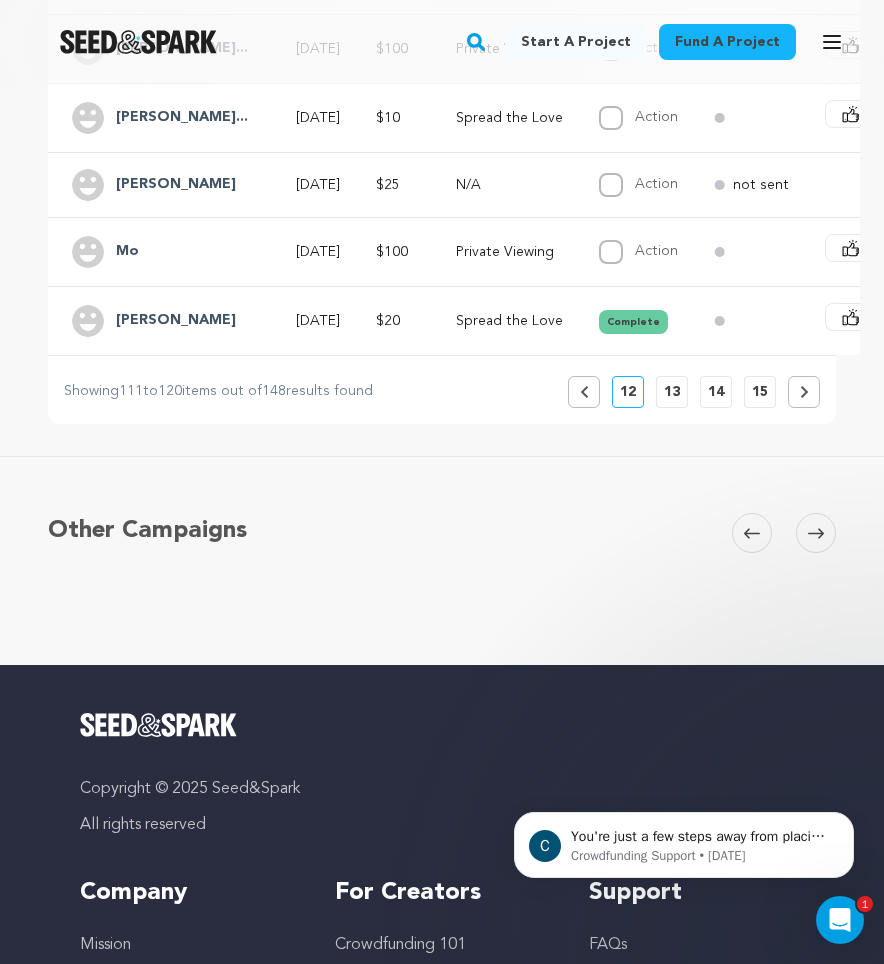 scroll, scrollTop: 1028, scrollLeft: 0, axis: vertical 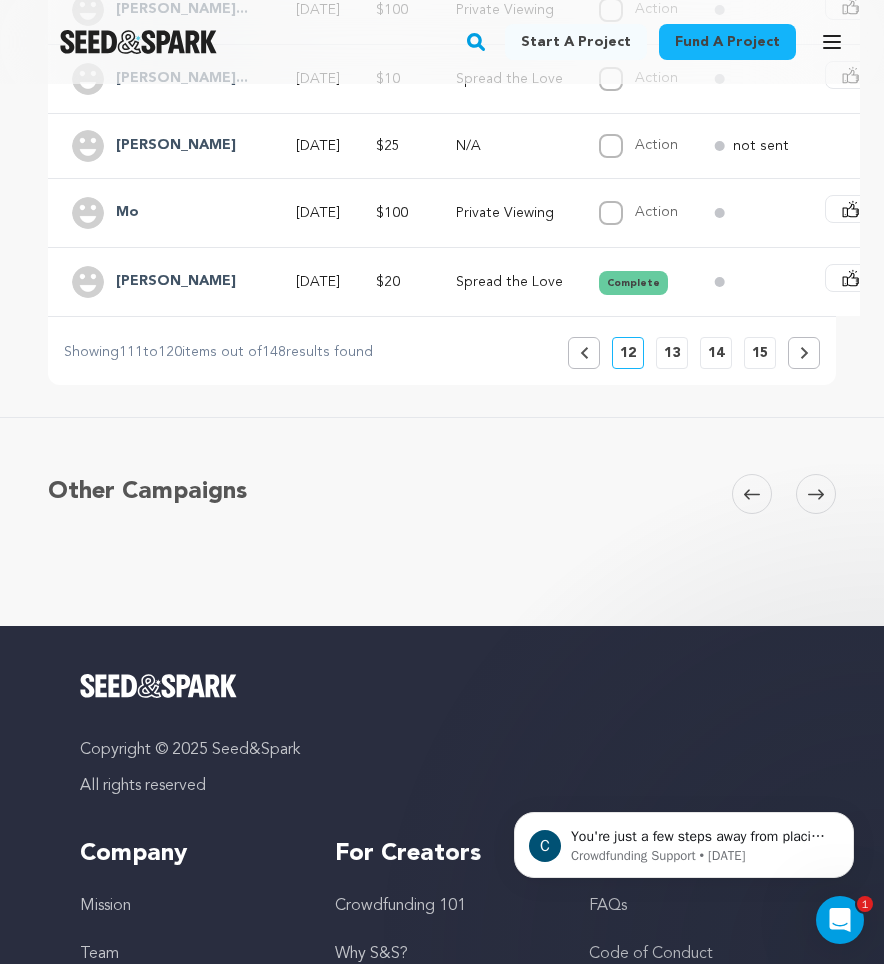 click on "13" at bounding box center (672, 353) 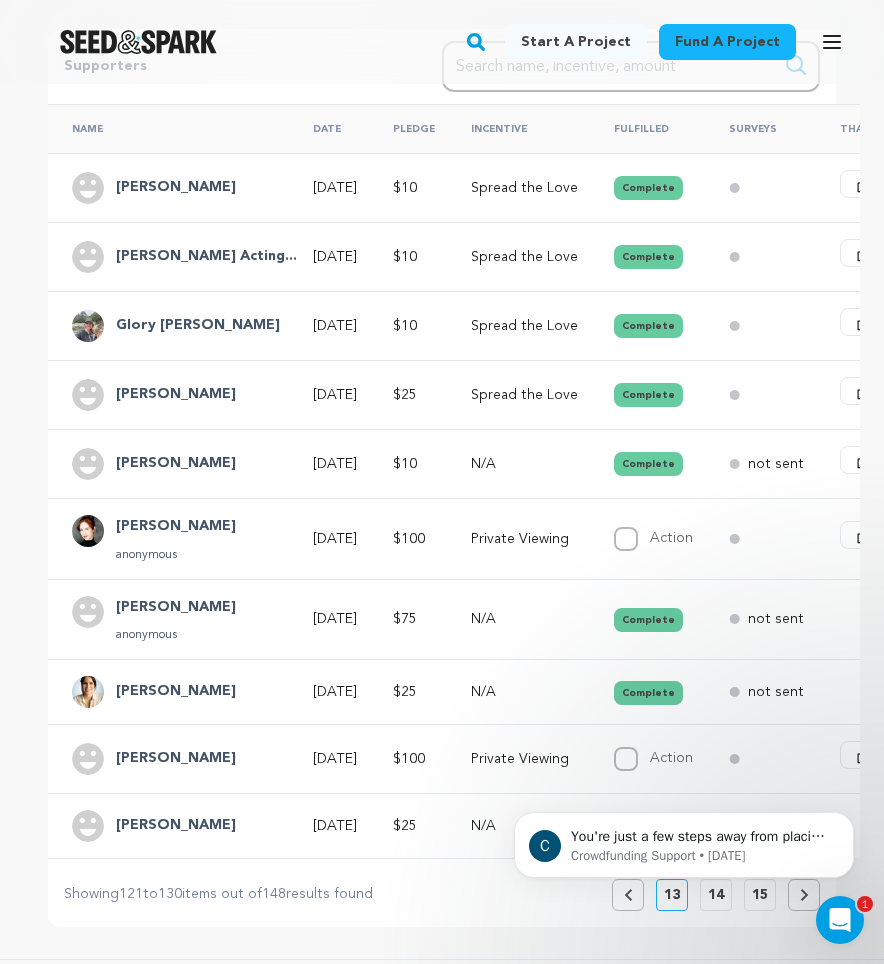 scroll, scrollTop: 454, scrollLeft: 0, axis: vertical 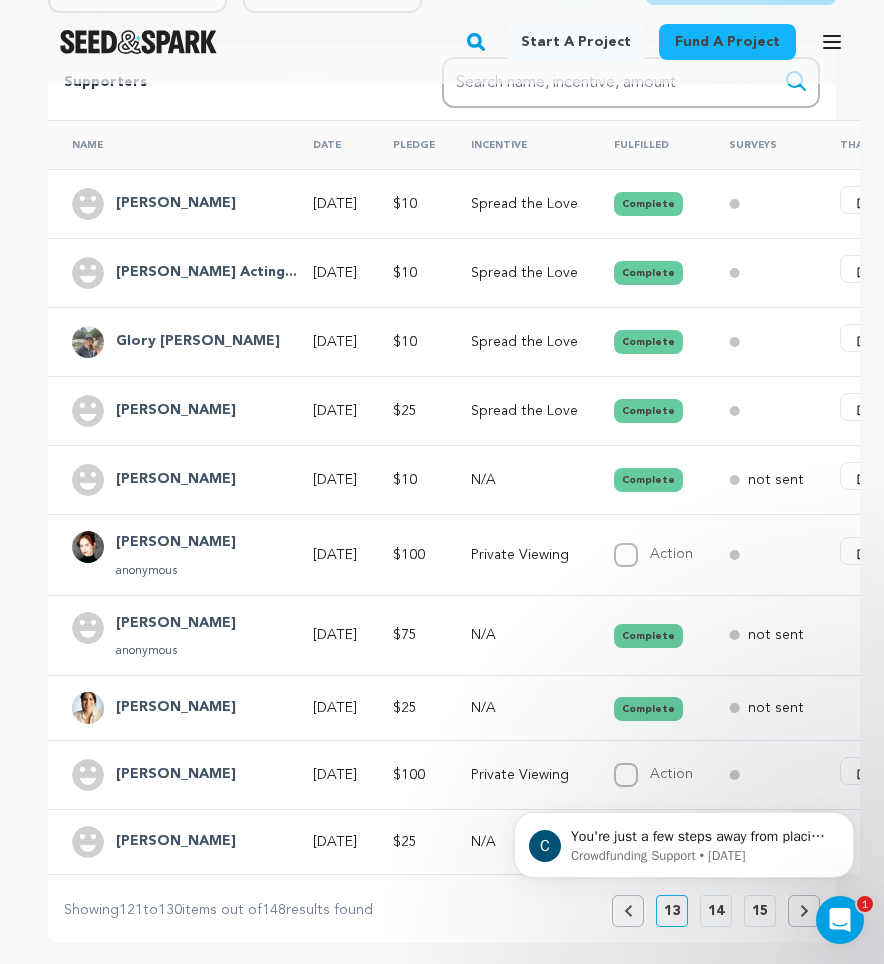 click on "[PERSON_NAME]" at bounding box center (176, 204) 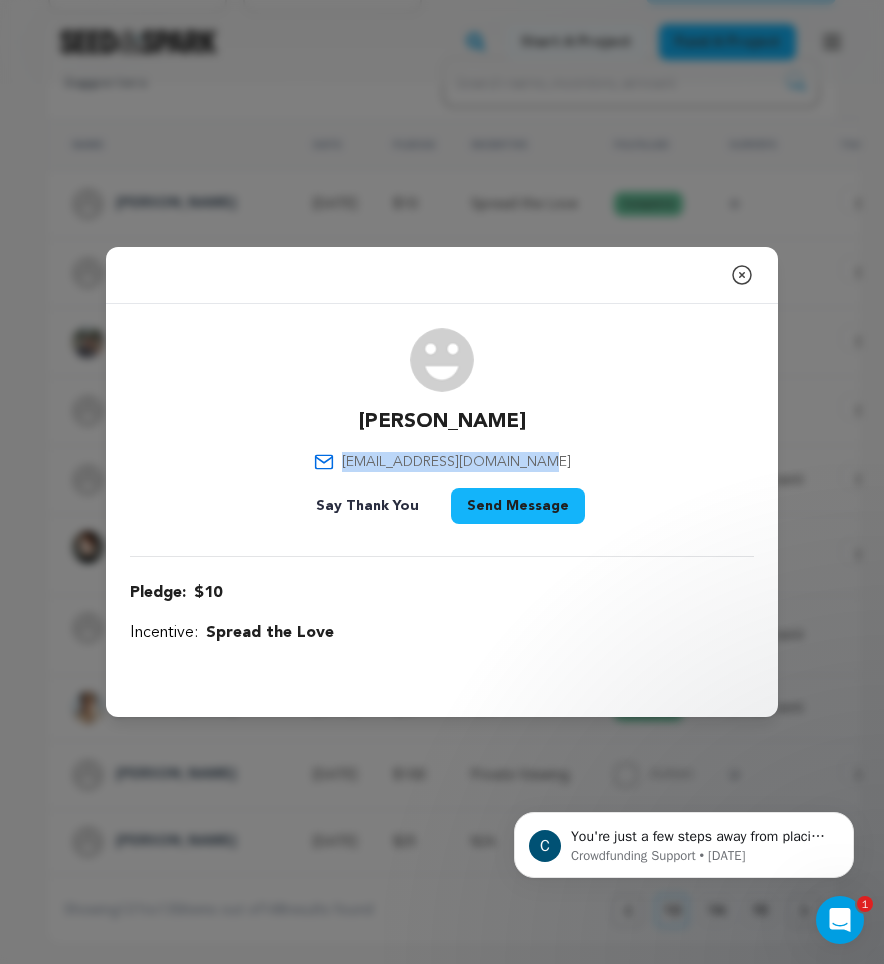 drag, startPoint x: 553, startPoint y: 463, endPoint x: 362, endPoint y: 457, distance: 191.09422 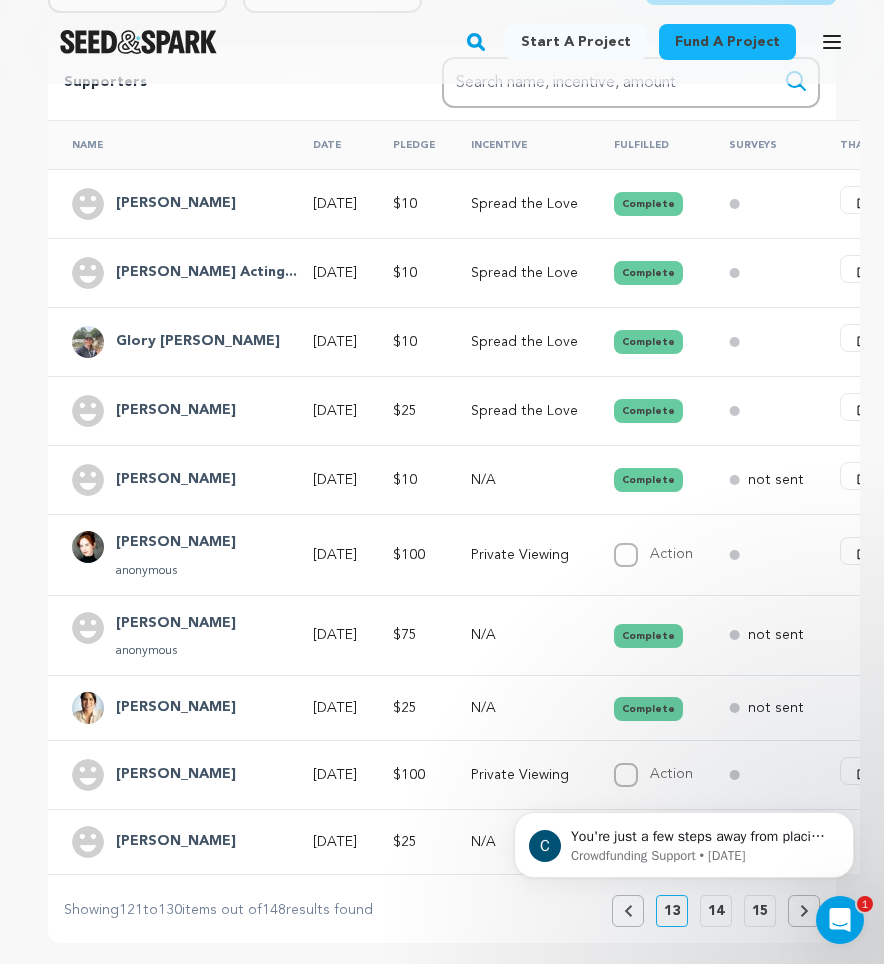 click on "[PERSON_NAME] Acting..." at bounding box center (206, 273) 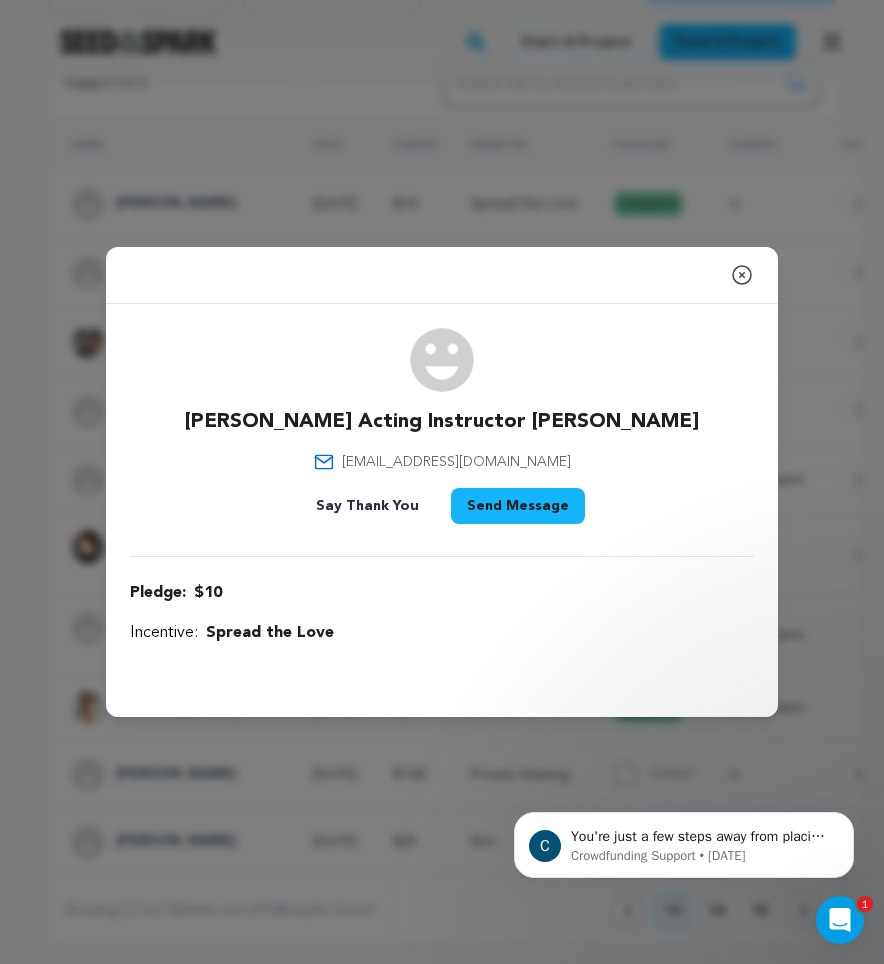 click on "[PERSON_NAME] Acting Instructor [PERSON_NAME]
[EMAIL_ADDRESS][DOMAIN_NAME]
Say Thank You
Send Message" at bounding box center [442, 430] 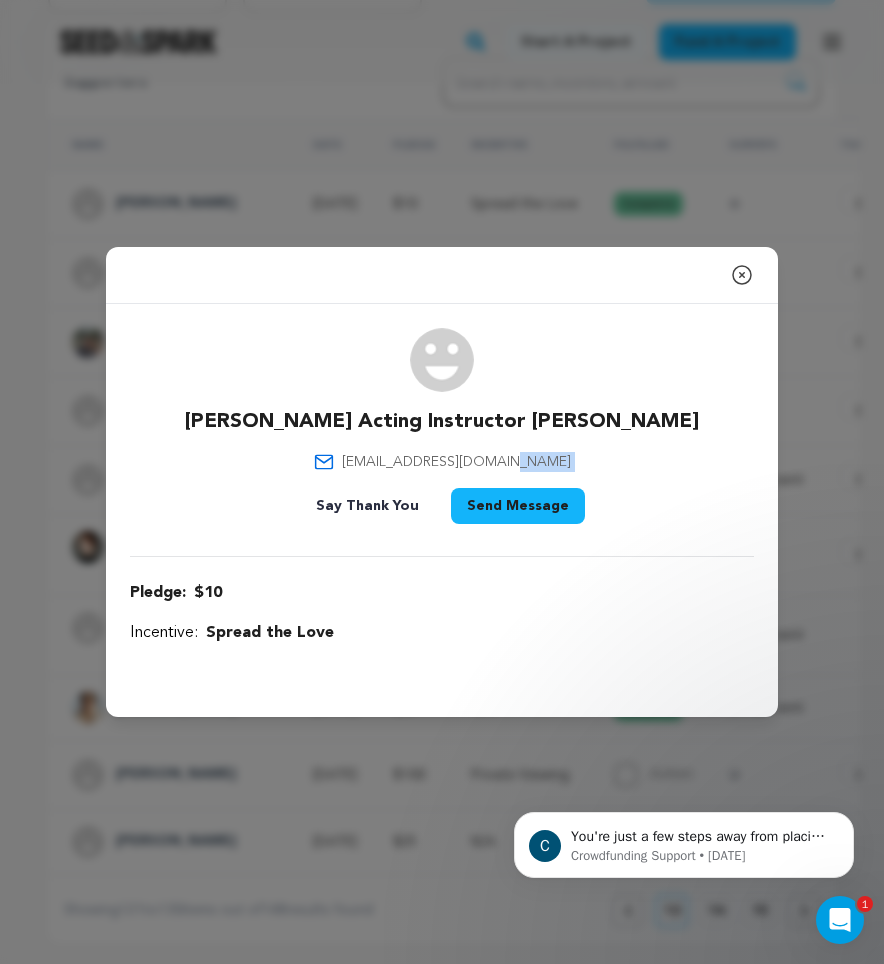 click on "[PERSON_NAME] Acting Instructor [PERSON_NAME]
[EMAIL_ADDRESS][DOMAIN_NAME]
Say Thank You
Send Message" at bounding box center [442, 430] 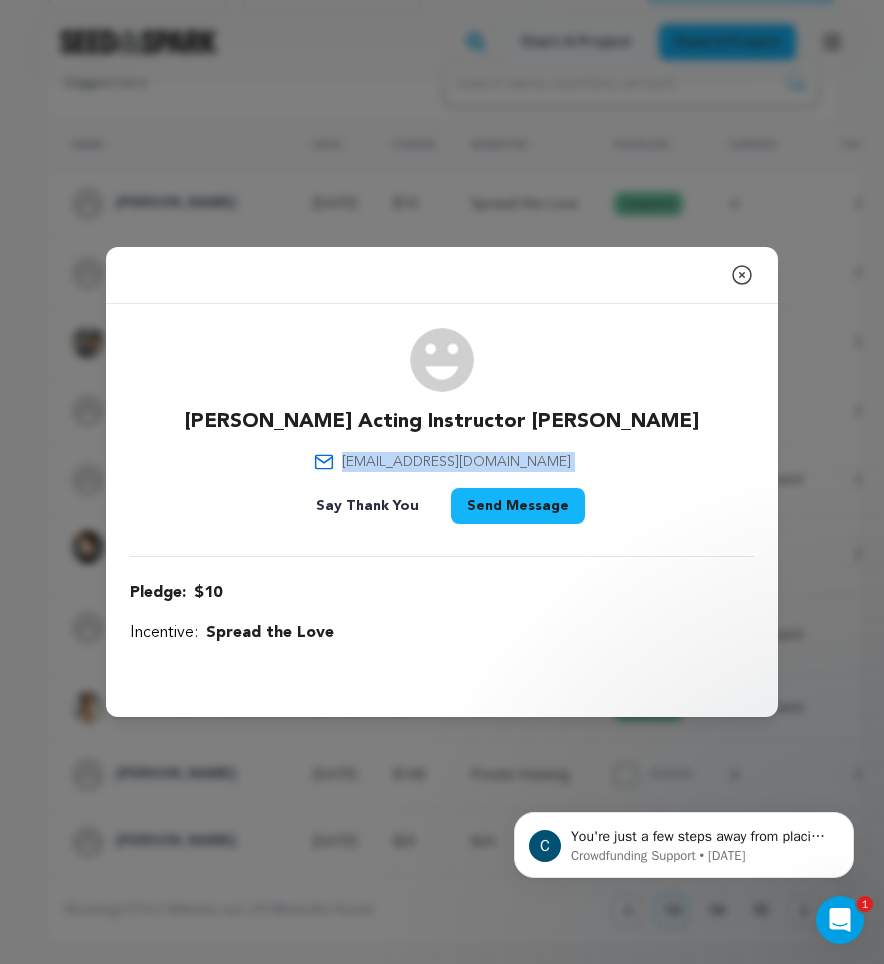 drag, startPoint x: 538, startPoint y: 465, endPoint x: 371, endPoint y: 460, distance: 167.07483 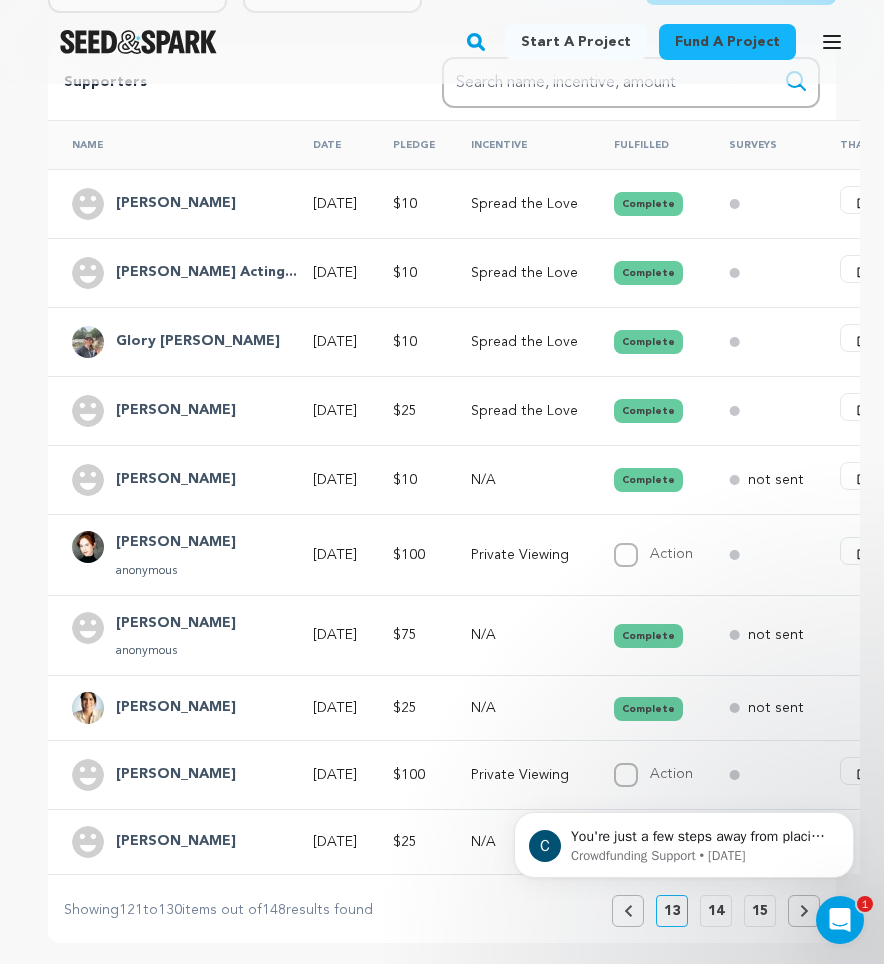 click on "Glory [PERSON_NAME]" at bounding box center [198, 342] 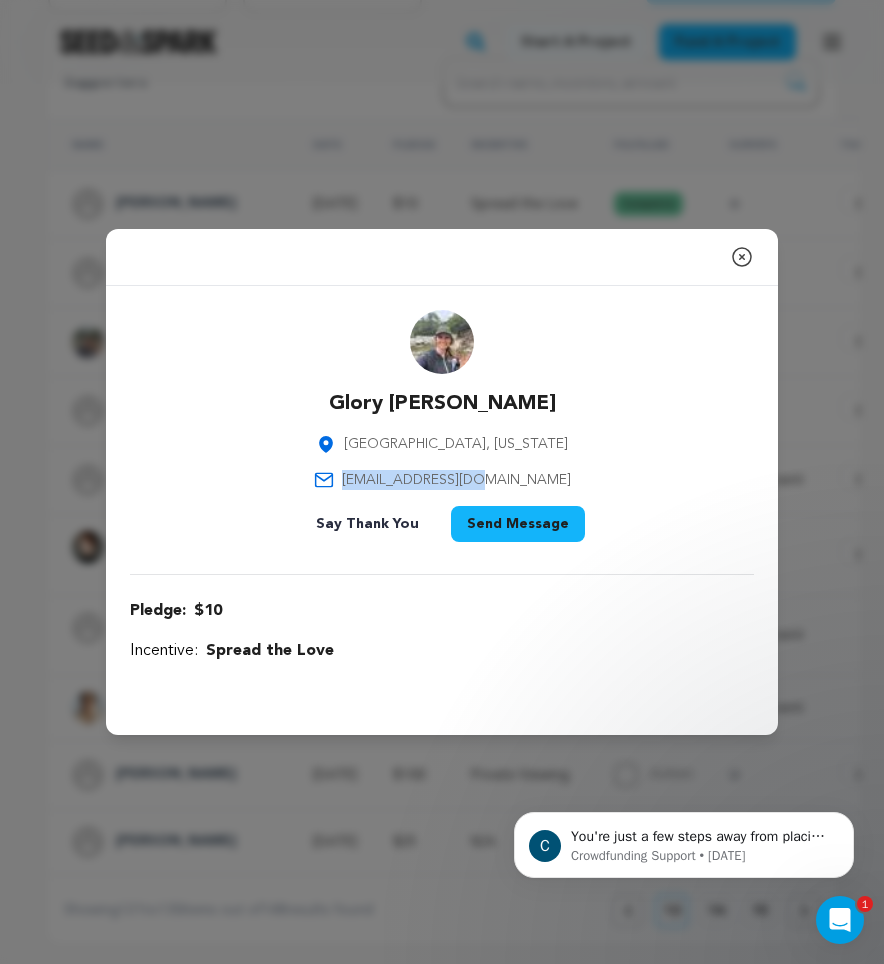 drag, startPoint x: 535, startPoint y: 479, endPoint x: 374, endPoint y: 476, distance: 161.02795 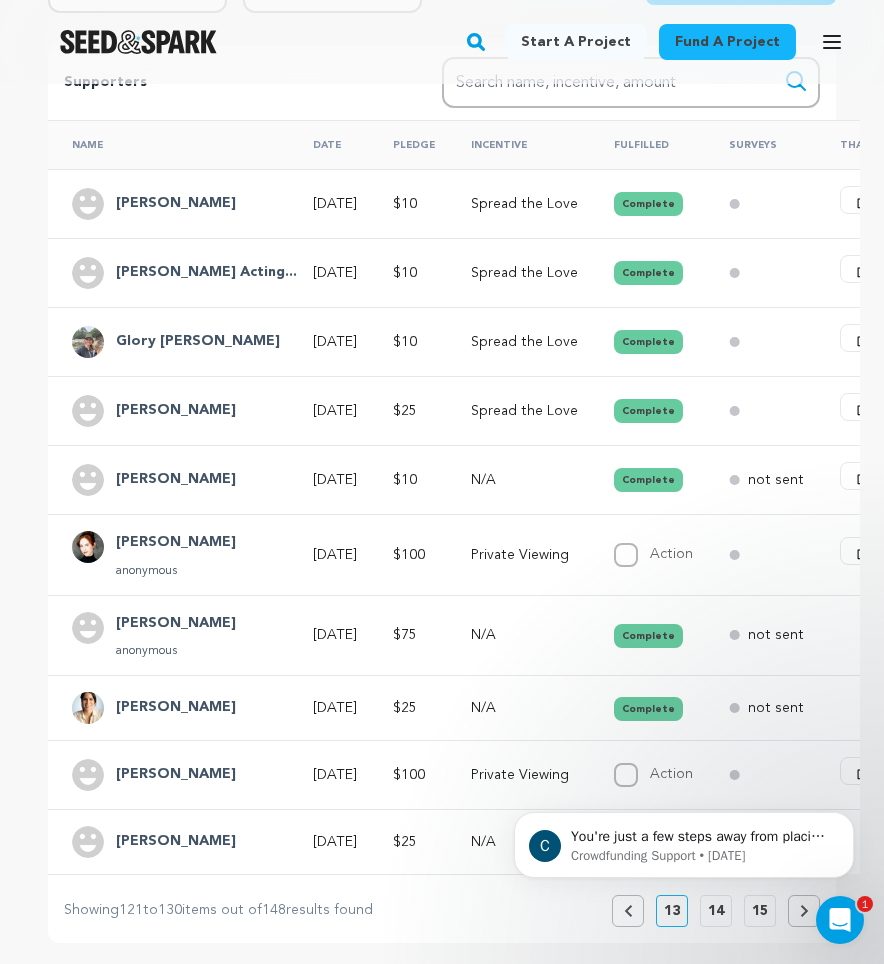 click on "[PERSON_NAME]" at bounding box center (176, 411) 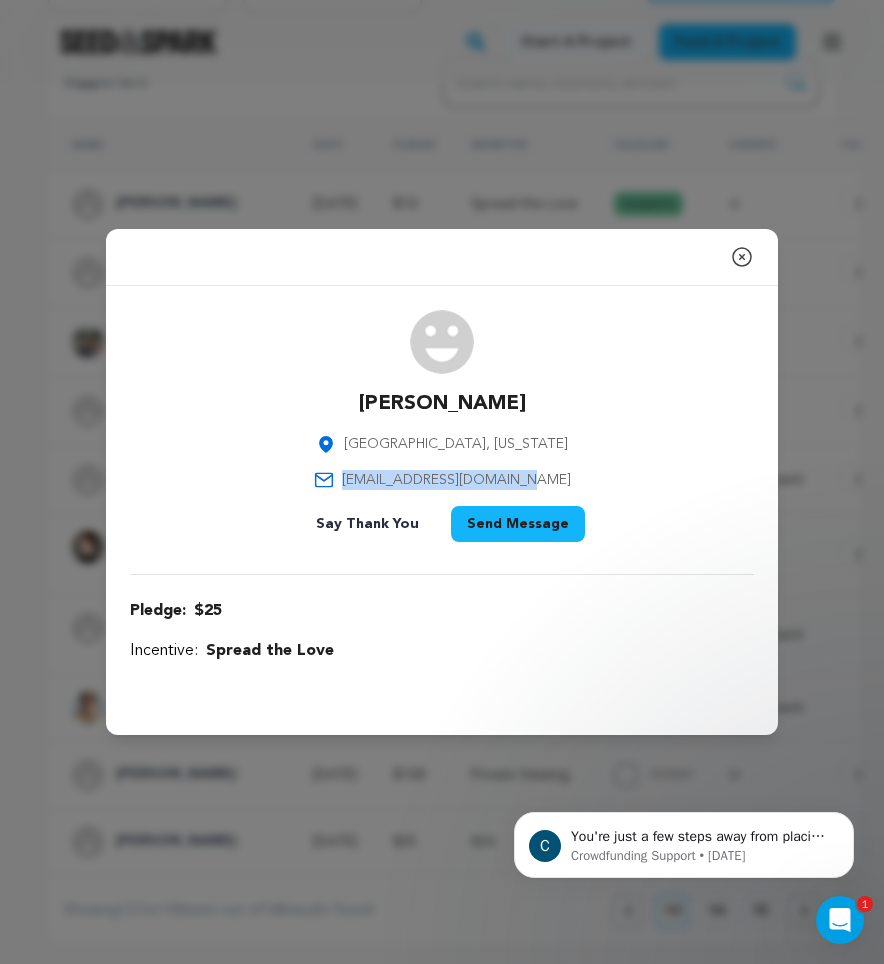 drag, startPoint x: 543, startPoint y: 483, endPoint x: 368, endPoint y: 487, distance: 175.04572 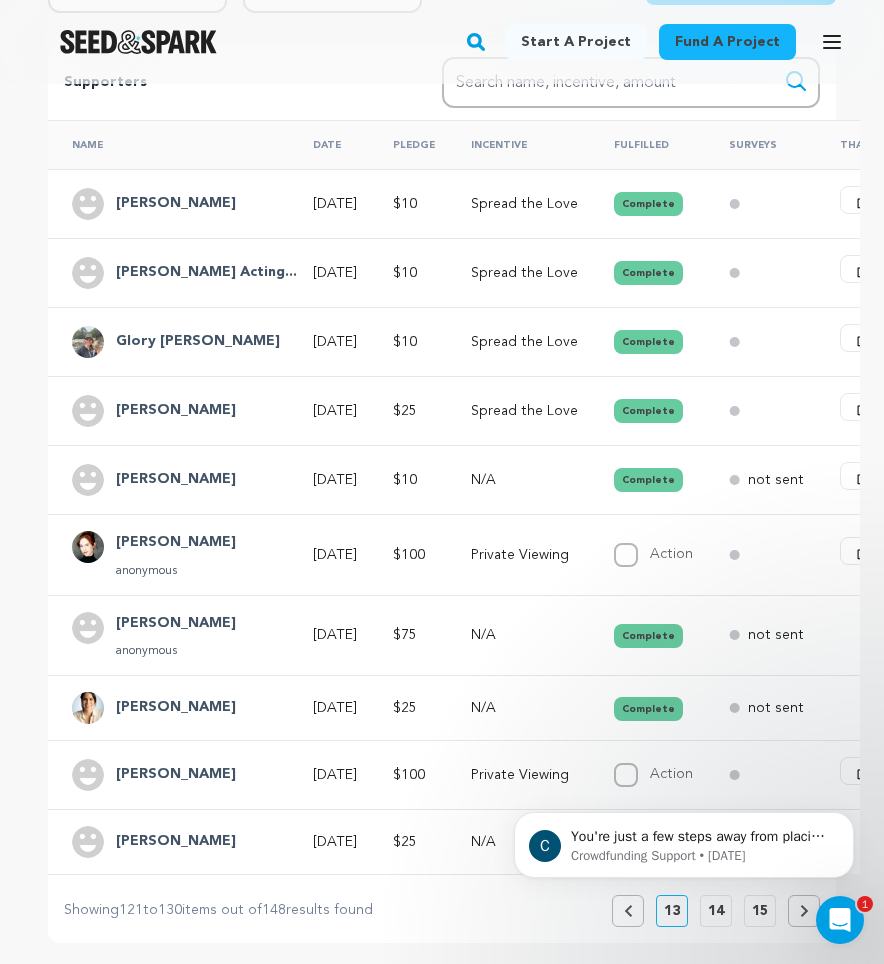 click on "[PERSON_NAME]" at bounding box center [176, 624] 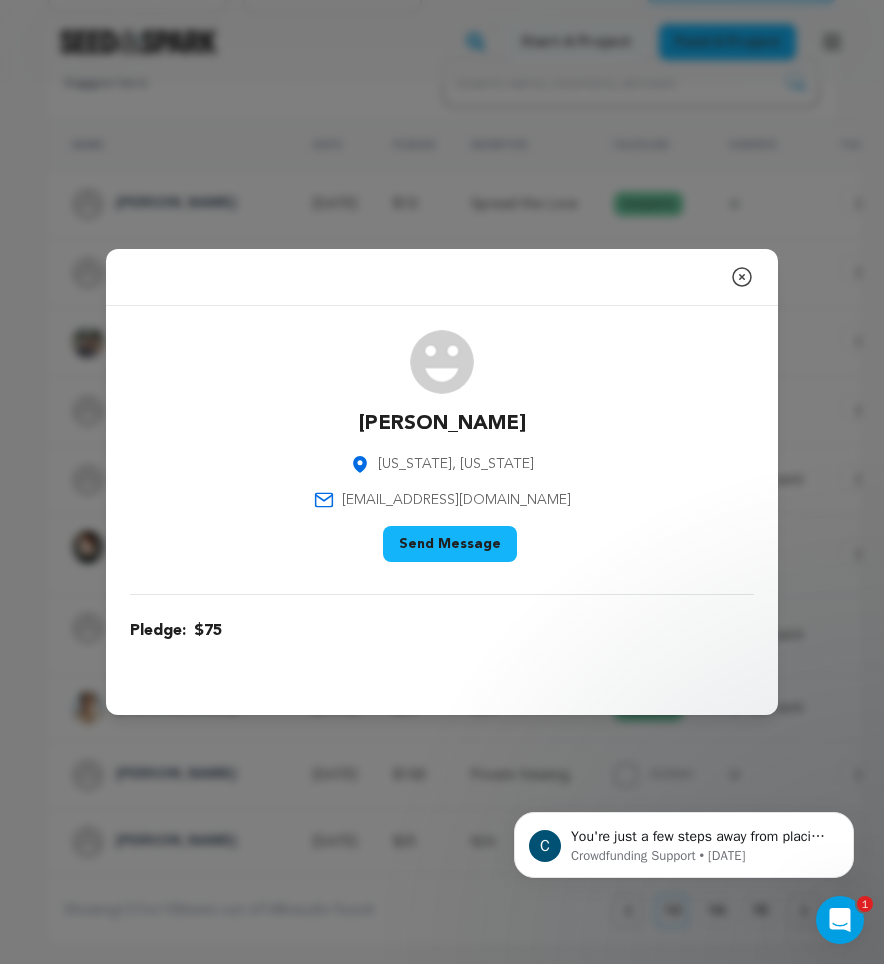 click 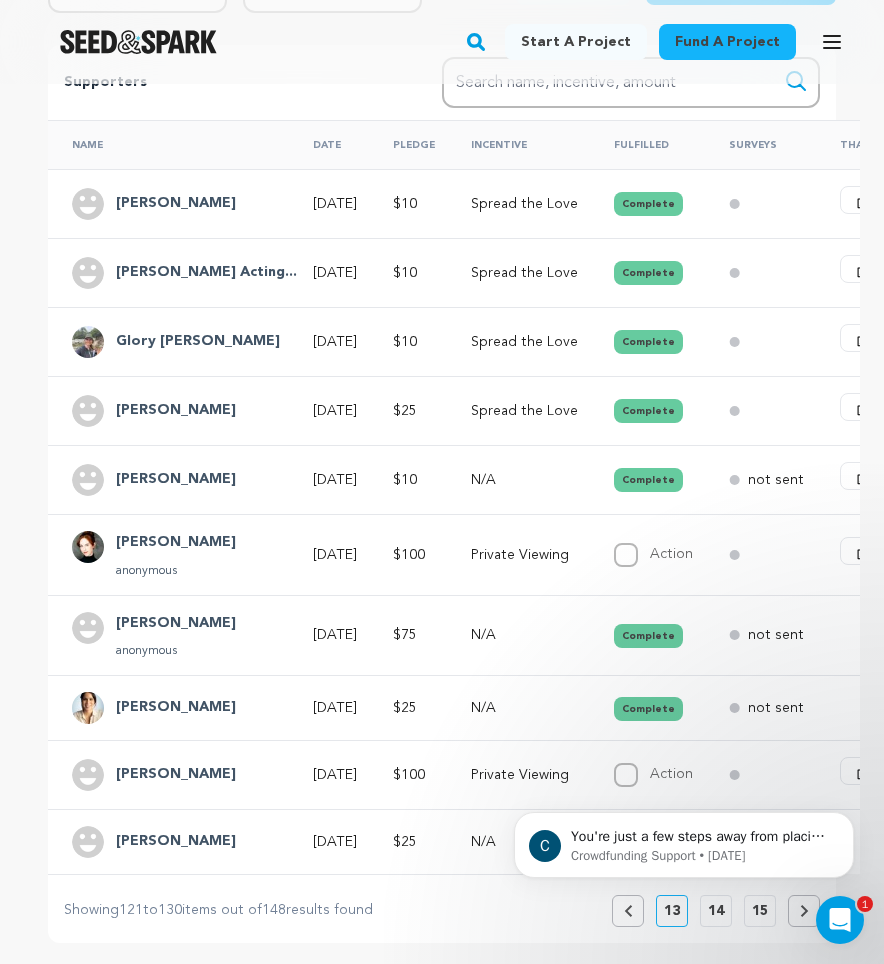 click on "[PERSON_NAME]" at bounding box center (176, 708) 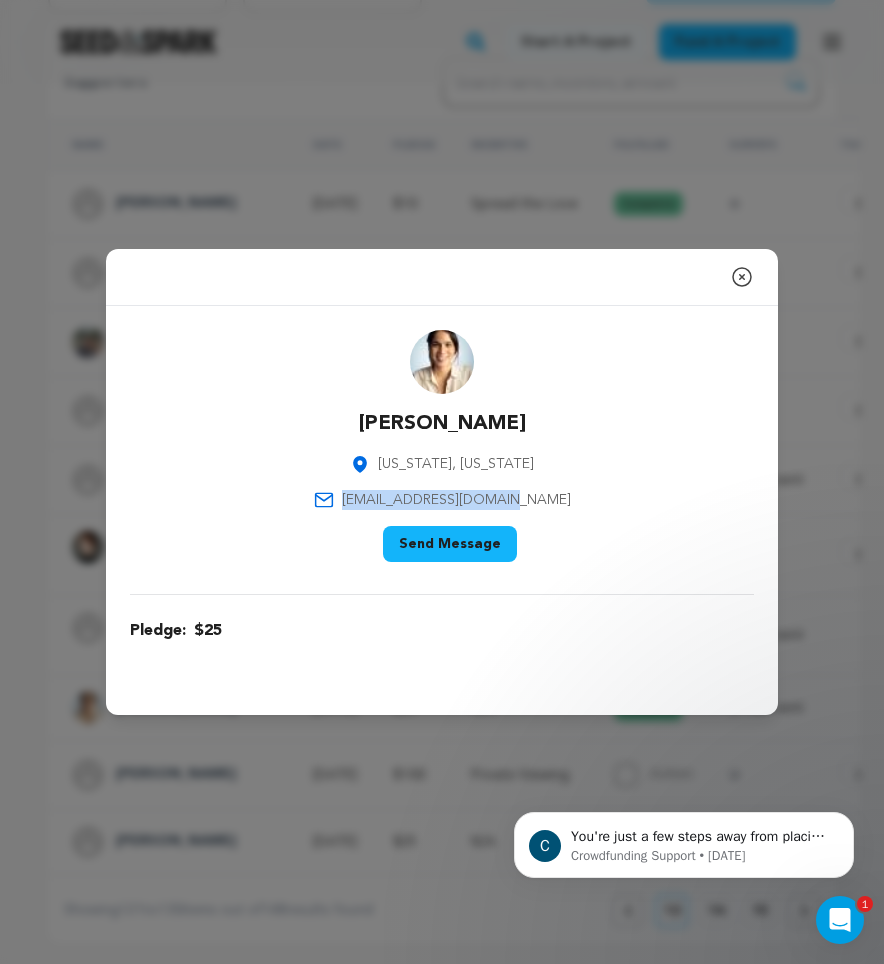 drag, startPoint x: 540, startPoint y: 502, endPoint x: 374, endPoint y: 505, distance: 166.0271 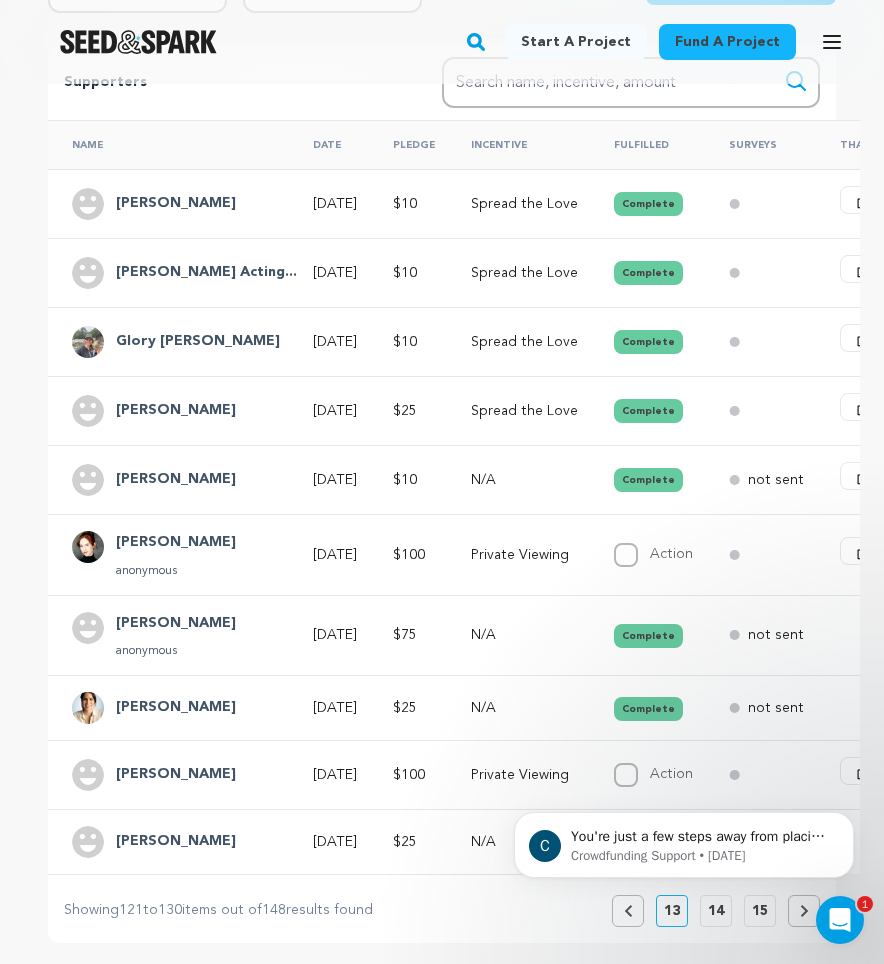 click on "[PERSON_NAME]" at bounding box center (176, 775) 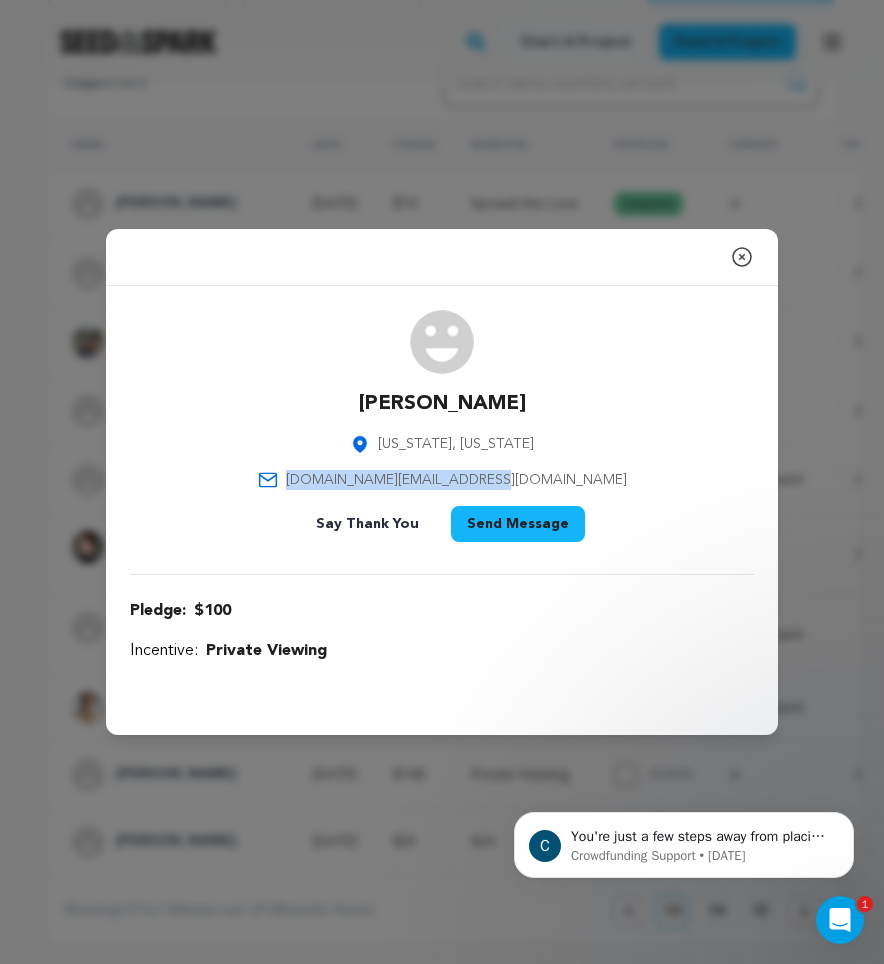 drag, startPoint x: 548, startPoint y: 479, endPoint x: 352, endPoint y: 477, distance: 196.01021 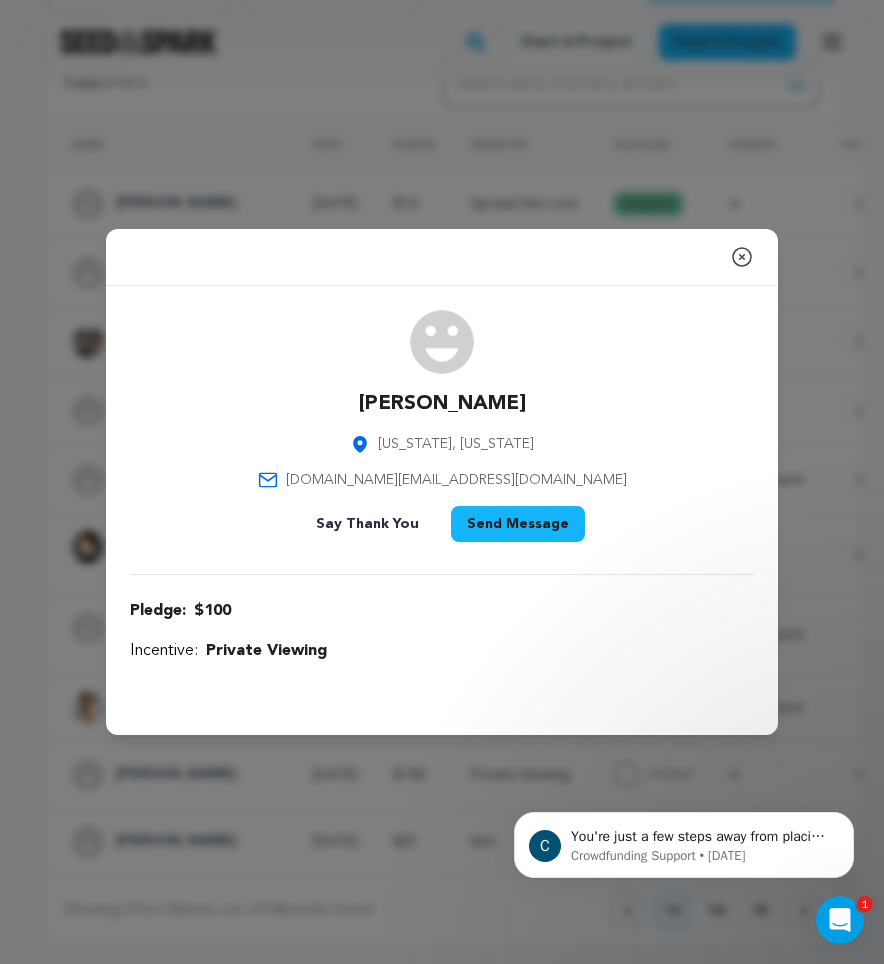click at bounding box center (760, 272) 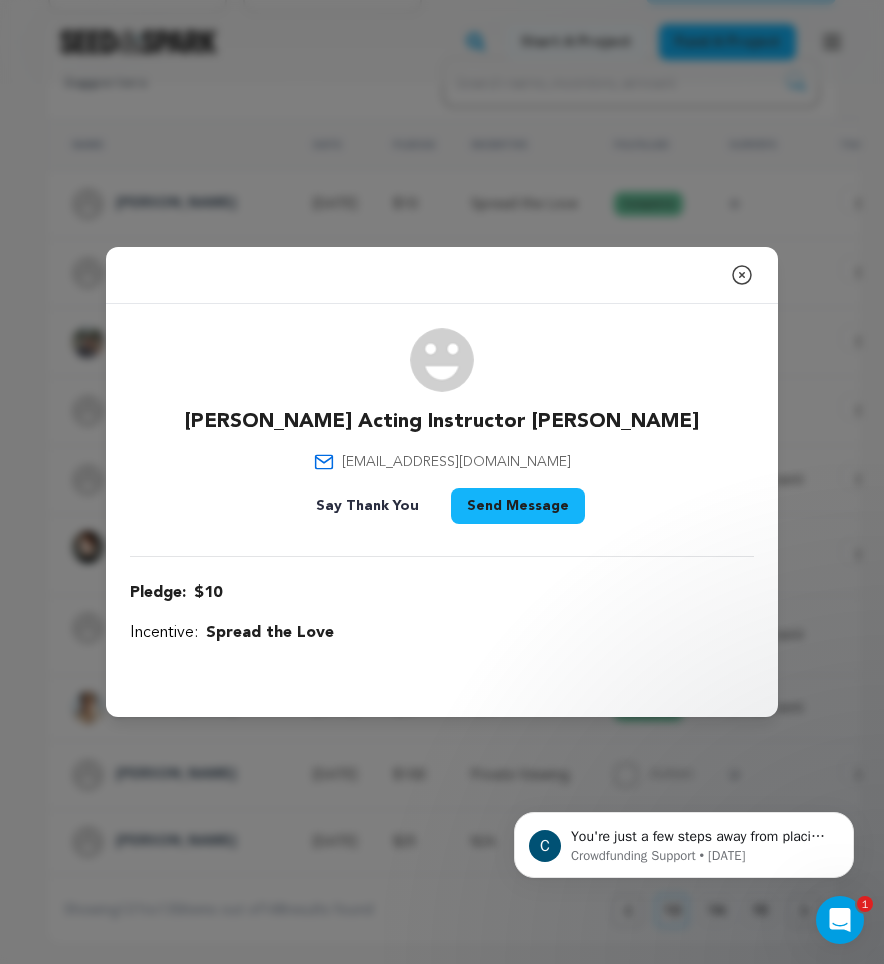 click 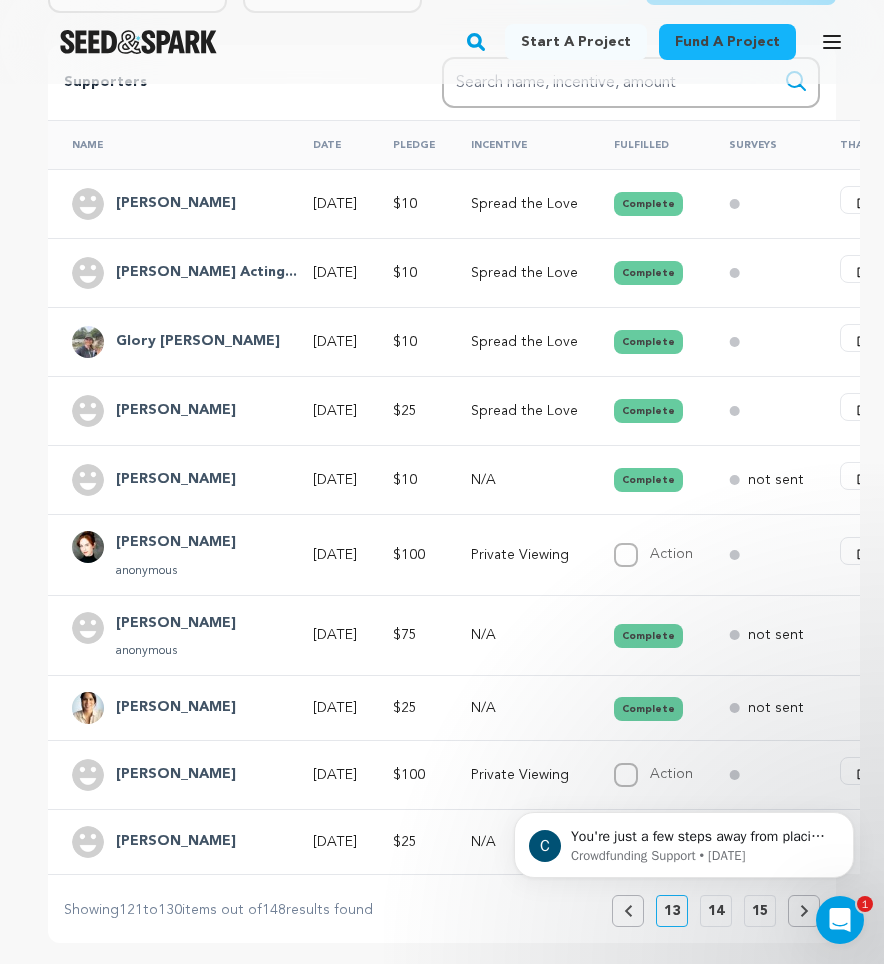 click on "[PERSON_NAME]" at bounding box center [176, 842] 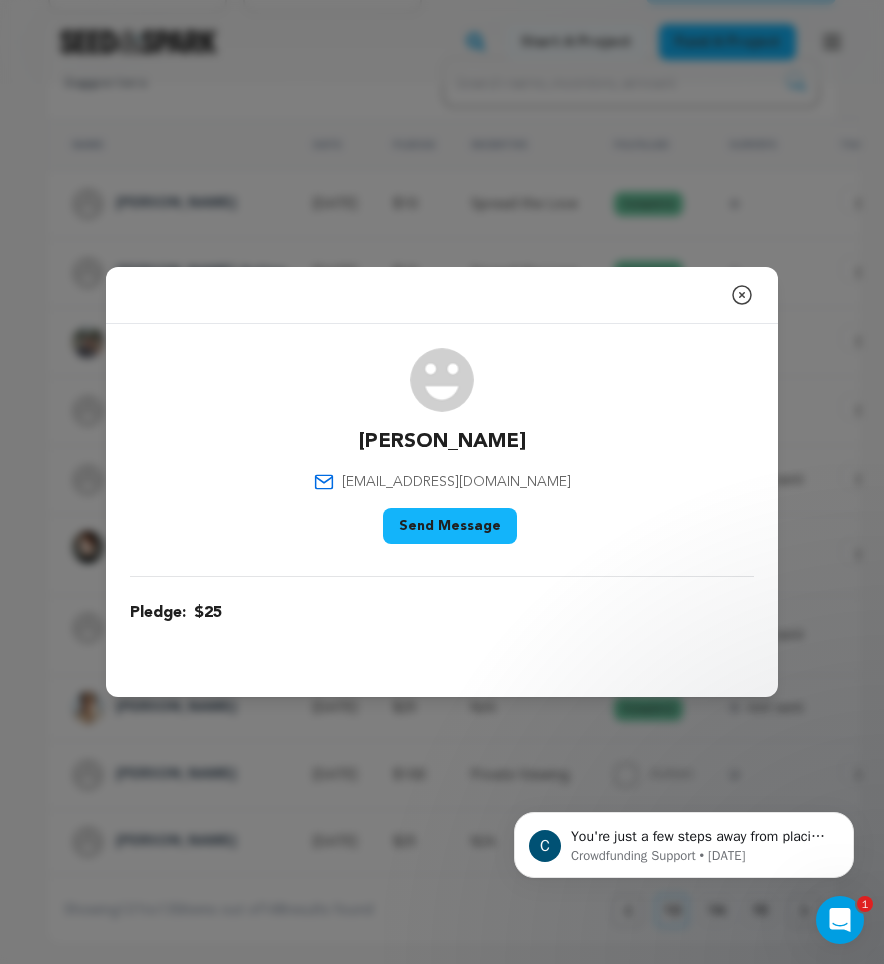 click 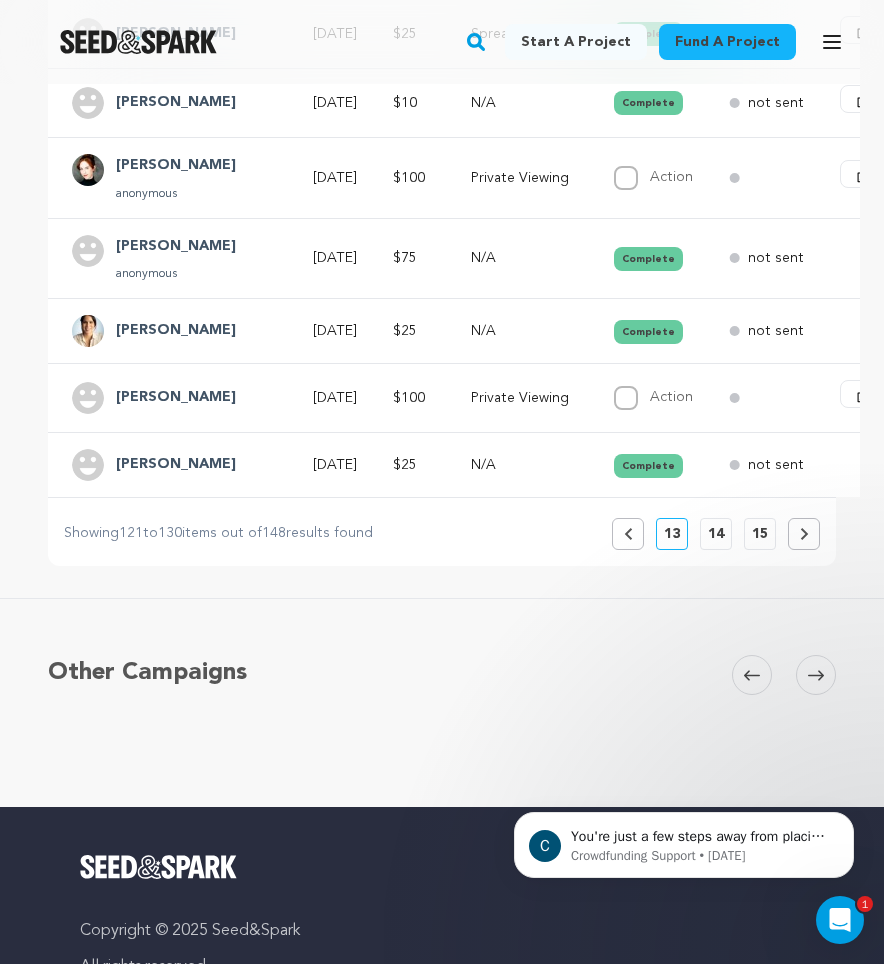scroll, scrollTop: 833, scrollLeft: 0, axis: vertical 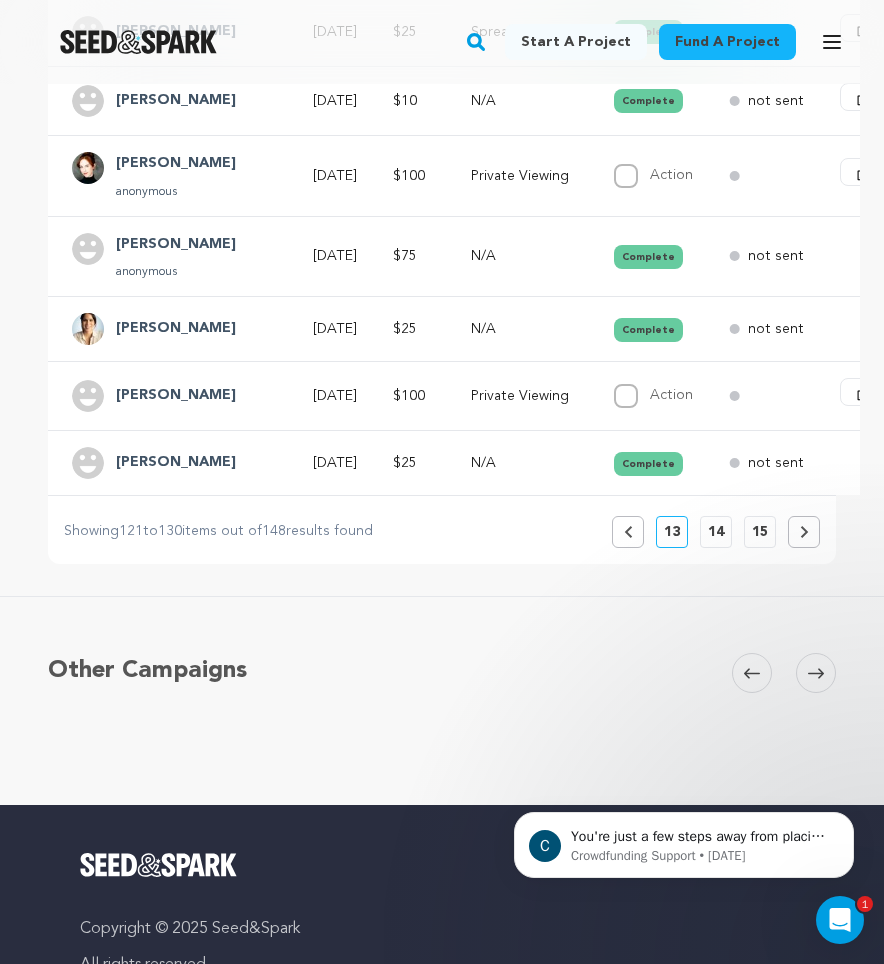 click on "14" at bounding box center [716, 532] 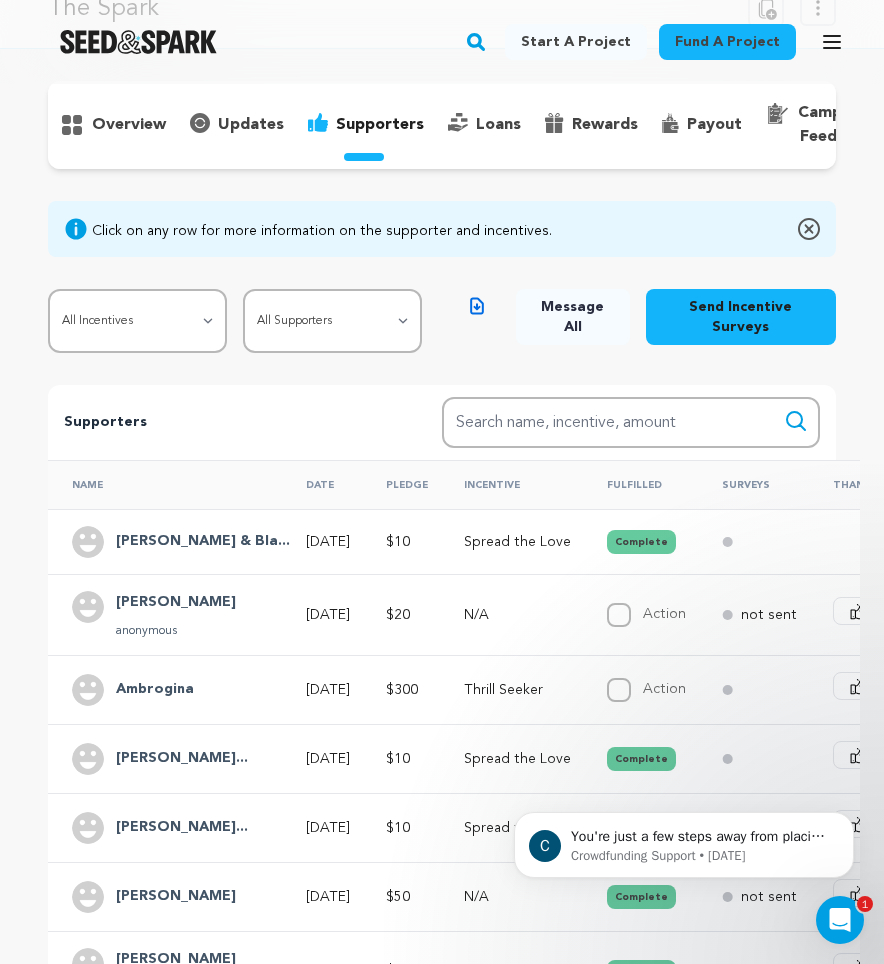 scroll, scrollTop: 122, scrollLeft: 0, axis: vertical 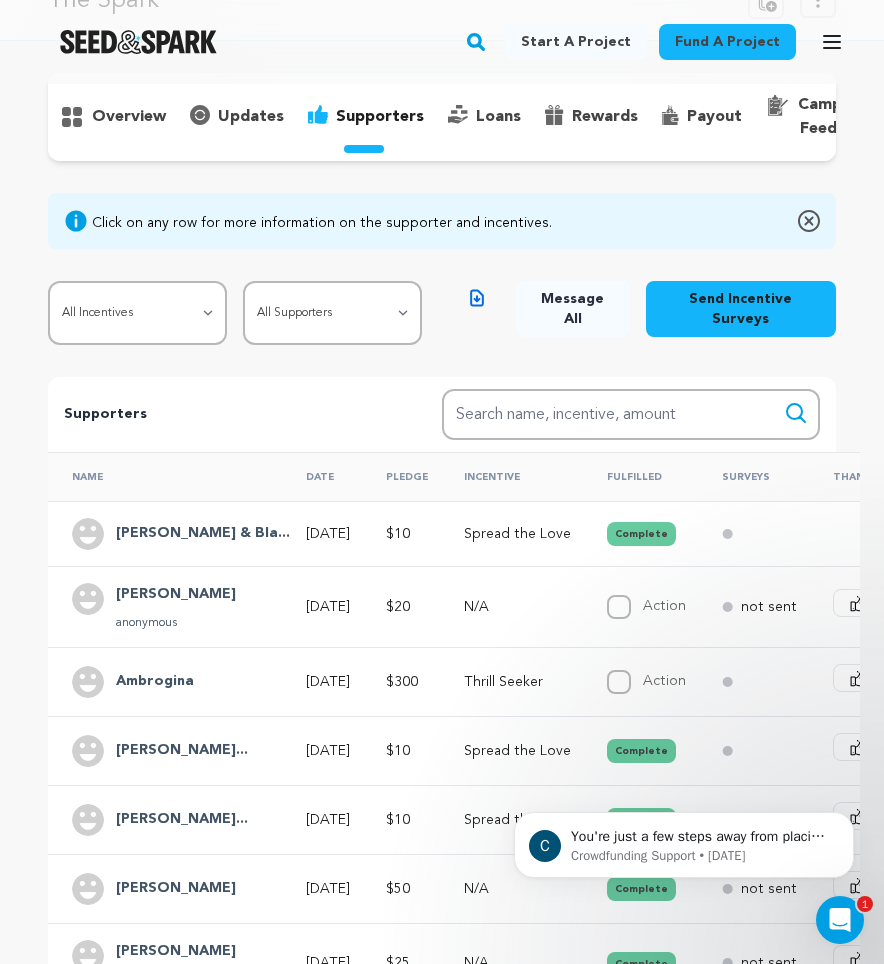 click on "Ambrogina" at bounding box center [155, 682] 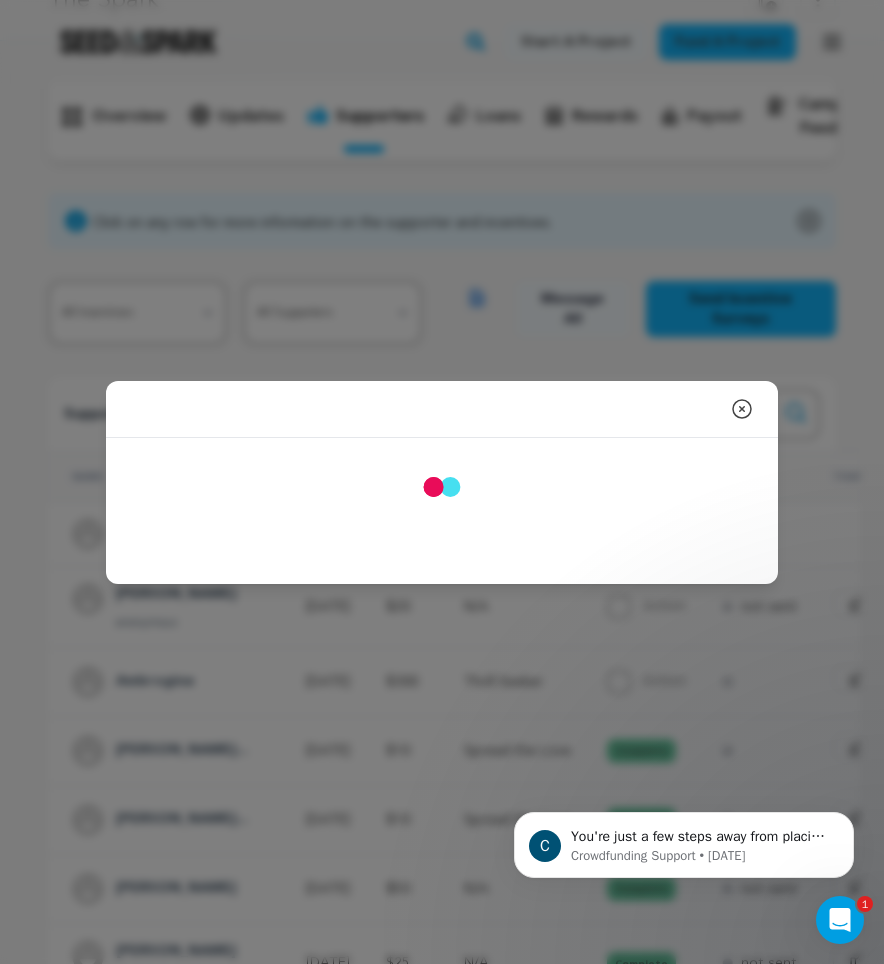 click on "Close modal
[PERSON_NAME]
[EMAIL_ADDRESS][DOMAIN_NAME]" at bounding box center (442, 482) 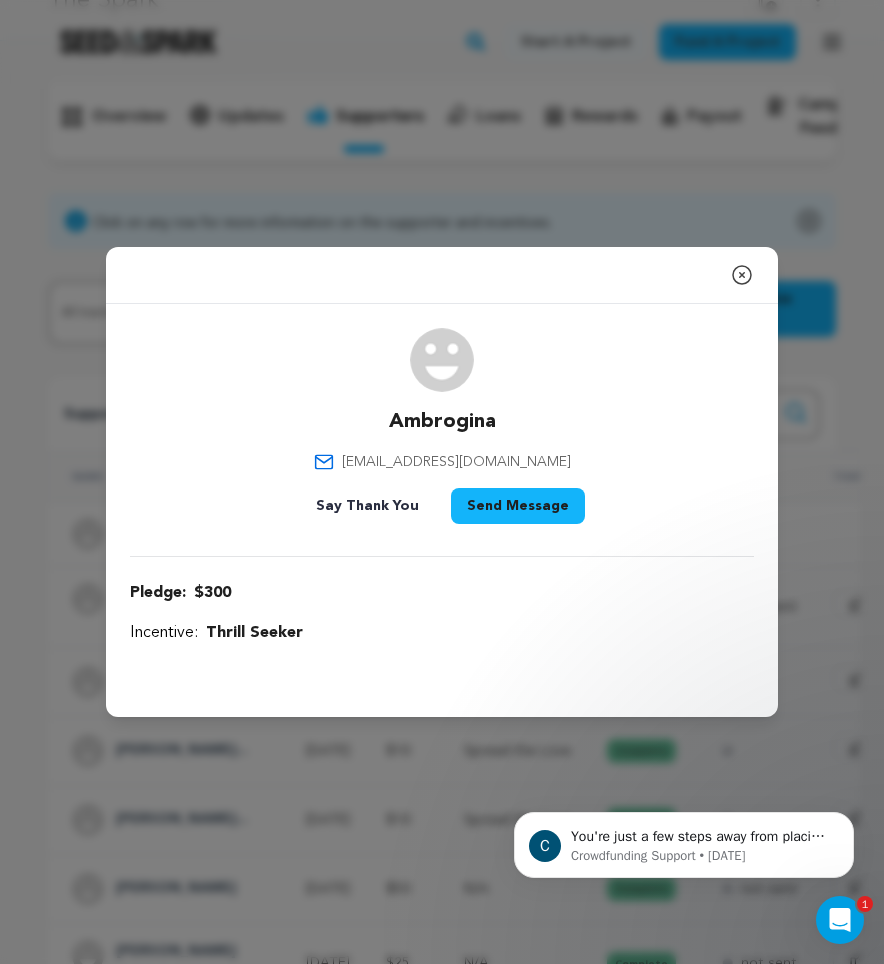 click 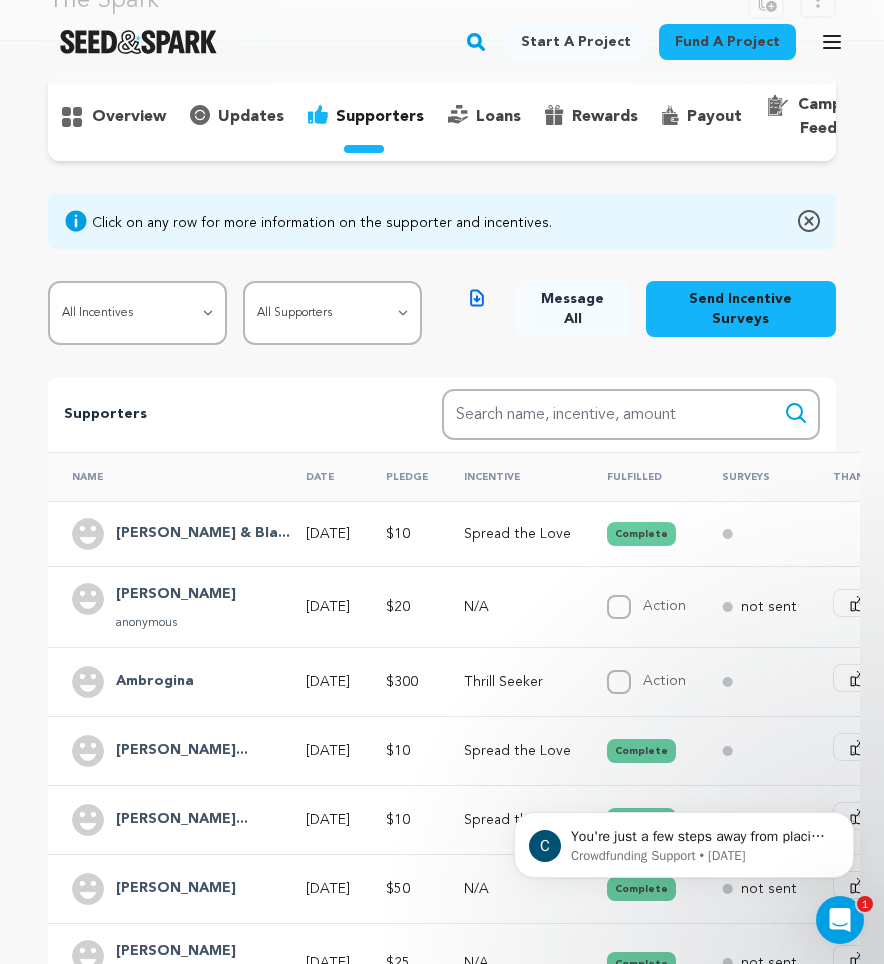 click on "[PERSON_NAME]..." at bounding box center (182, 820) 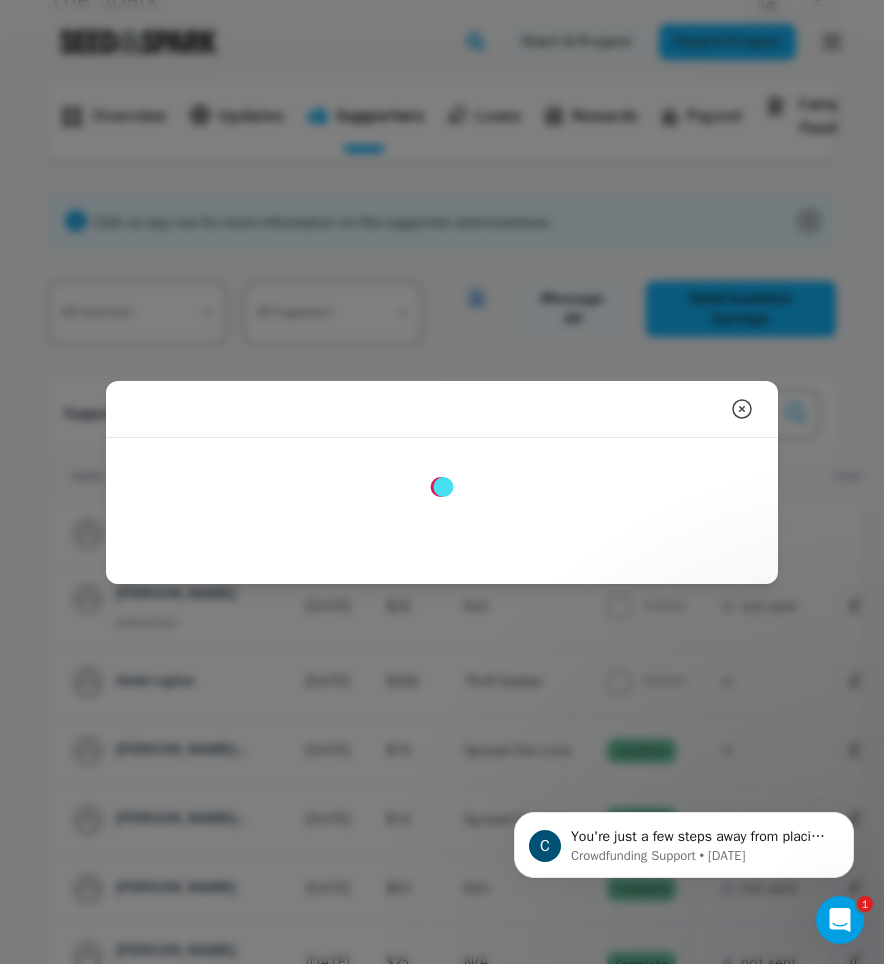 click on "Close modal
[GEOGRAPHIC_DATA]
[EMAIL_ADDRESS][DOMAIN_NAME]" at bounding box center [442, 482] 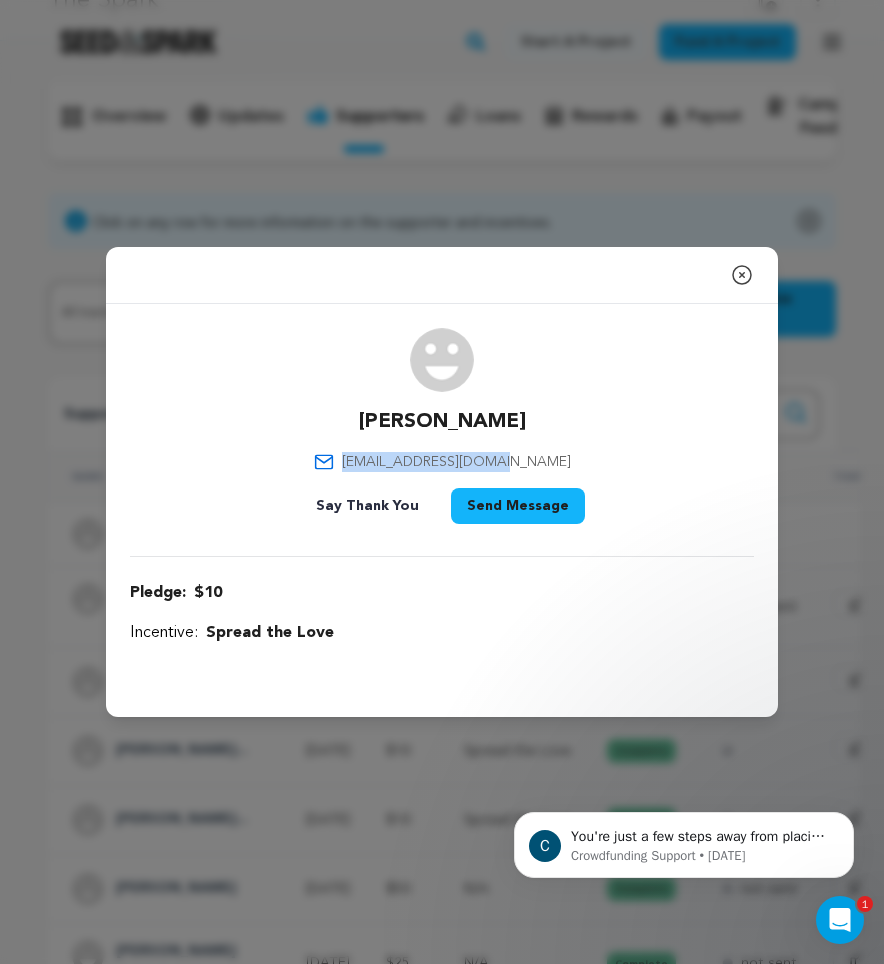 drag, startPoint x: 537, startPoint y: 464, endPoint x: 378, endPoint y: 454, distance: 159.31415 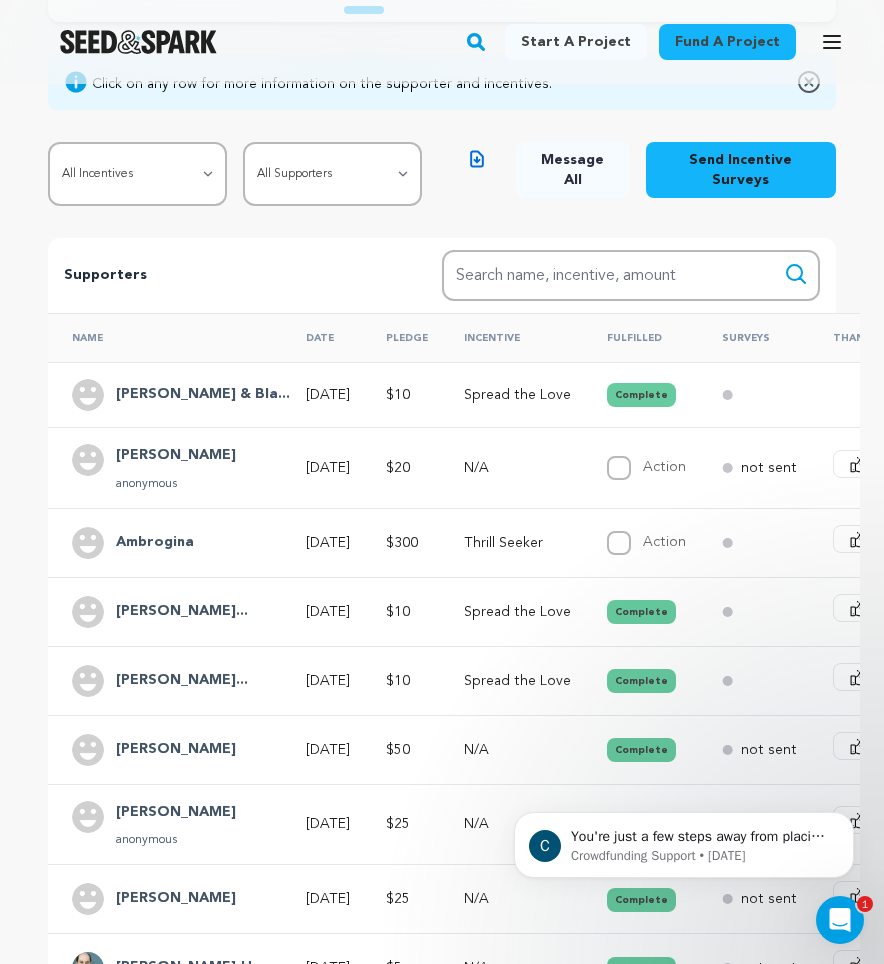 scroll, scrollTop: 262, scrollLeft: 0, axis: vertical 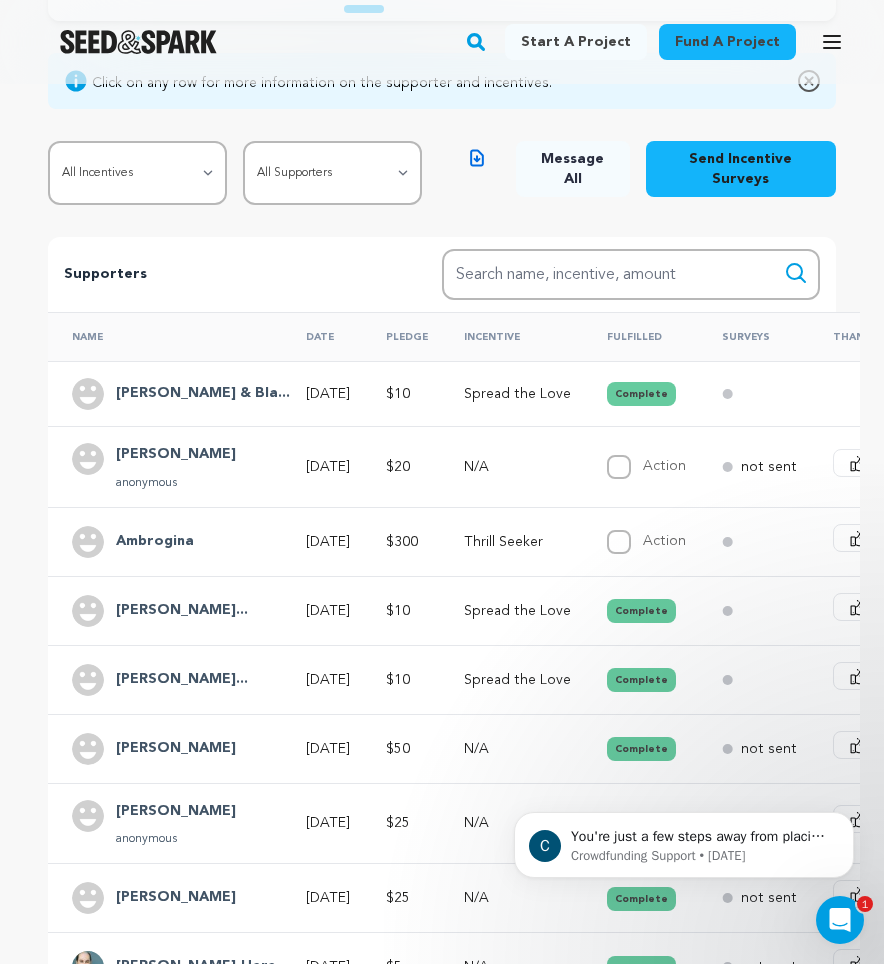 click on "[PERSON_NAME]" at bounding box center [176, 749] 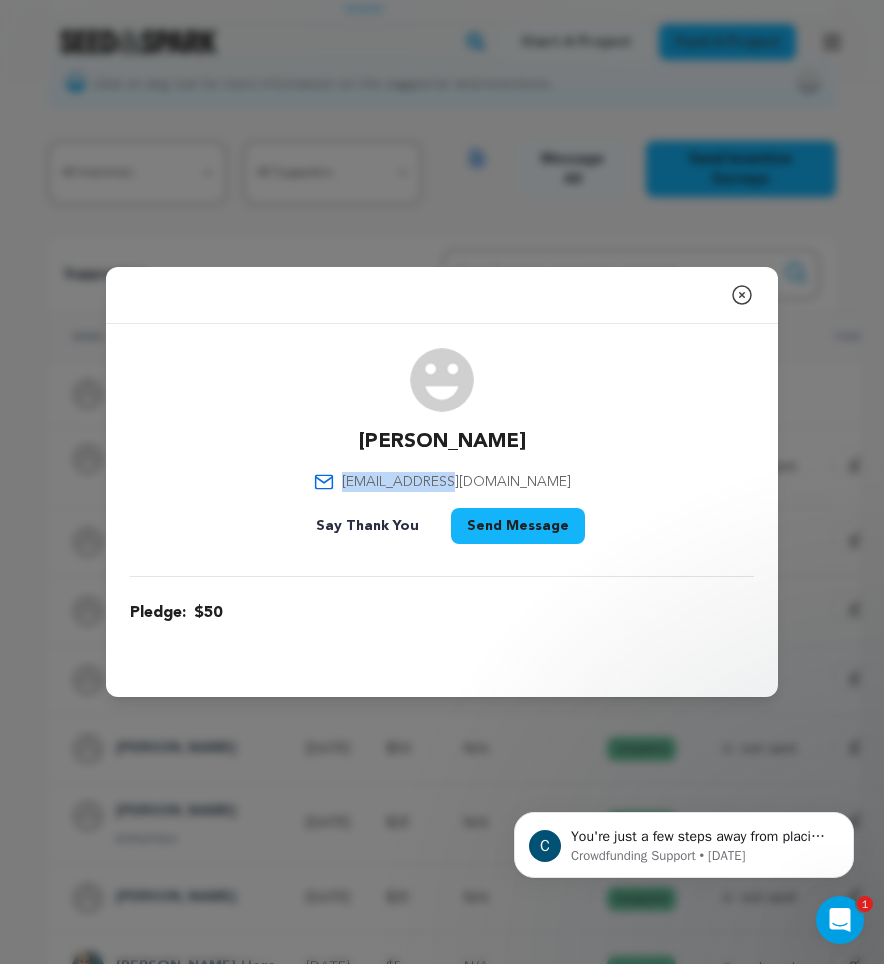 drag, startPoint x: 510, startPoint y: 483, endPoint x: 400, endPoint y: 481, distance: 110.01818 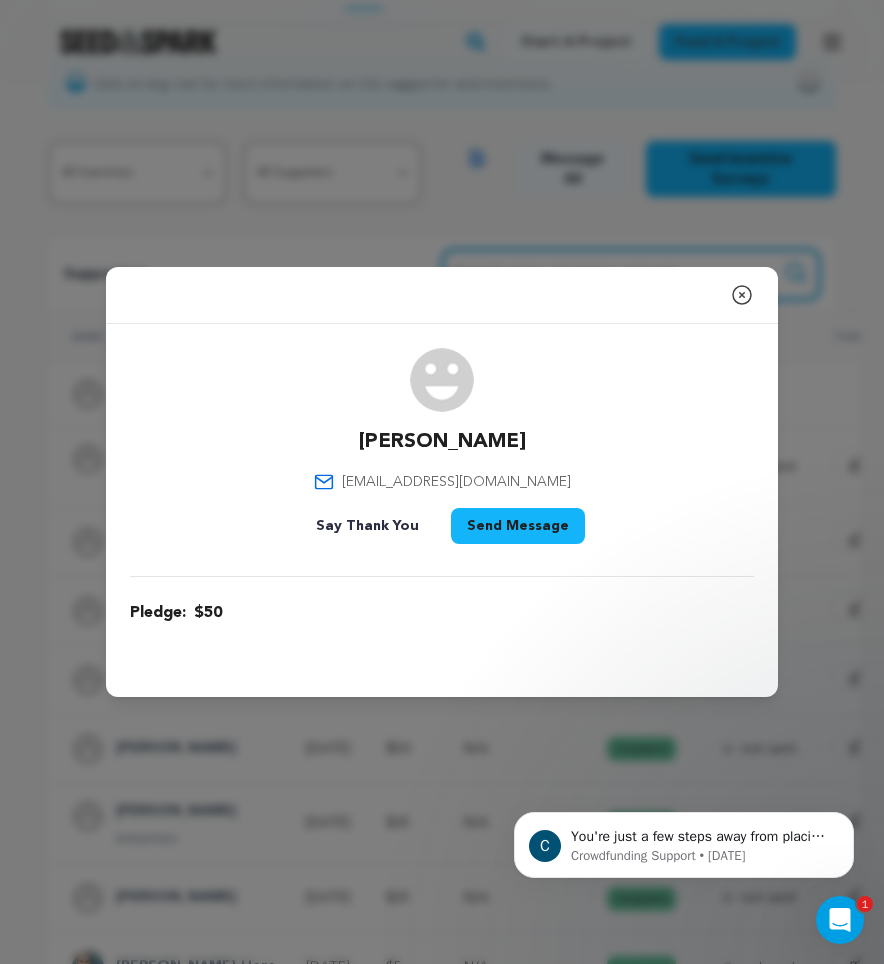 click on "Search name, item" at bounding box center [631, 274] 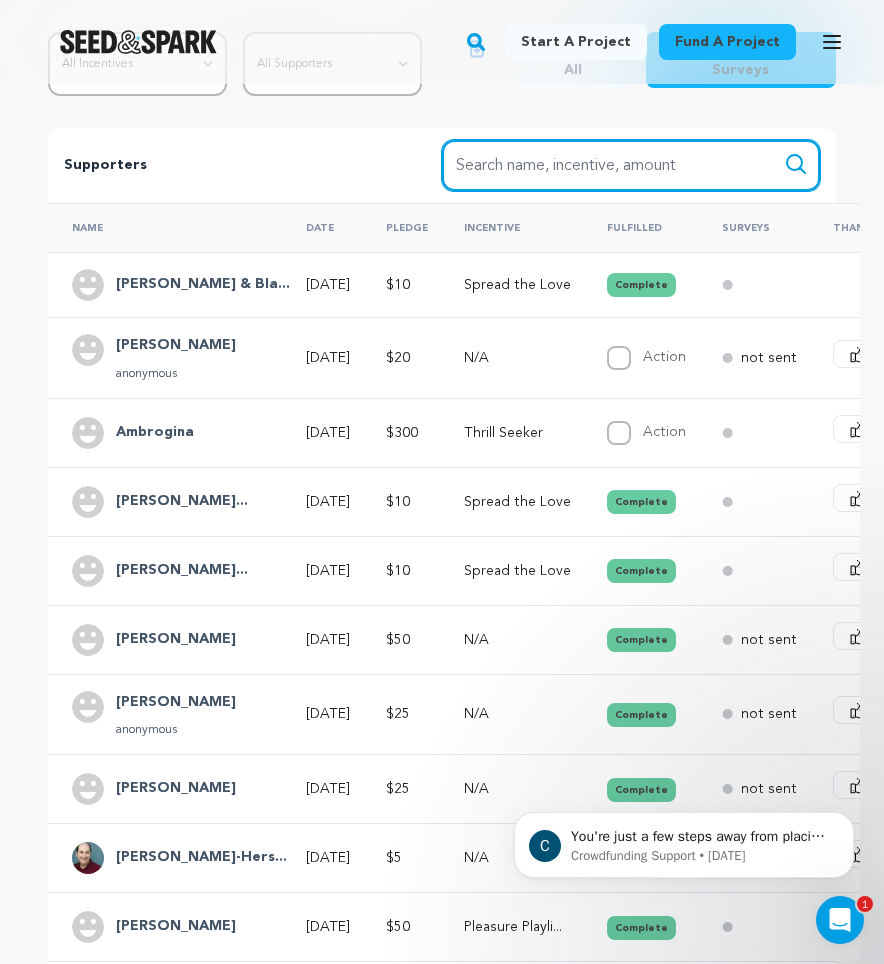 scroll, scrollTop: 374, scrollLeft: 0, axis: vertical 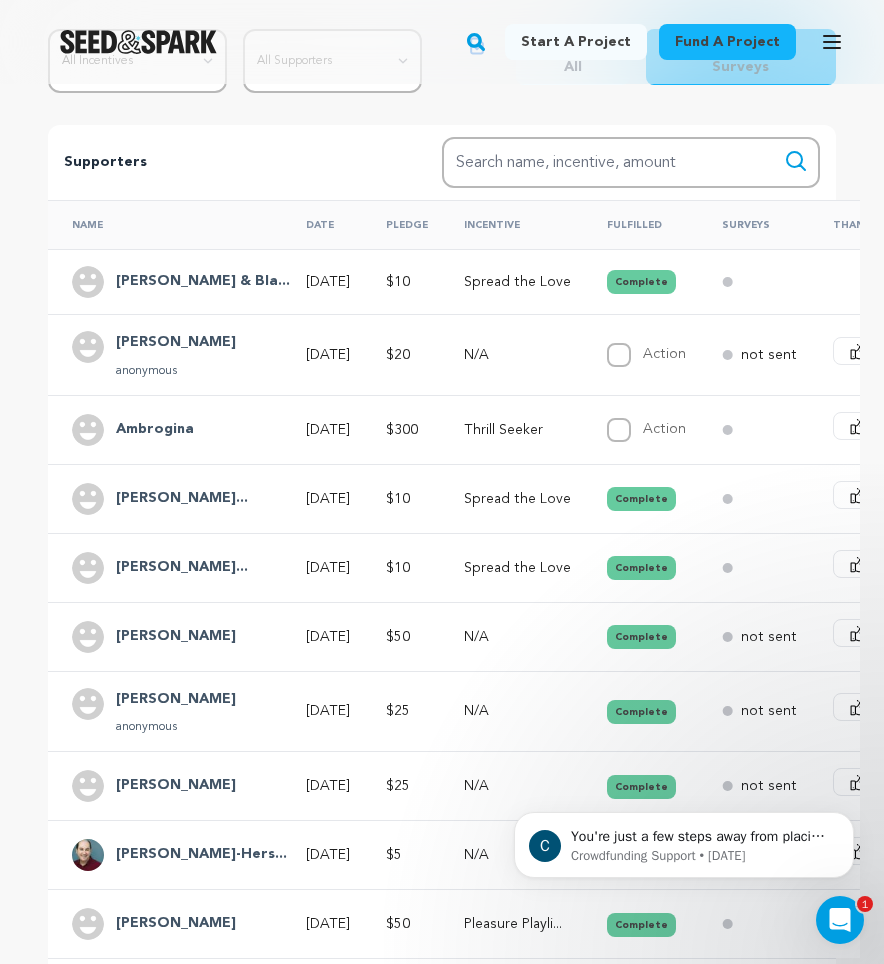 click on "[PERSON_NAME]" at bounding box center (176, 700) 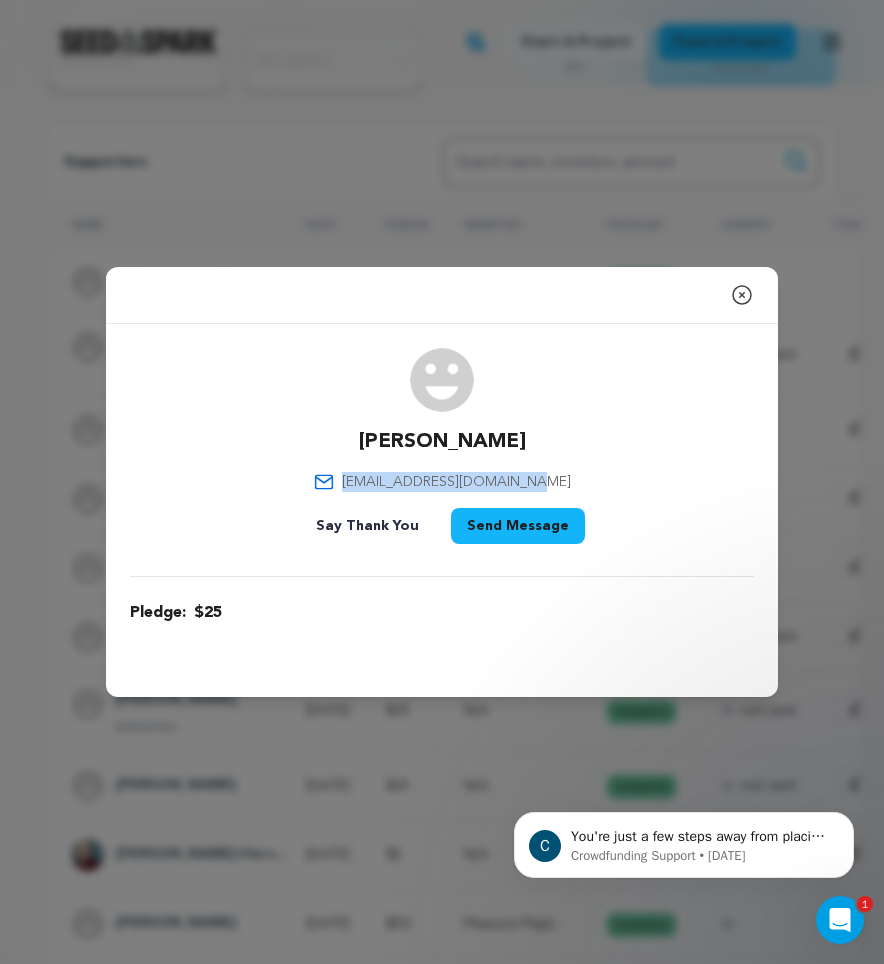 drag, startPoint x: 575, startPoint y: 480, endPoint x: 356, endPoint y: 480, distance: 219 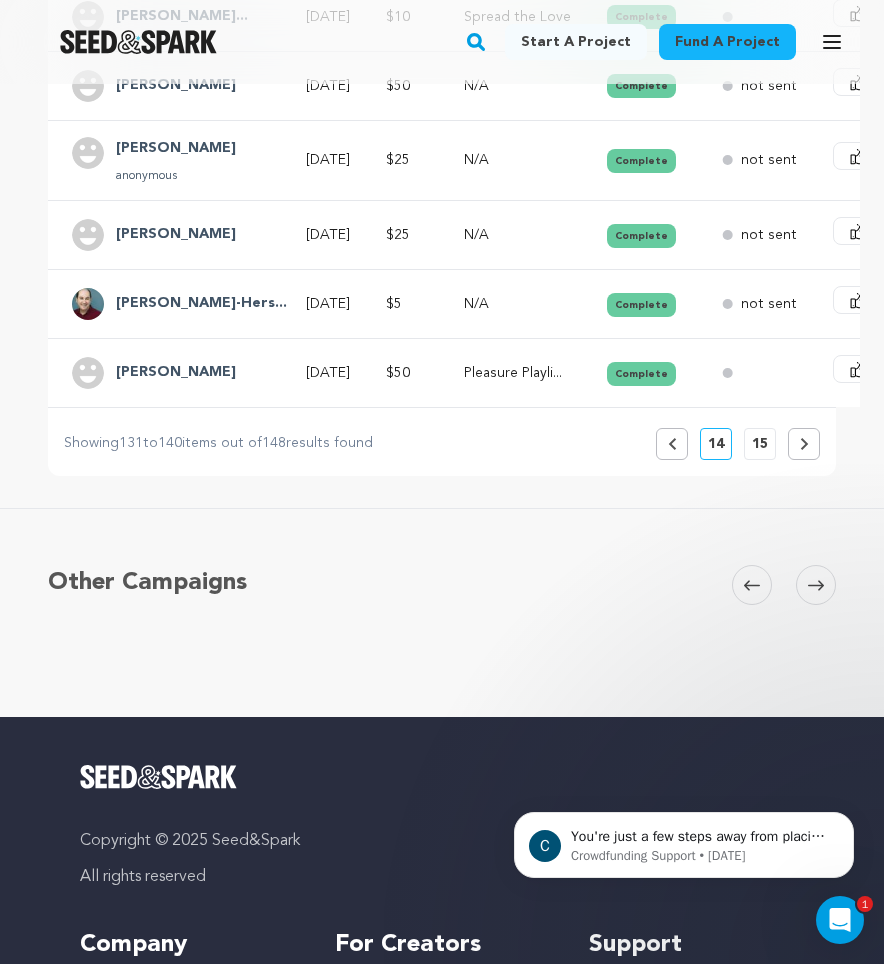 scroll, scrollTop: 933, scrollLeft: 0, axis: vertical 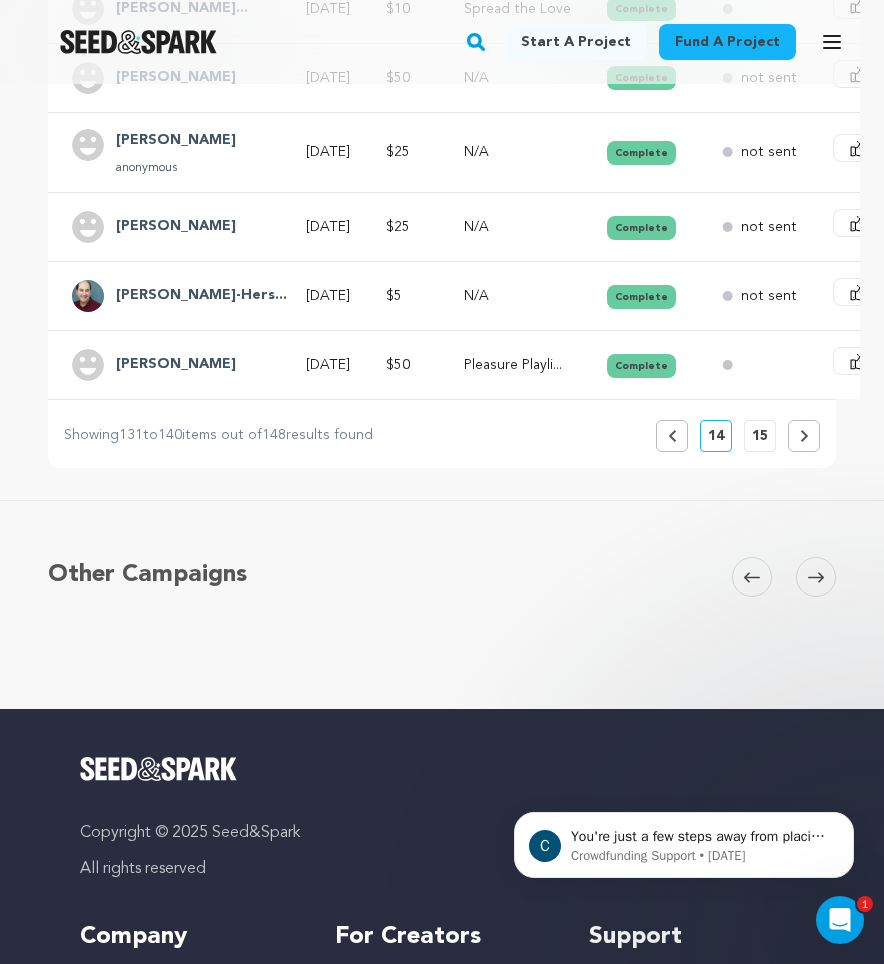 click on "15" at bounding box center [760, 436] 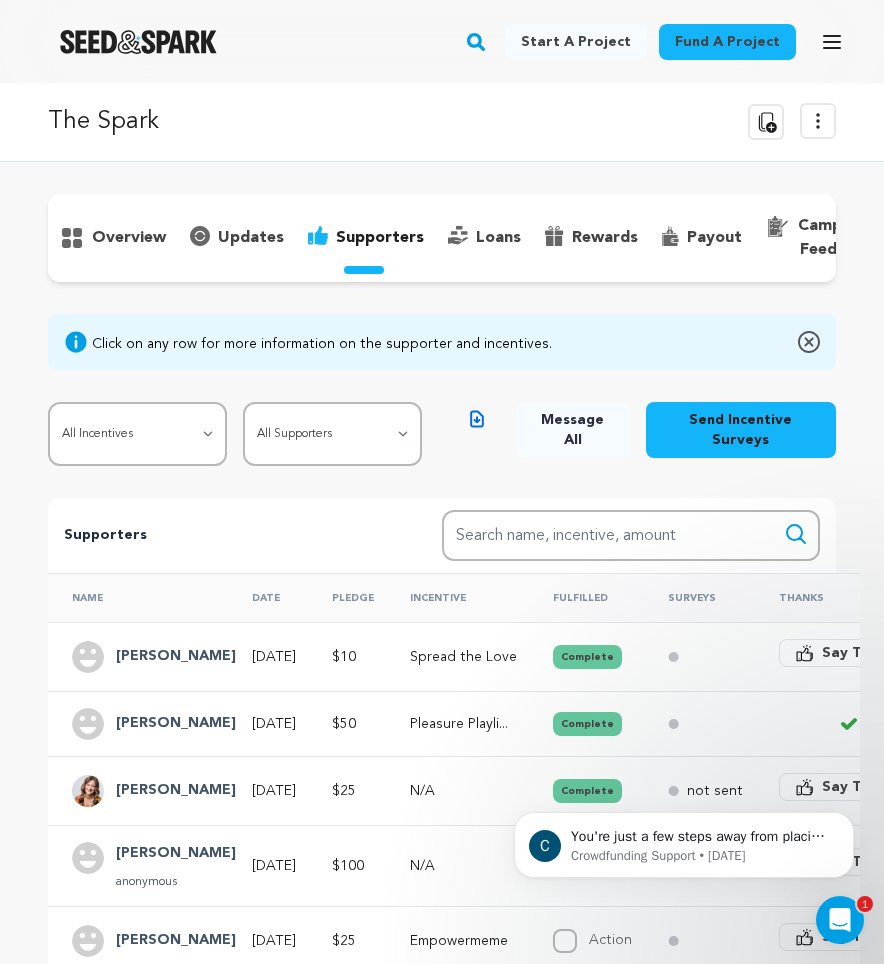 scroll, scrollTop: 0, scrollLeft: 0, axis: both 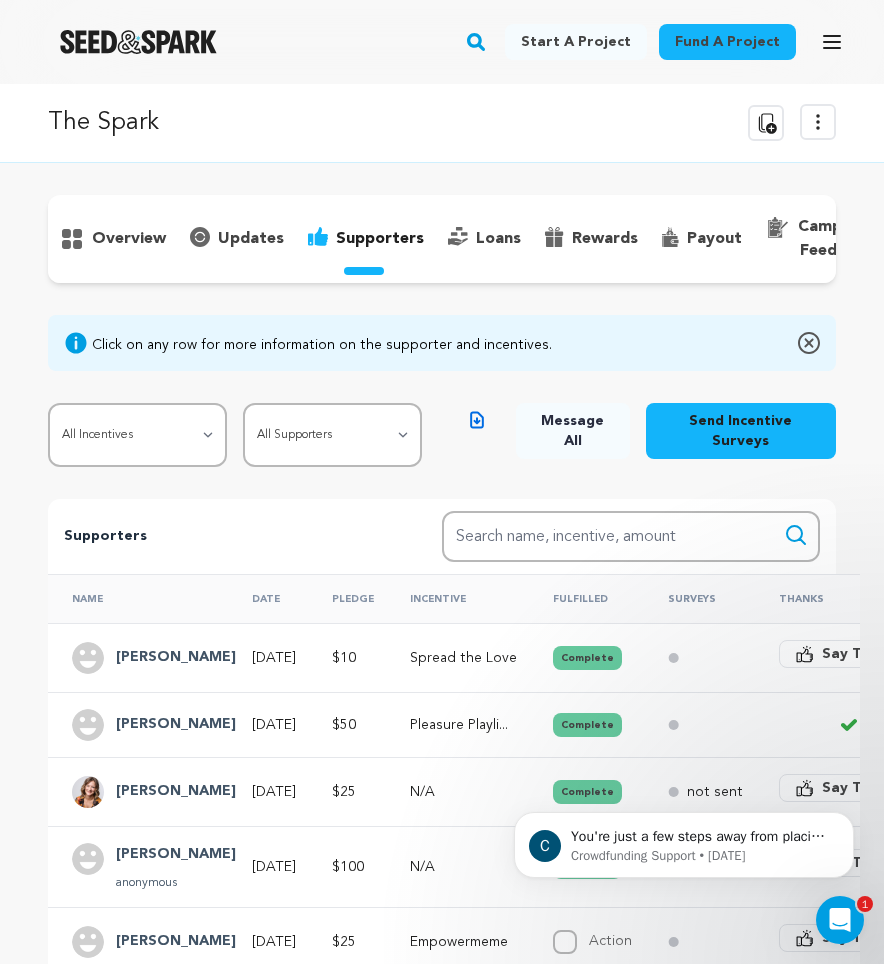 click on "[PERSON_NAME]" at bounding box center (176, 658) 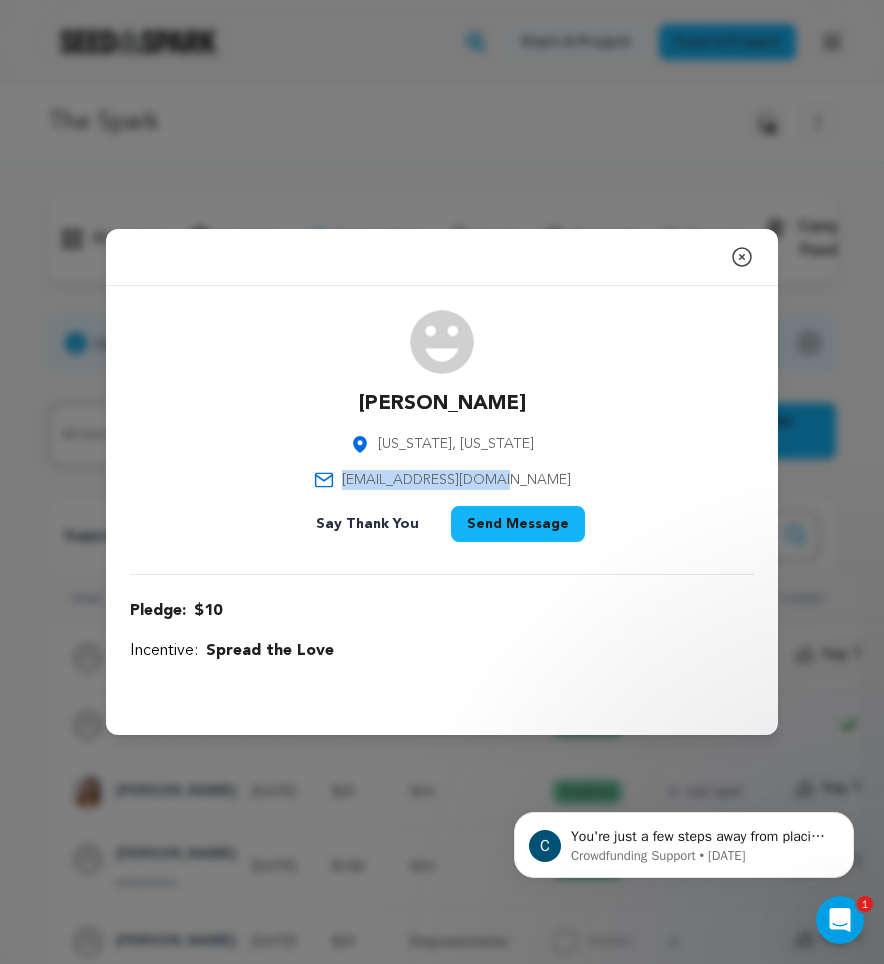 drag, startPoint x: 542, startPoint y: 478, endPoint x: 374, endPoint y: 477, distance: 168.00298 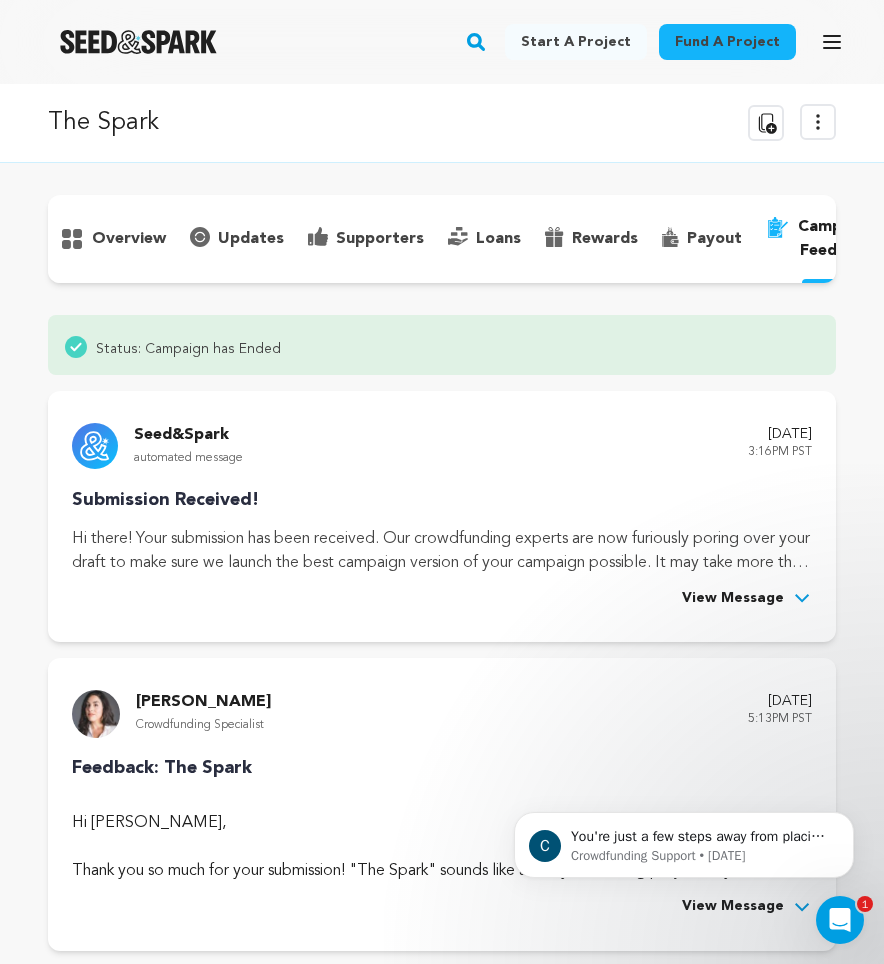 click on "supporters" at bounding box center (380, 239) 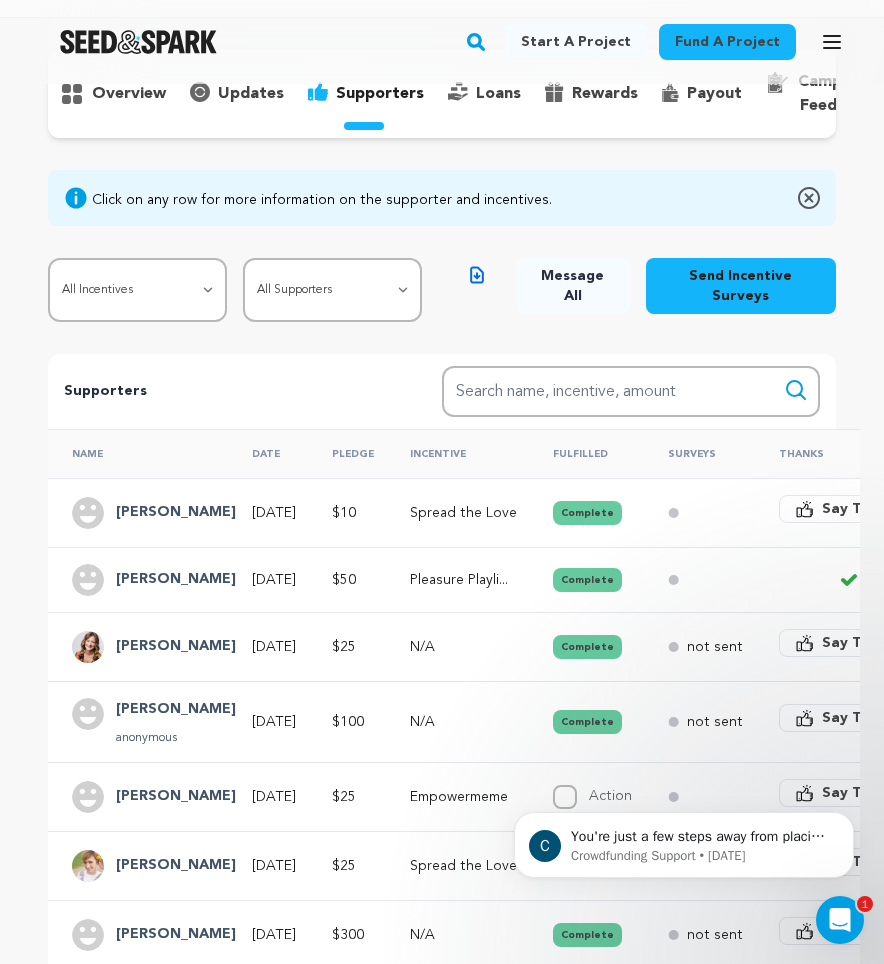 scroll, scrollTop: 149, scrollLeft: 0, axis: vertical 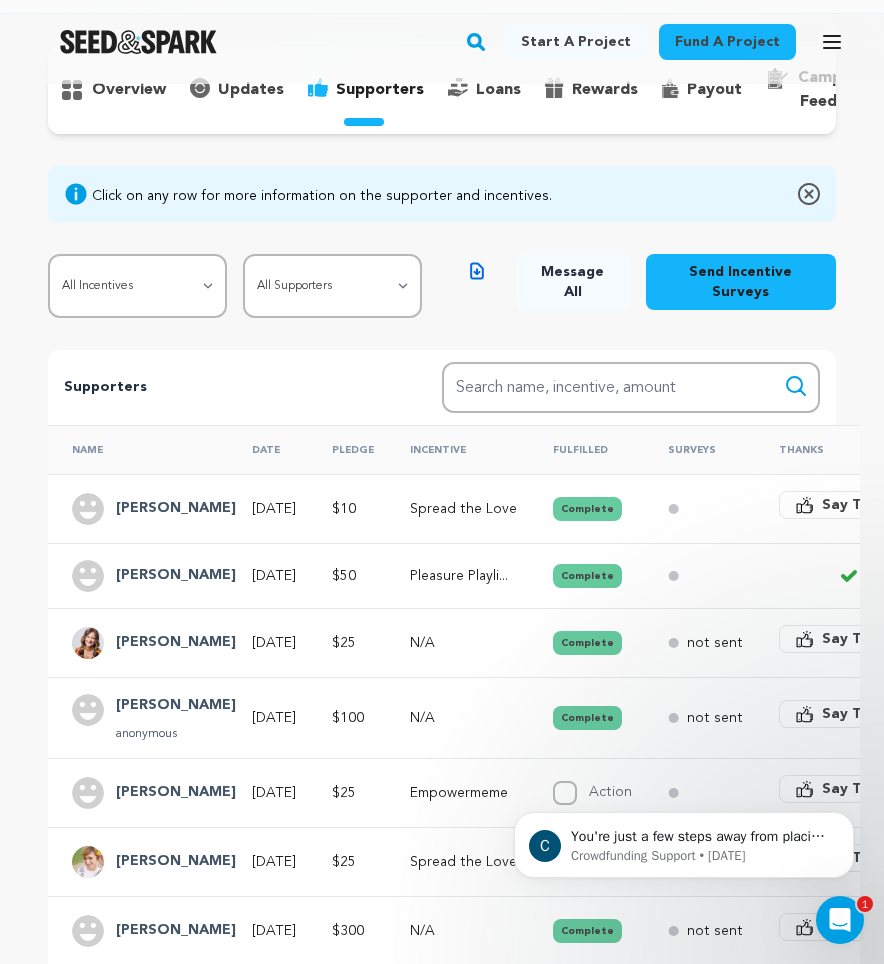 click on "[PERSON_NAME]" at bounding box center [176, 643] 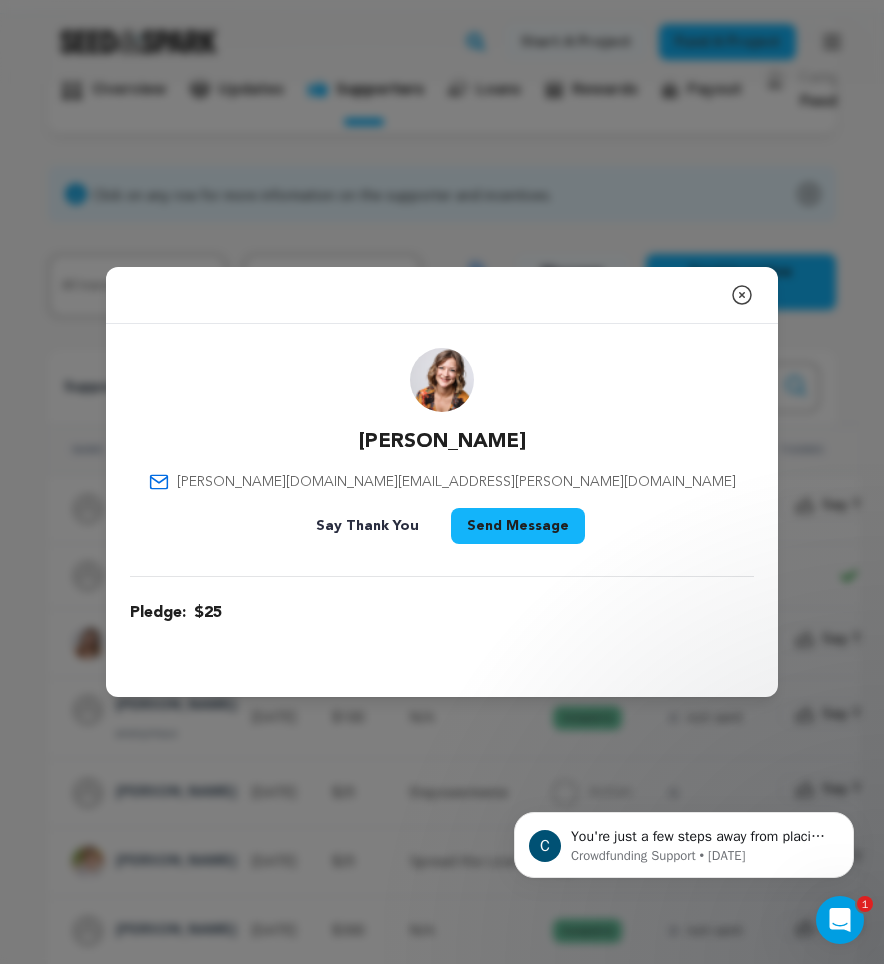 click 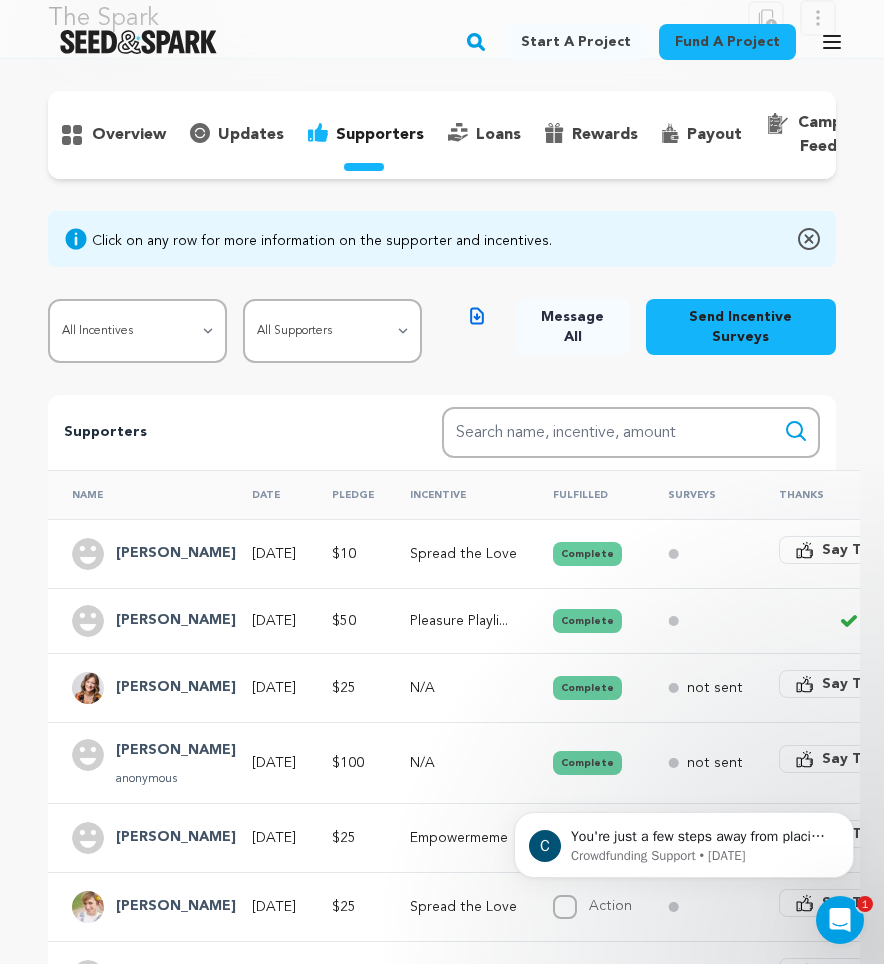 scroll, scrollTop: 0, scrollLeft: 0, axis: both 